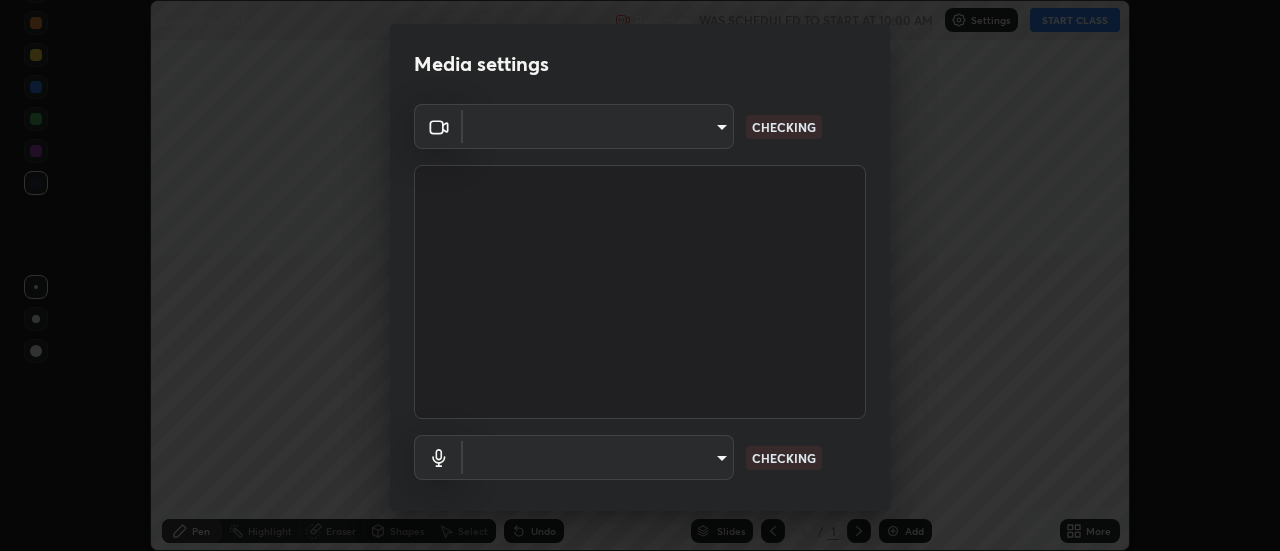 scroll, scrollTop: 0, scrollLeft: 0, axis: both 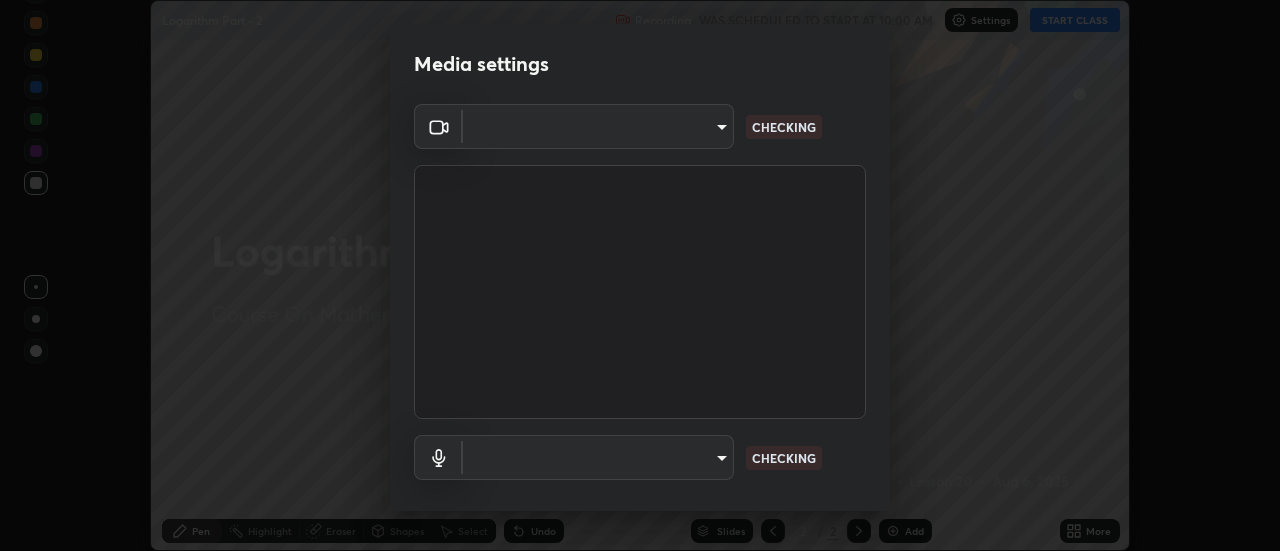 type on "de4d584312b4434b91bb48b0c0e382846541704910f56accdd629dbaa70238e6" 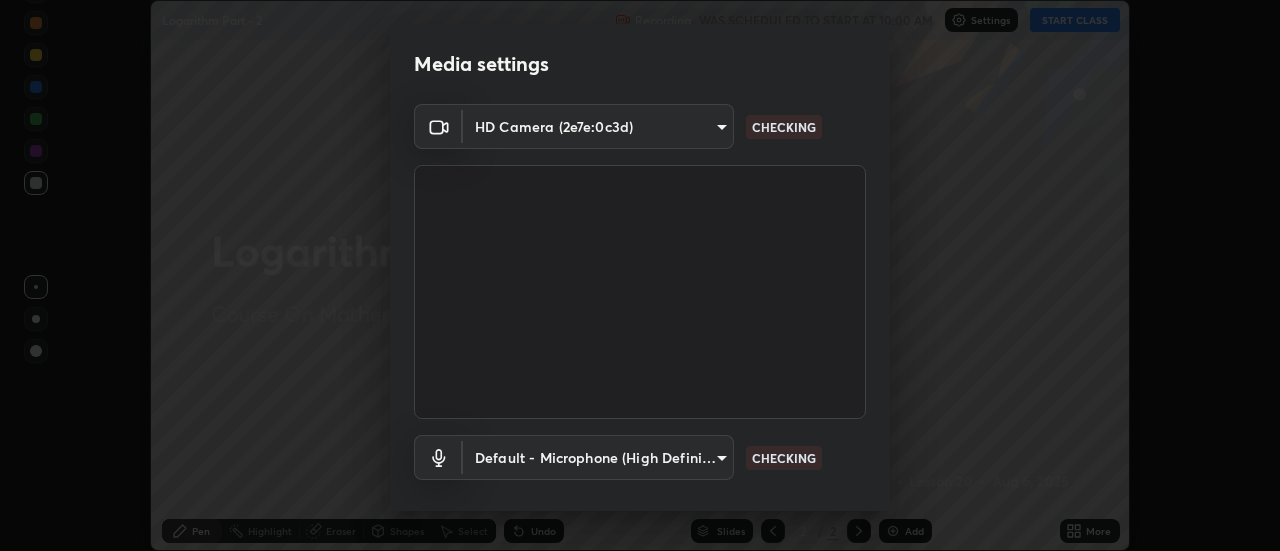 click on "Erase all Logarithm Part - 2 Recording WAS SCHEDULED TO START AT  10:00 AM Settings START CLASS Setting up your live class Logarithm Part - 2 • L20 of Course On Mathematics for JEE Growth 4 2027 [FIRST] [LAST] Pen Highlight Eraser Shapes Select Undo Slides 2 / 2 Add More No doubts shared Encourage your learners to ask a doubt for better clarity Report an issue Reason for reporting Buffering Chat not working Audio - Video sync issue Educator video quality low ​ Attach an image Report Media settings HD Camera (2e7e:0c3d) de4d584312b4434b91bb48b0c0e382846541704910f56accdd629dbaa70238e6 CHECKING Default - Microphone (High Definition Audio Device) default CHECKING 1 / 5 Next" at bounding box center [640, 275] 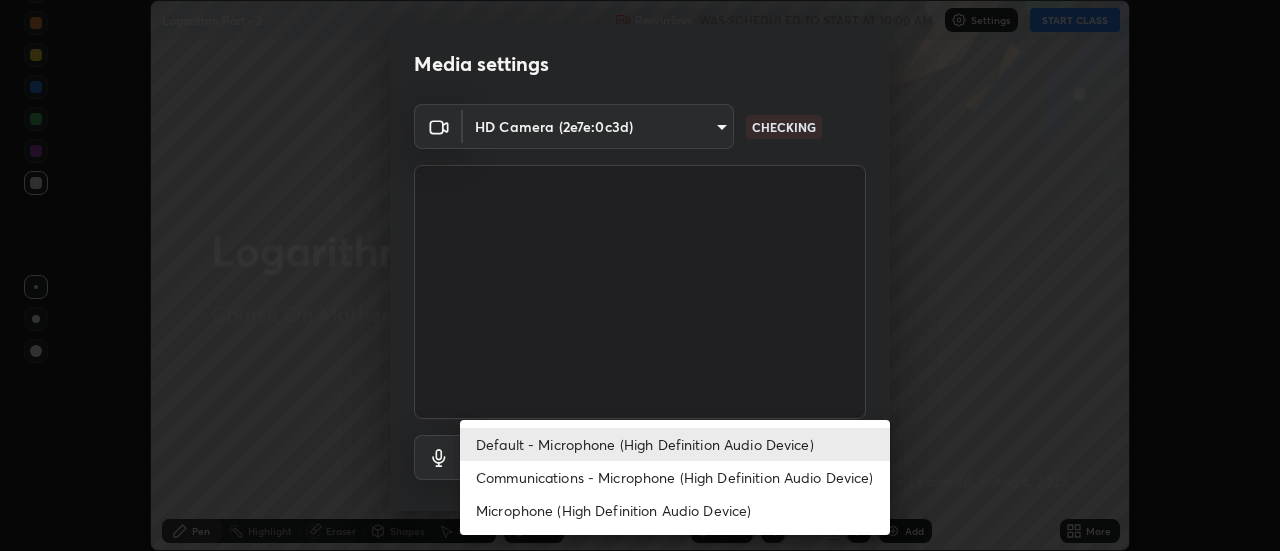 click on "Communications - Microphone (High Definition Audio Device)" at bounding box center (675, 477) 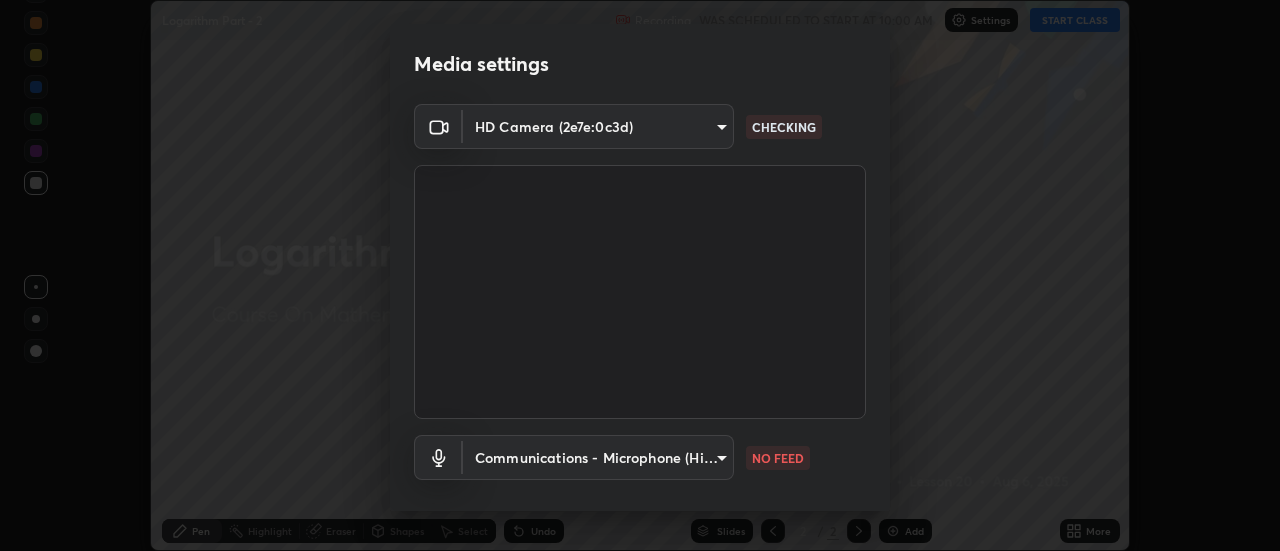 click on "Erase all Logarithm Part - 2 Recording WAS SCHEDULED TO START AT  10:00 AM Settings START CLASS Setting up your live class Logarithm Part - 2 • L20 of Course On Mathematics for JEE Growth 4 2027 [FIRST] [LAST] Pen Highlight Eraser Shapes Select Undo Slides 2 / 2 Add More No doubts shared Encourage your learners to ask a doubt for better clarity Report an issue Reason for reporting Buffering Chat not working Audio - Video sync issue Educator video quality low ​ Attach an image Report Media settings HD Camera (2e7e:0c3d) de4d584312b4434b91bb48b0c0e382846541704910f56accdd629dbaa70238e6 CHECKING Communications - Microphone (High Definition Audio Device) communications NO FEED 1 / 5 Next Default - Microphone (High Definition Audio Device) Communications - Microphone (High Definition Audio Device) Microphone (High Definition Audio Device)" at bounding box center [640, 275] 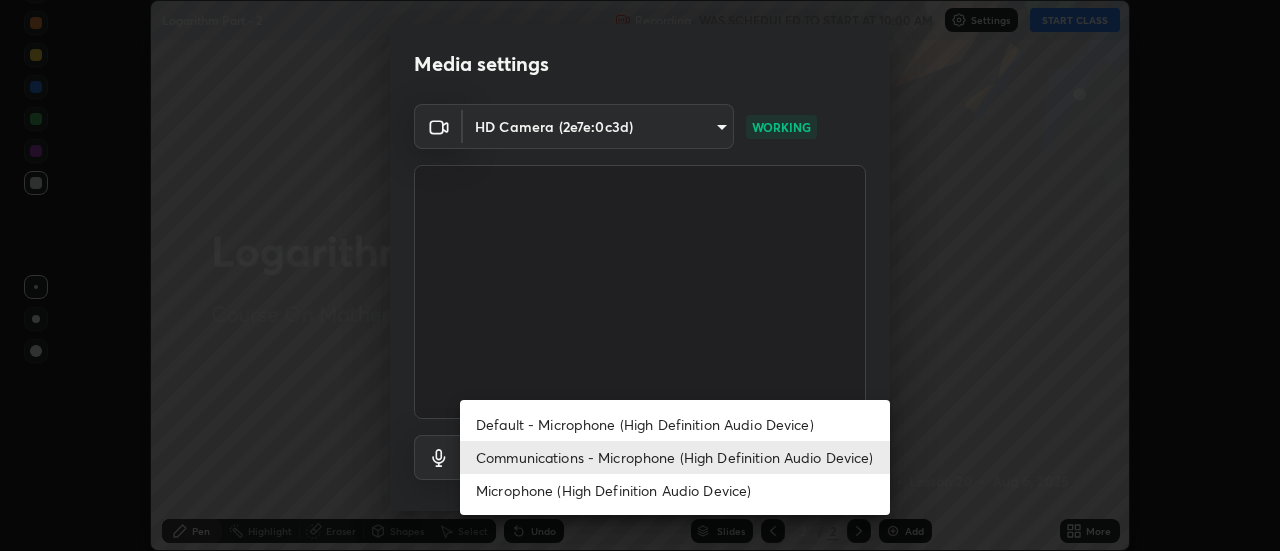 click on "Default - Microphone (High Definition Audio Device)" at bounding box center [675, 424] 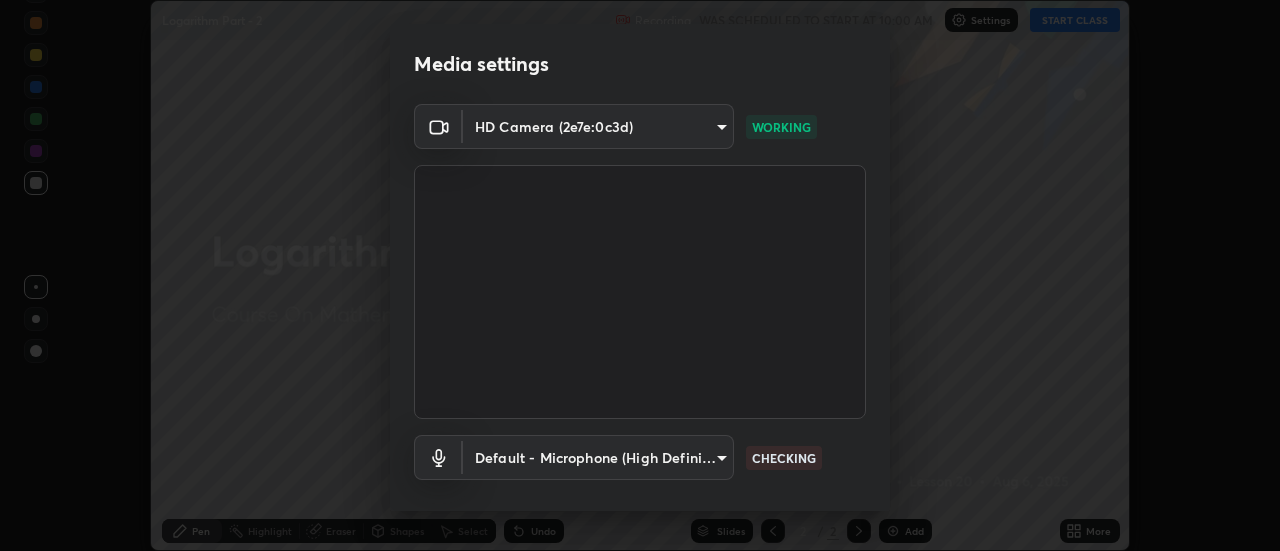 type on "default" 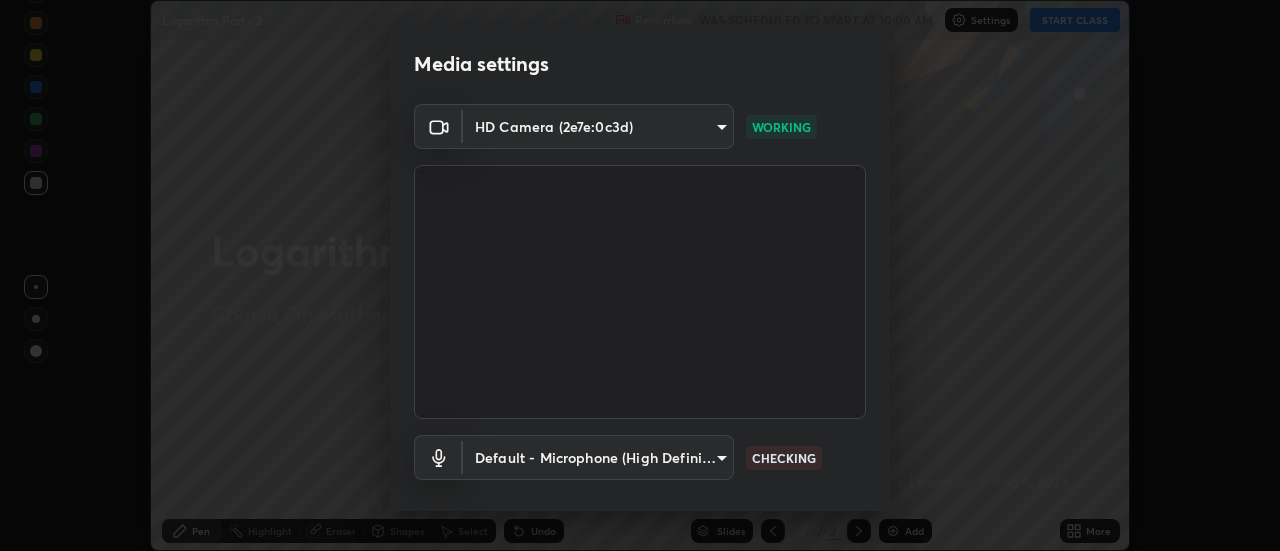 scroll, scrollTop: 105, scrollLeft: 0, axis: vertical 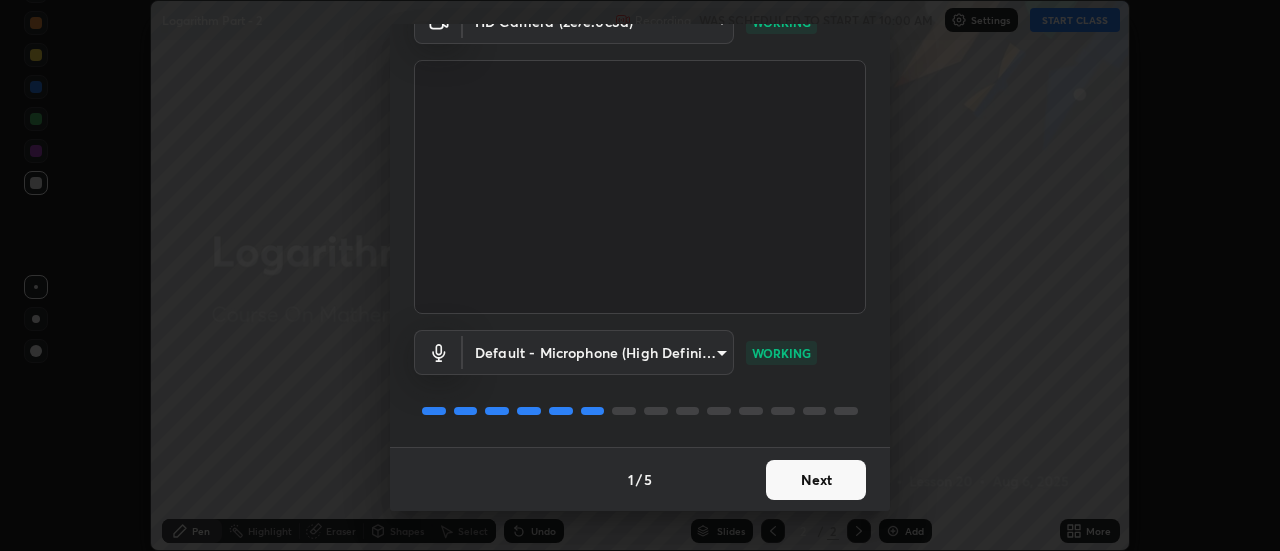 click on "Next" at bounding box center (816, 480) 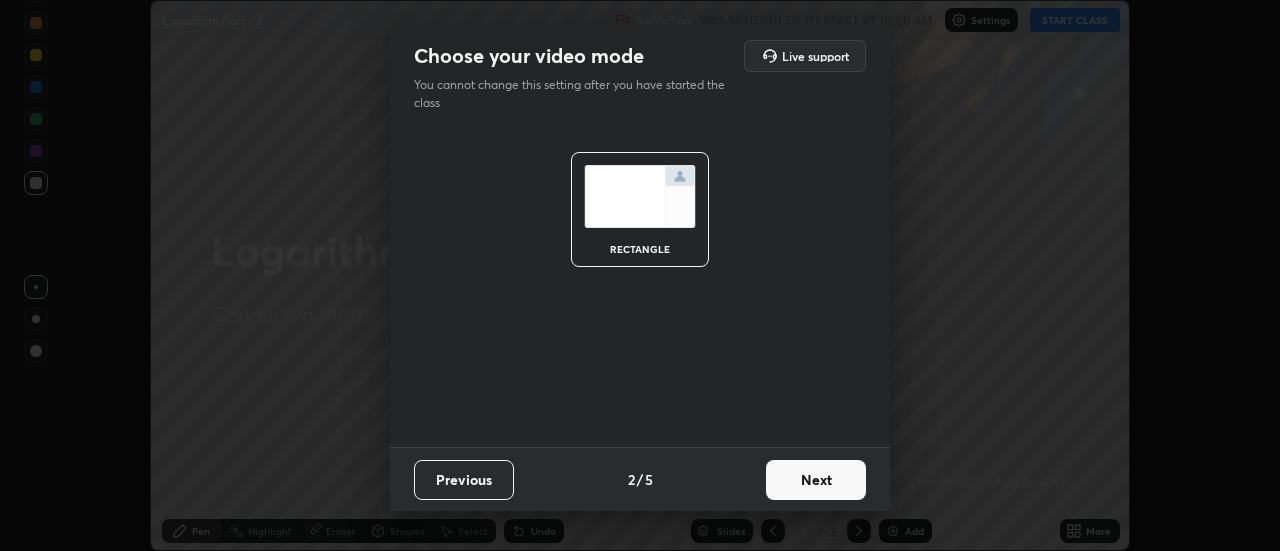 click on "Next" at bounding box center (816, 480) 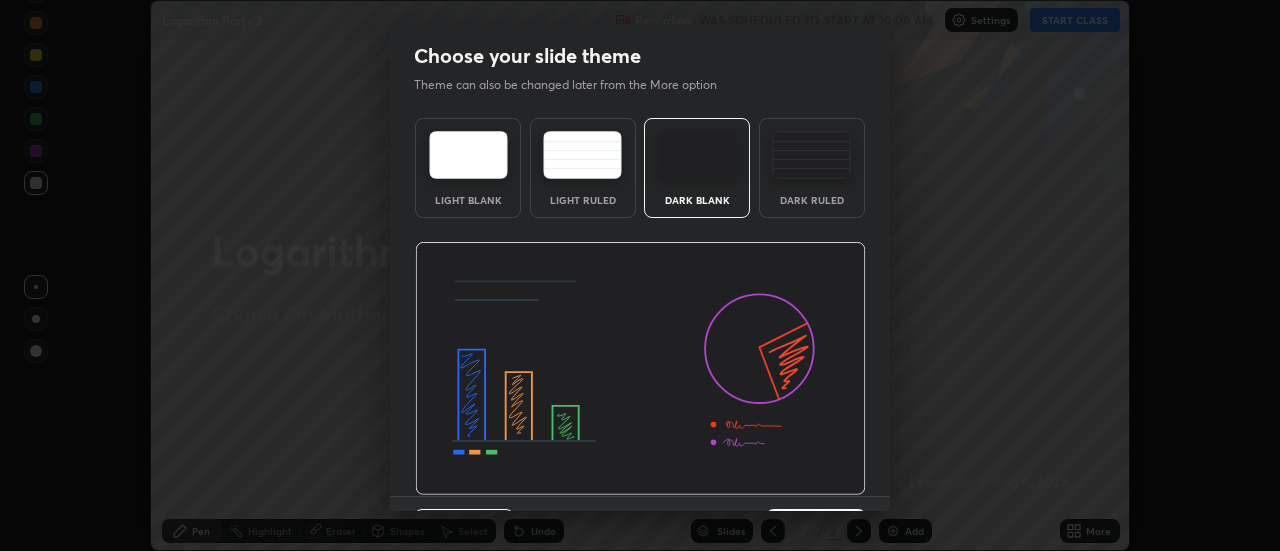 scroll, scrollTop: 49, scrollLeft: 0, axis: vertical 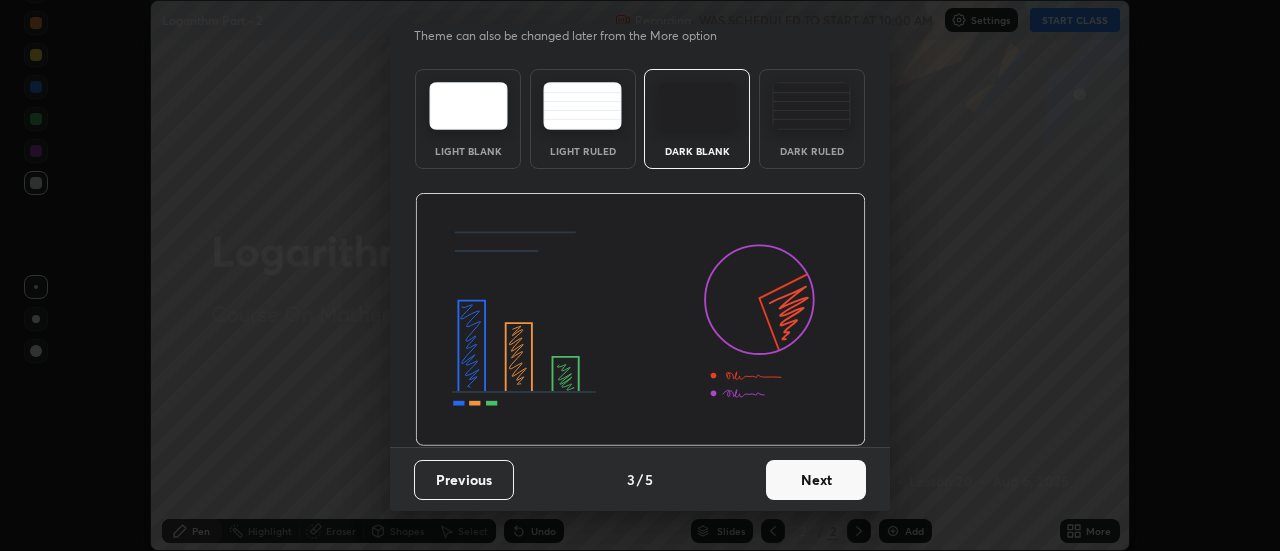 click on "Next" at bounding box center (816, 480) 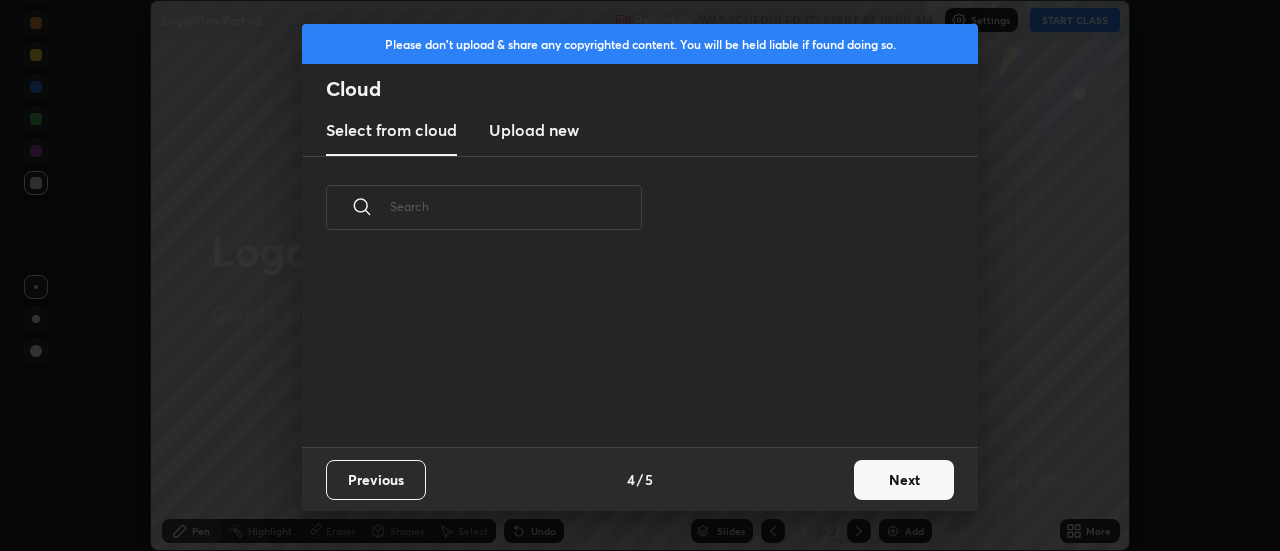 scroll, scrollTop: 0, scrollLeft: 0, axis: both 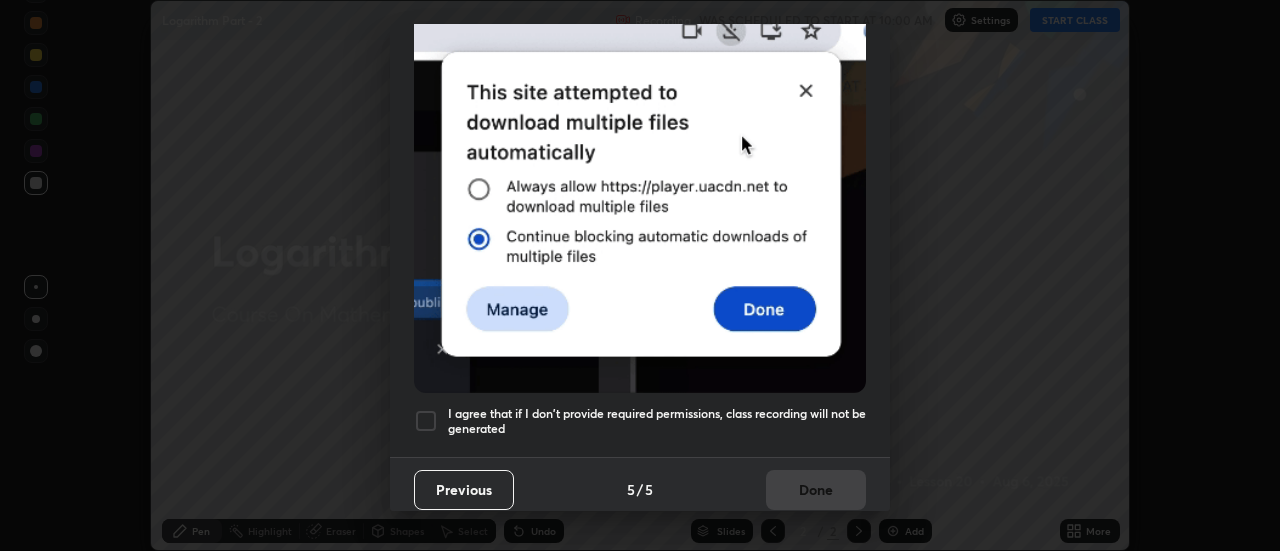 click at bounding box center [426, 421] 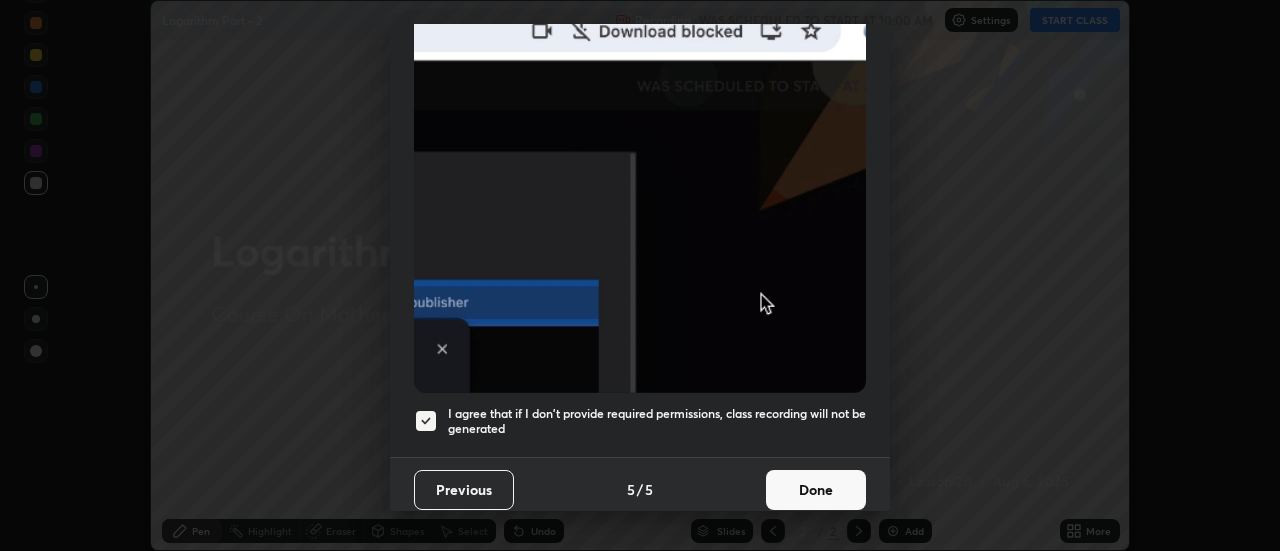 click on "Done" at bounding box center [816, 490] 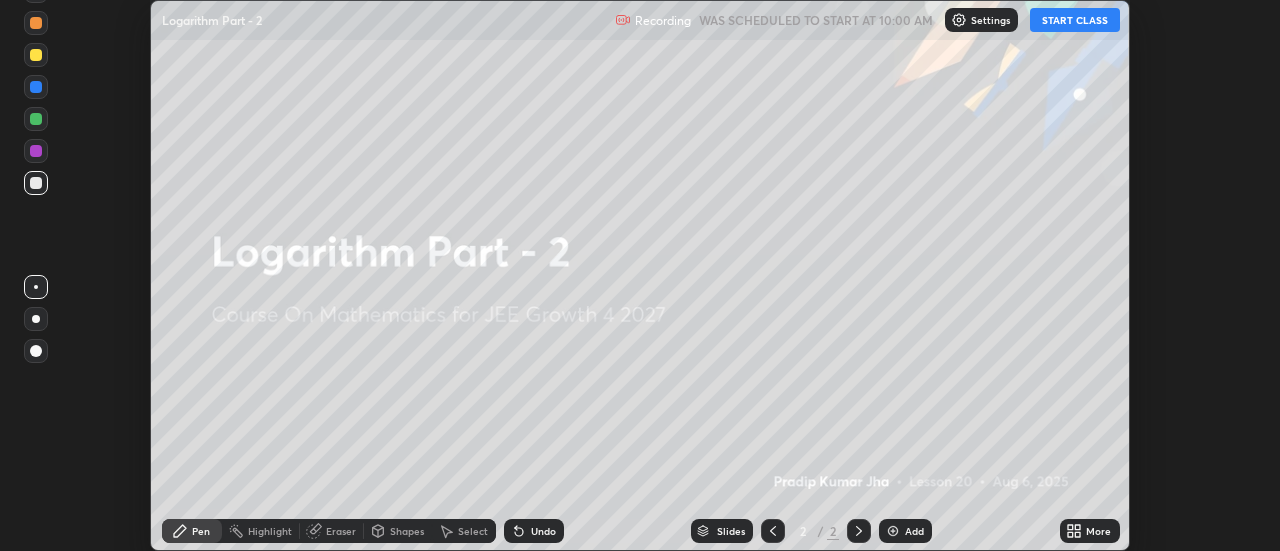 click on "START CLASS" at bounding box center [1075, 20] 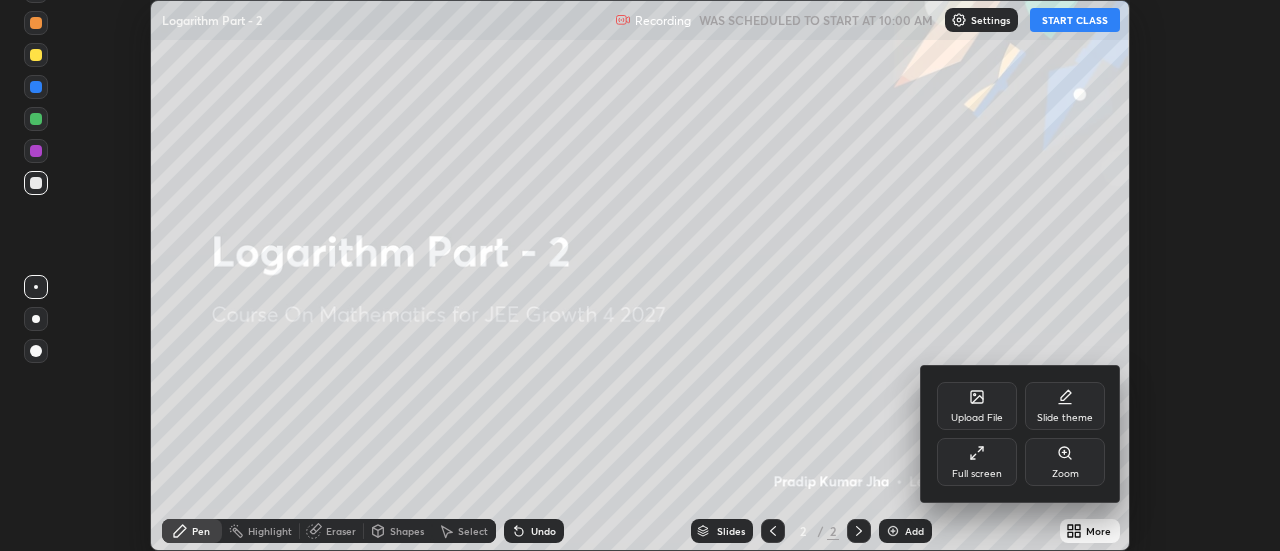 click on "Full screen" at bounding box center [977, 462] 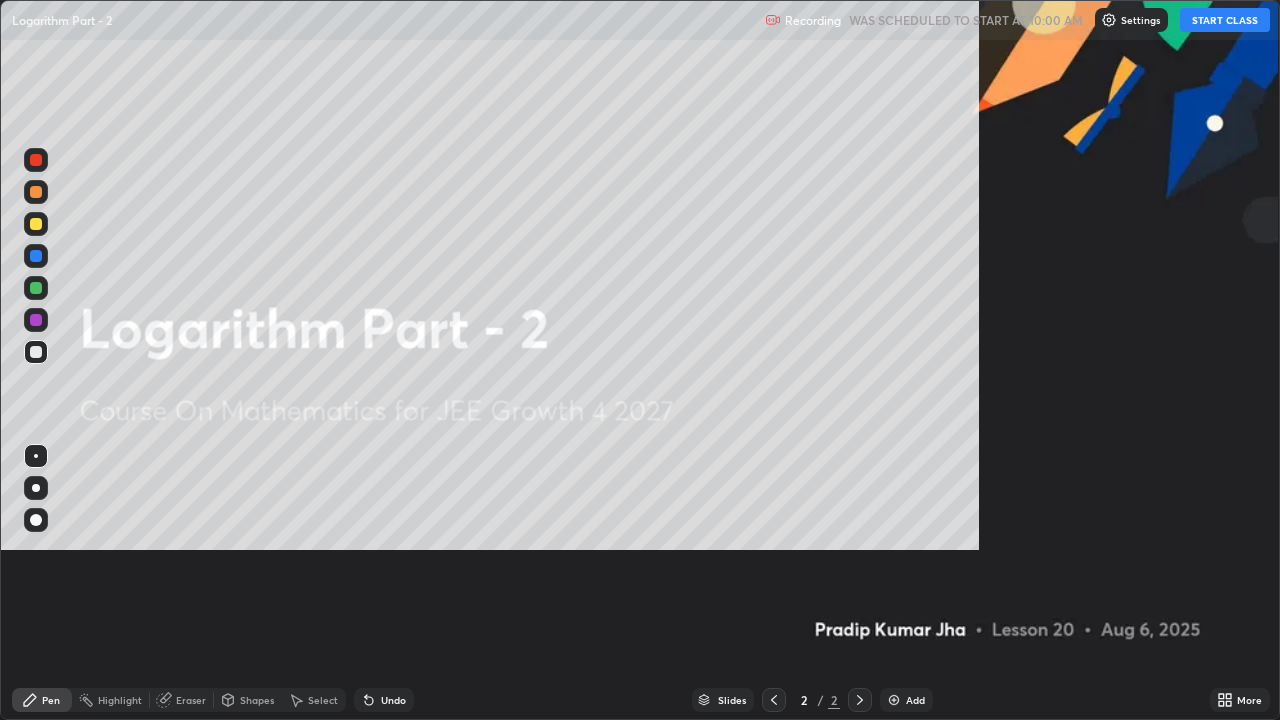 scroll, scrollTop: 99280, scrollLeft: 98720, axis: both 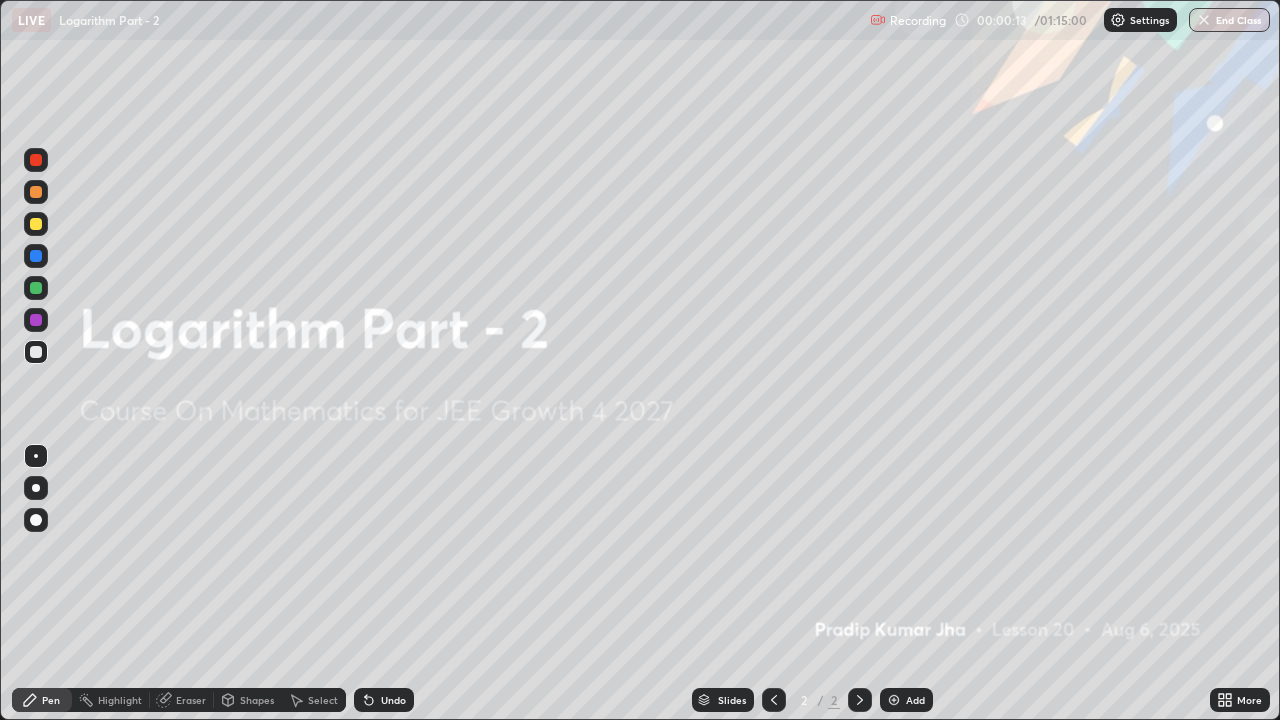 click on "Add" at bounding box center (915, 700) 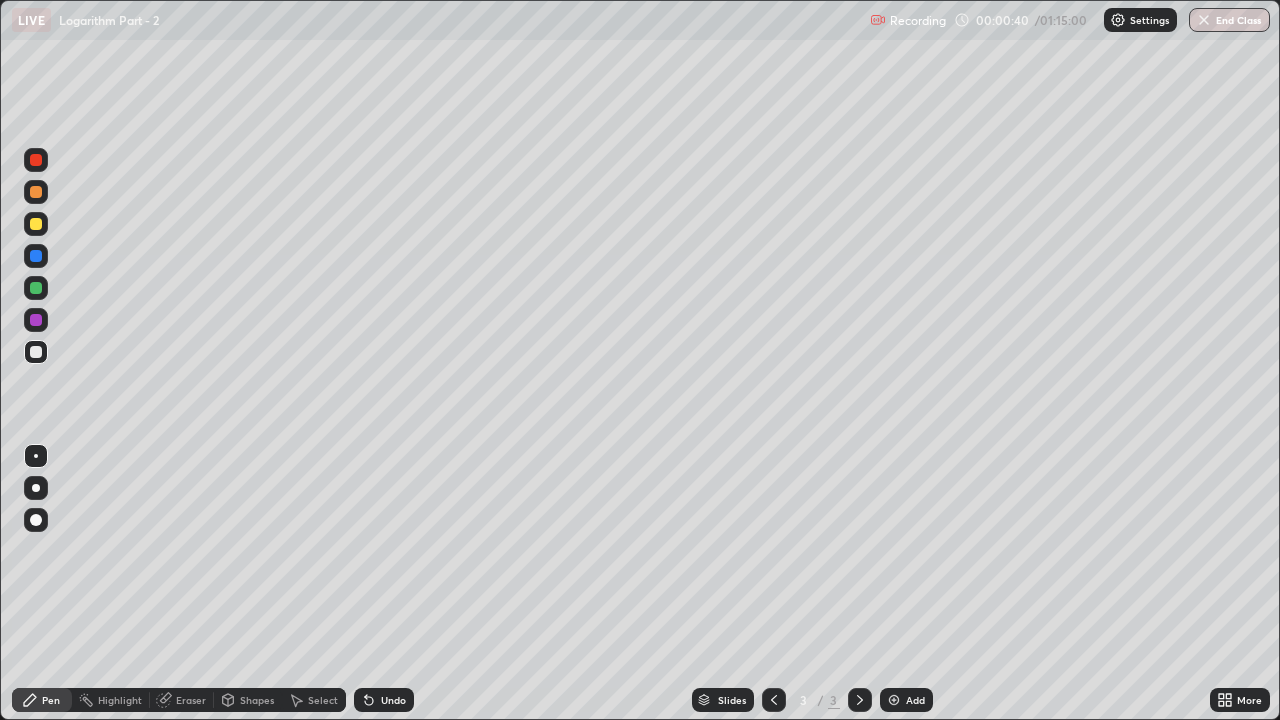 click on "Pen" at bounding box center (51, 700) 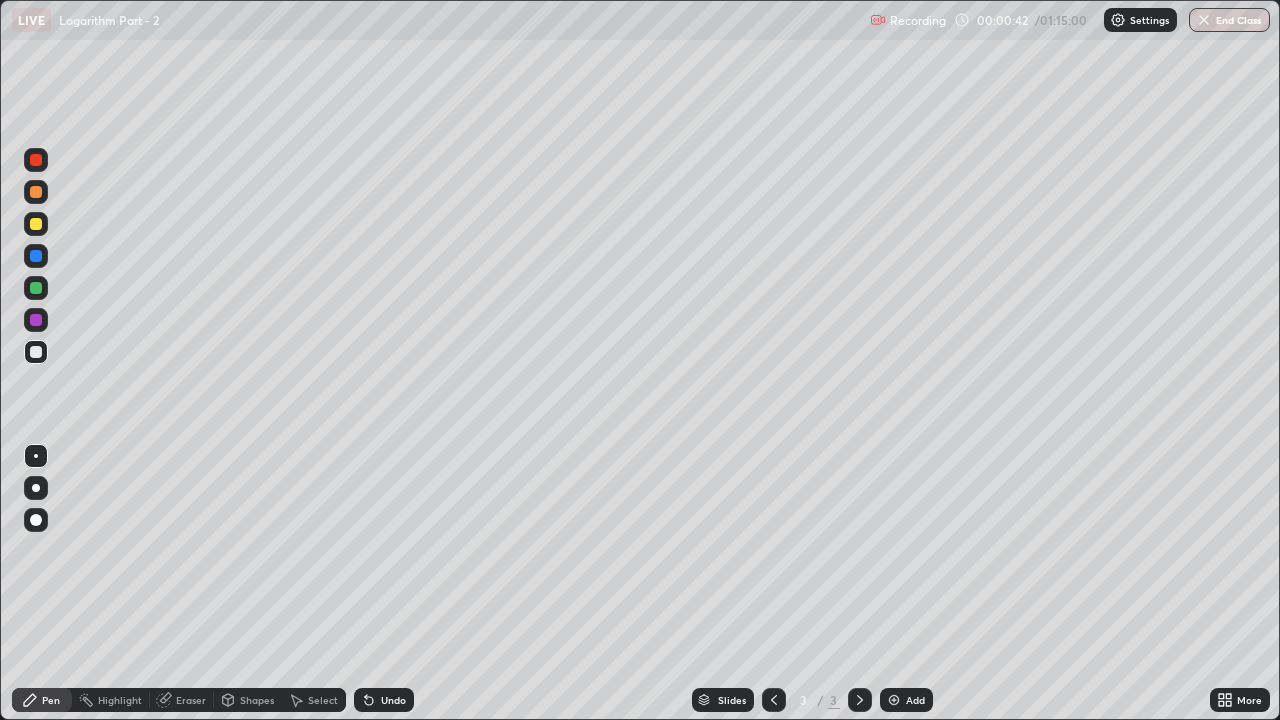 click at bounding box center [36, 488] 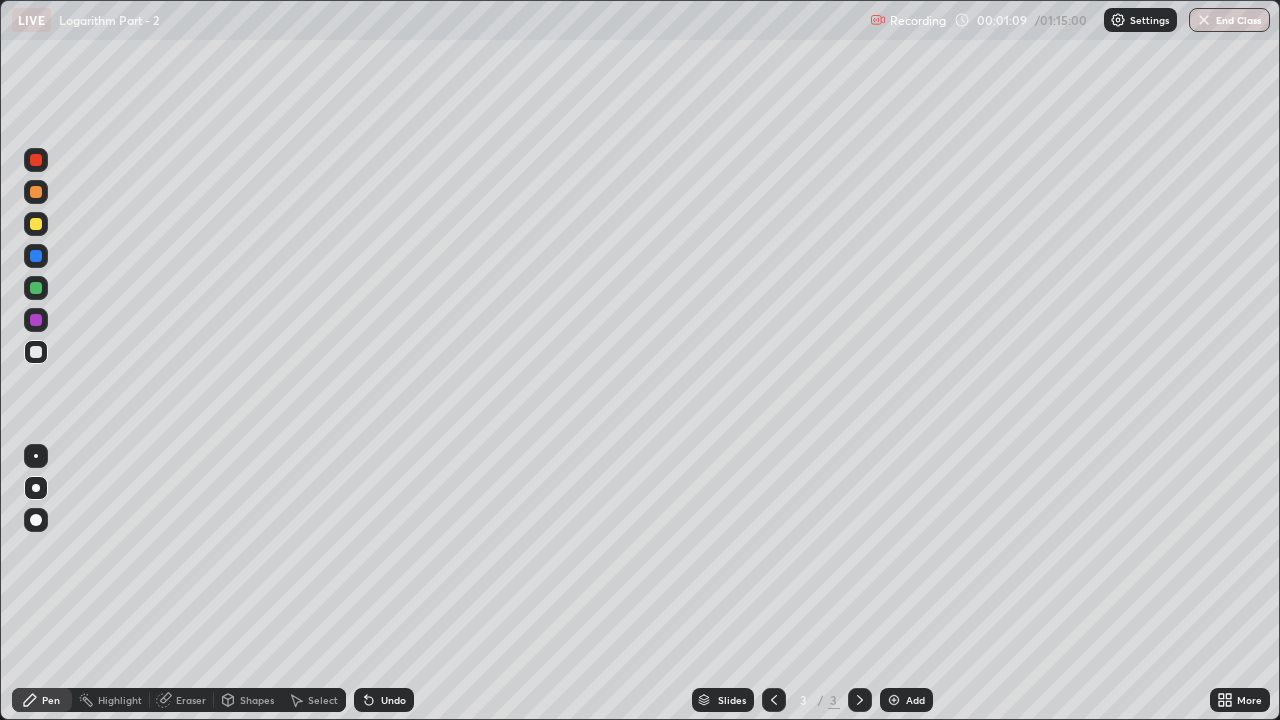 click at bounding box center (36, 192) 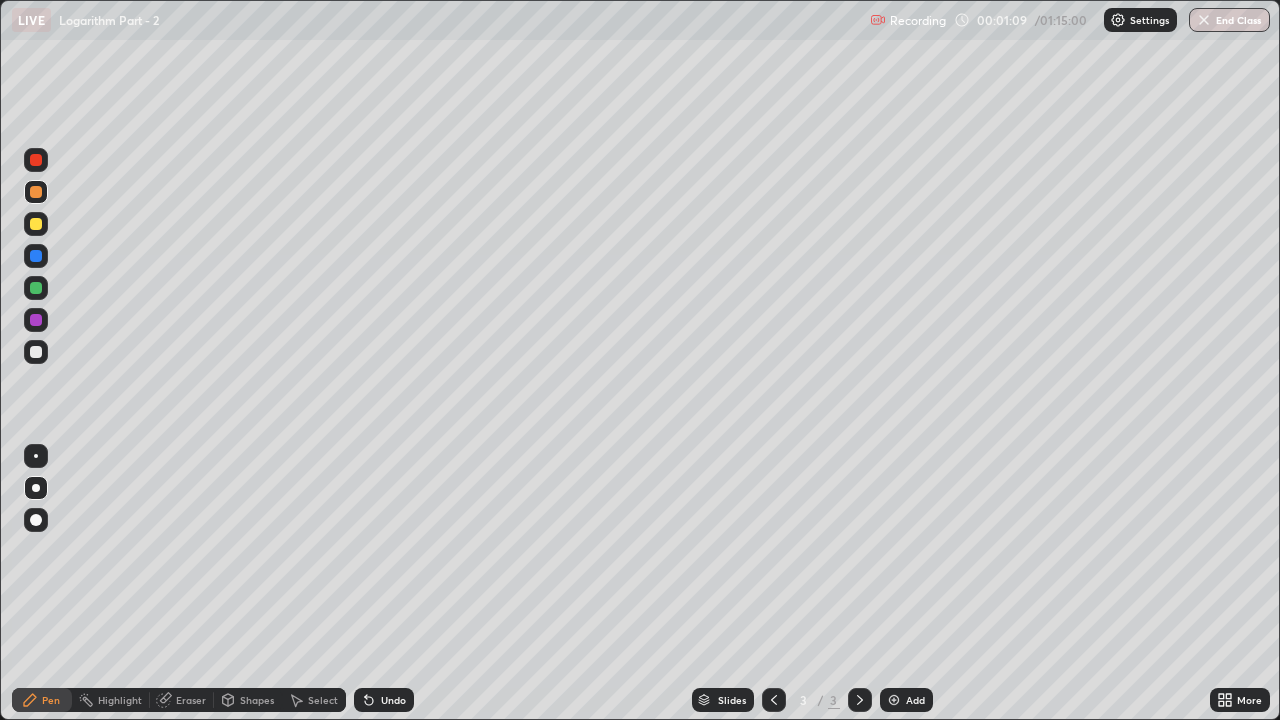 click at bounding box center (36, 192) 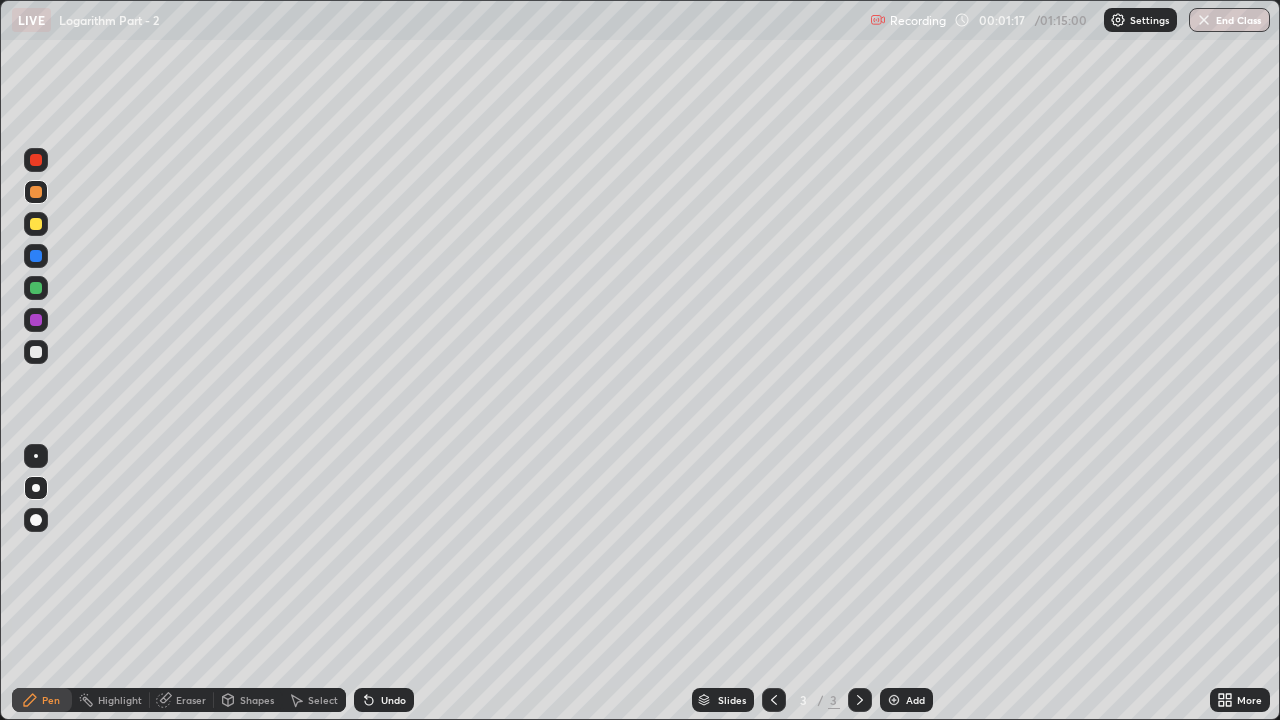 click at bounding box center (36, 224) 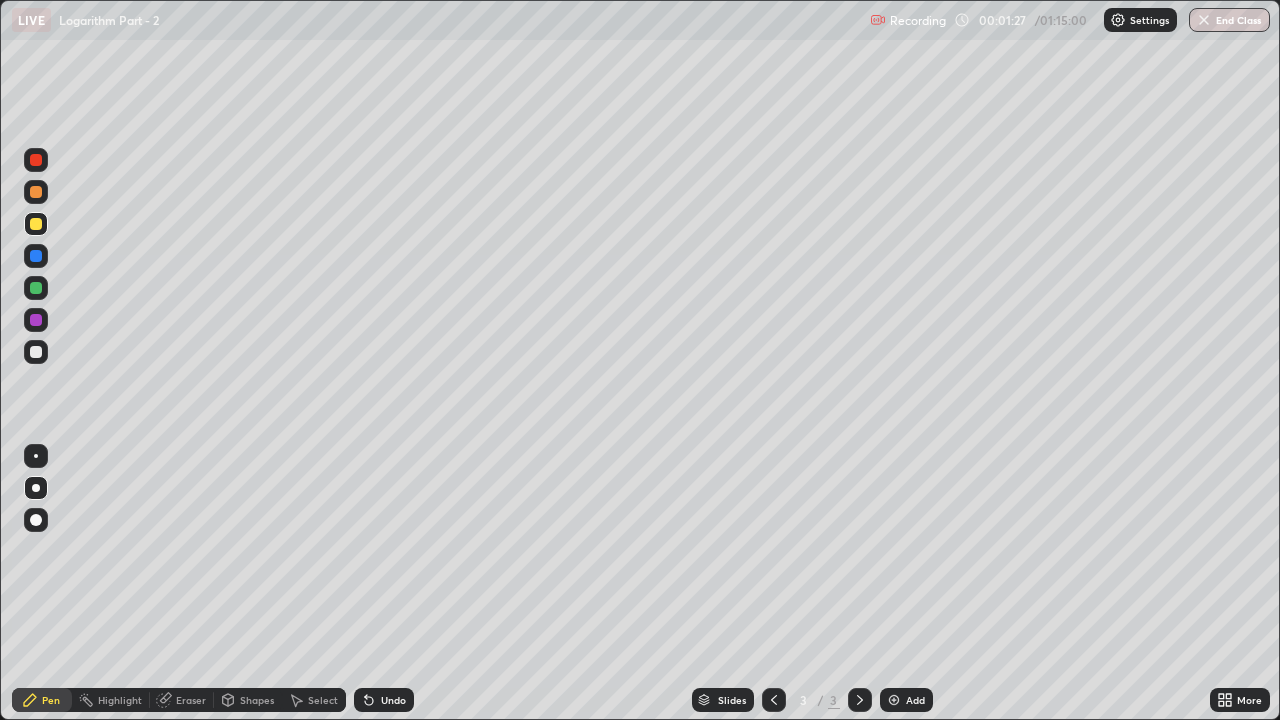 click at bounding box center [36, 352] 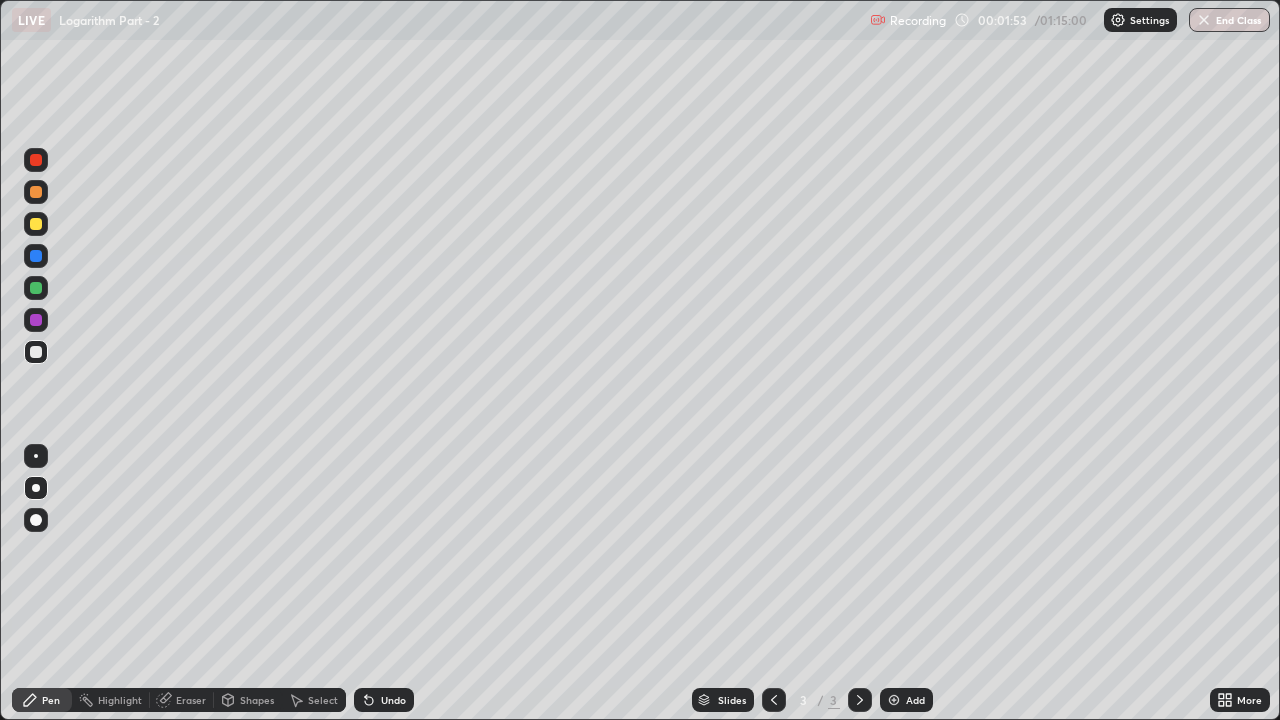 click on "Shapes" at bounding box center (257, 700) 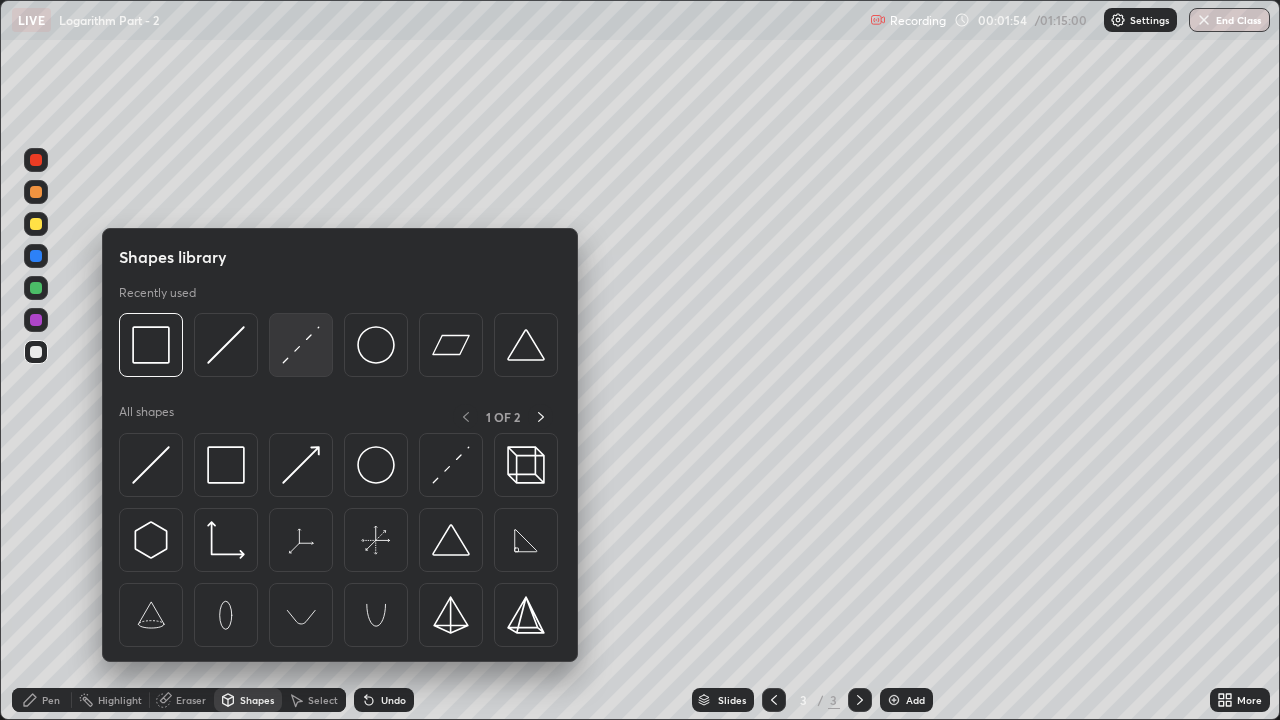 click at bounding box center [301, 345] 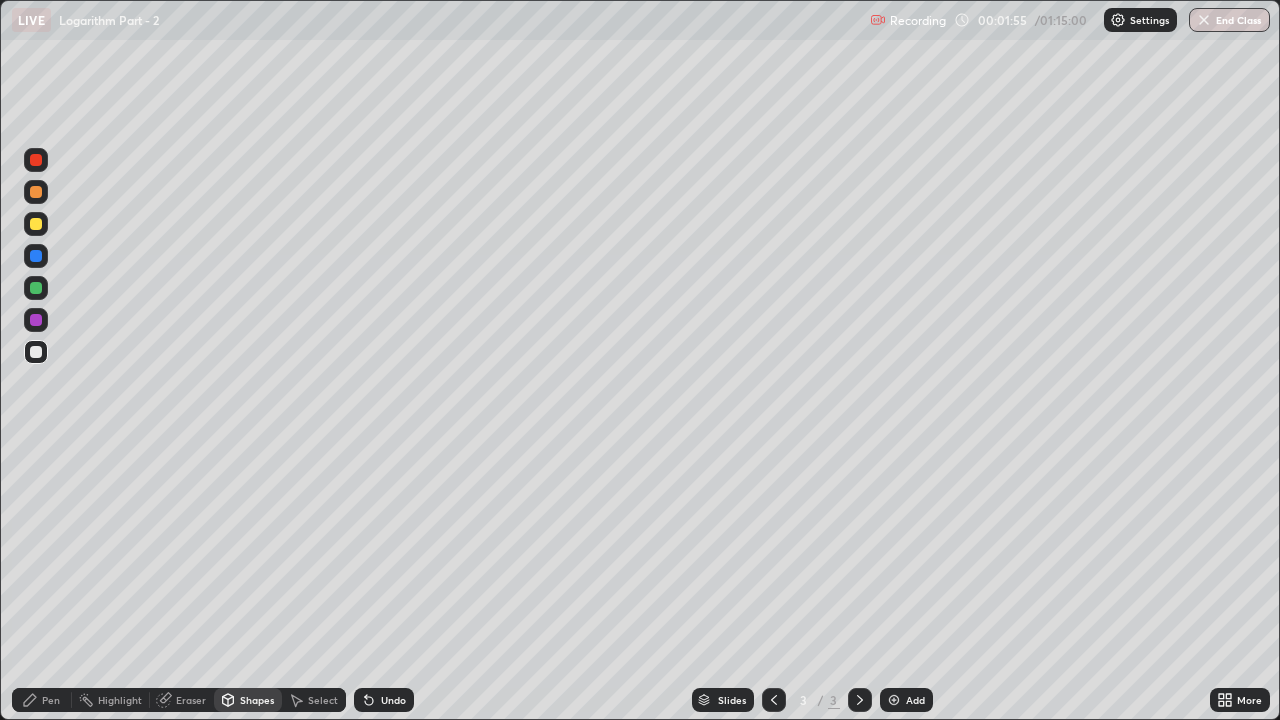 click at bounding box center [36, 224] 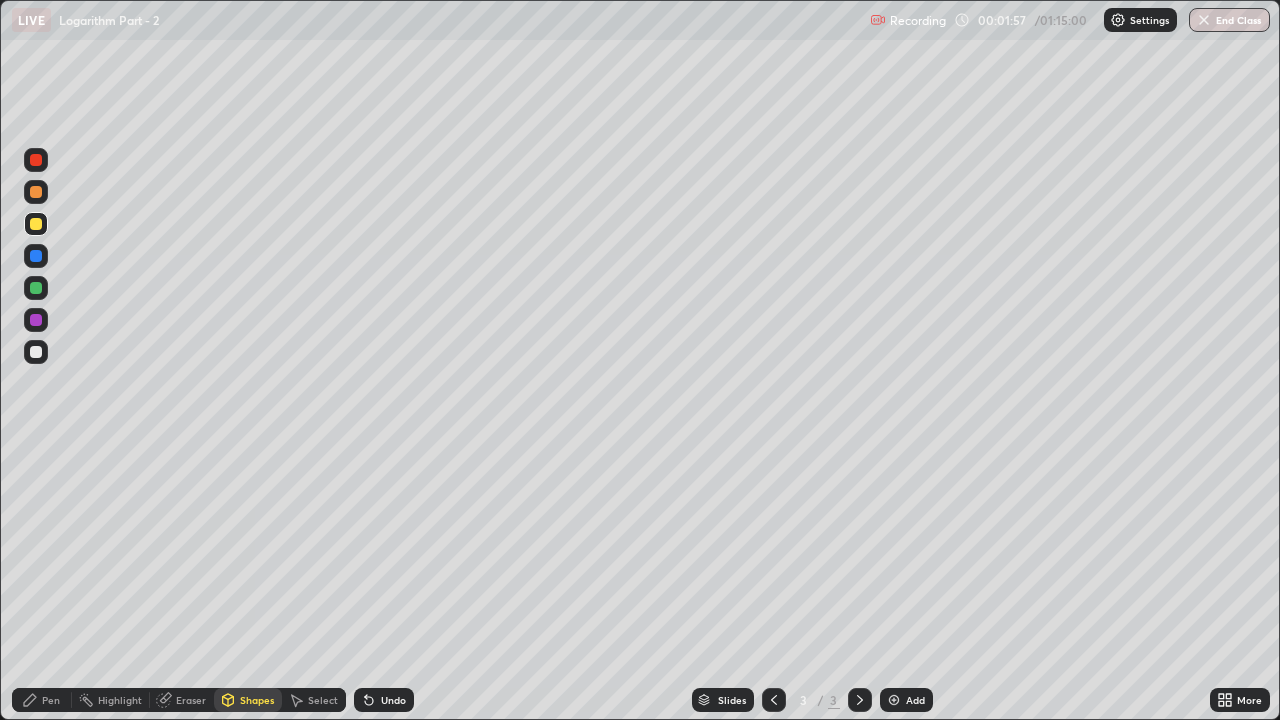 click on "Pen" at bounding box center [51, 700] 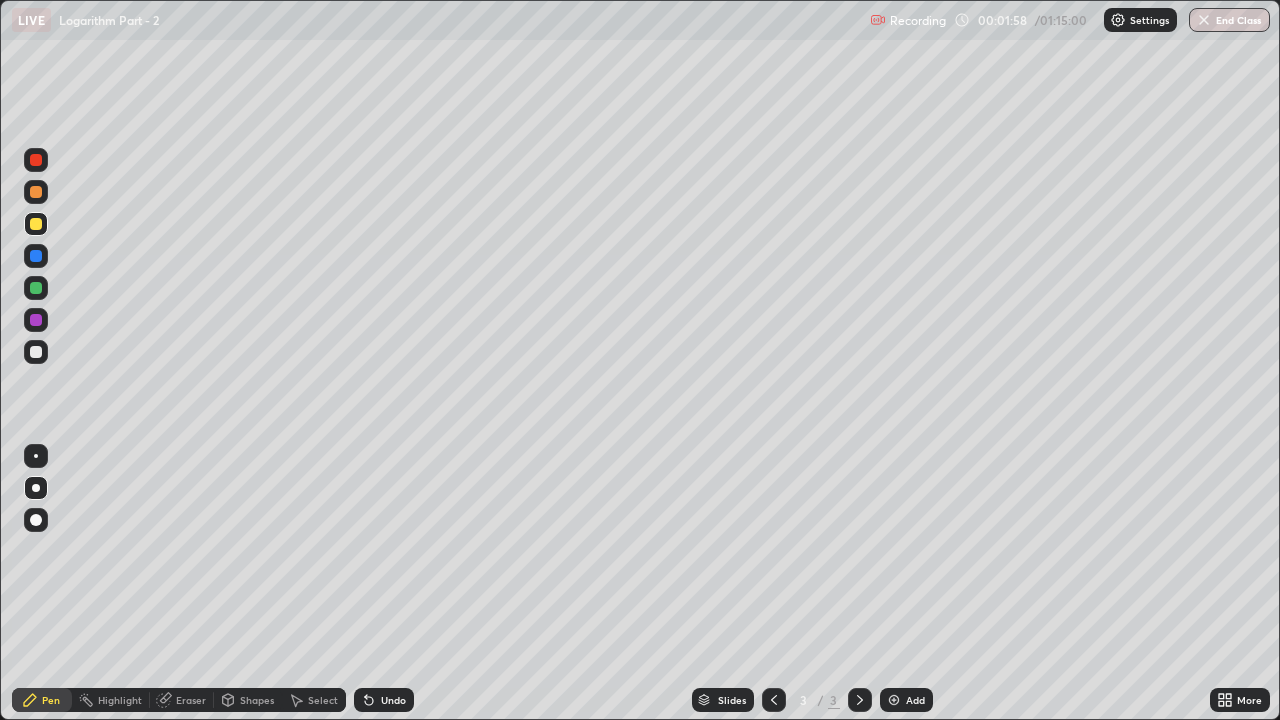 click at bounding box center [36, 288] 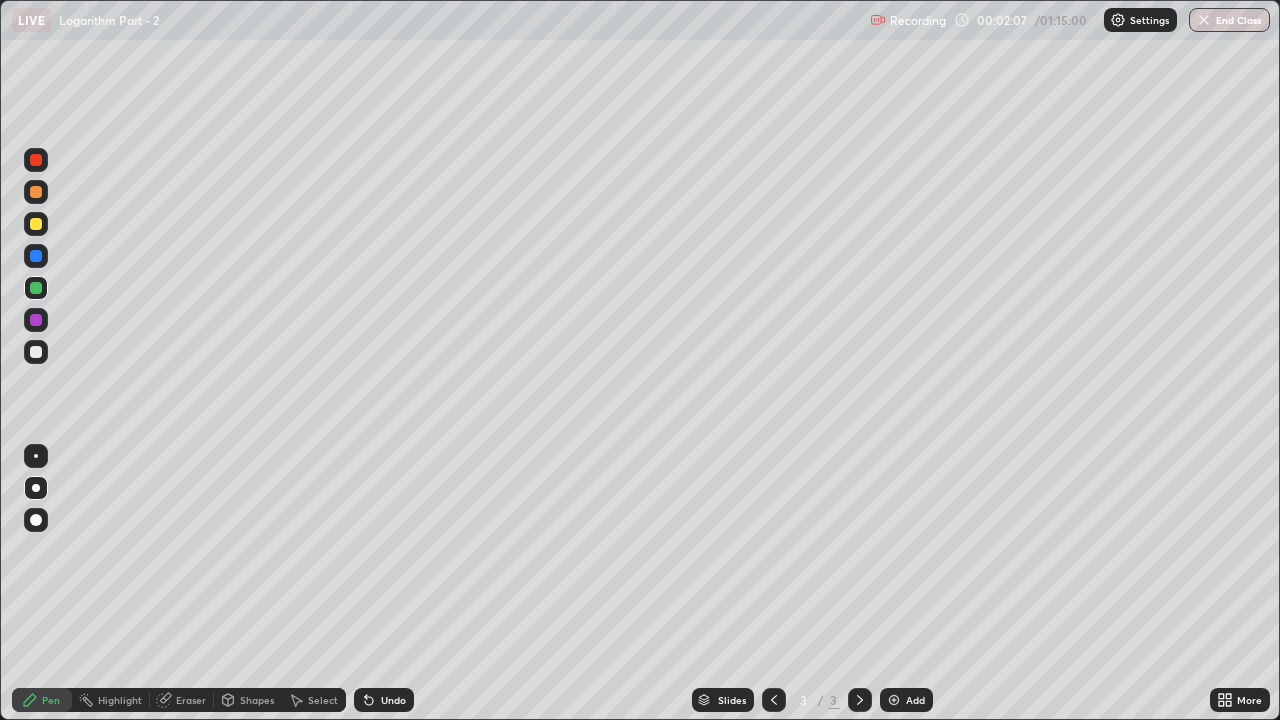click at bounding box center [36, 352] 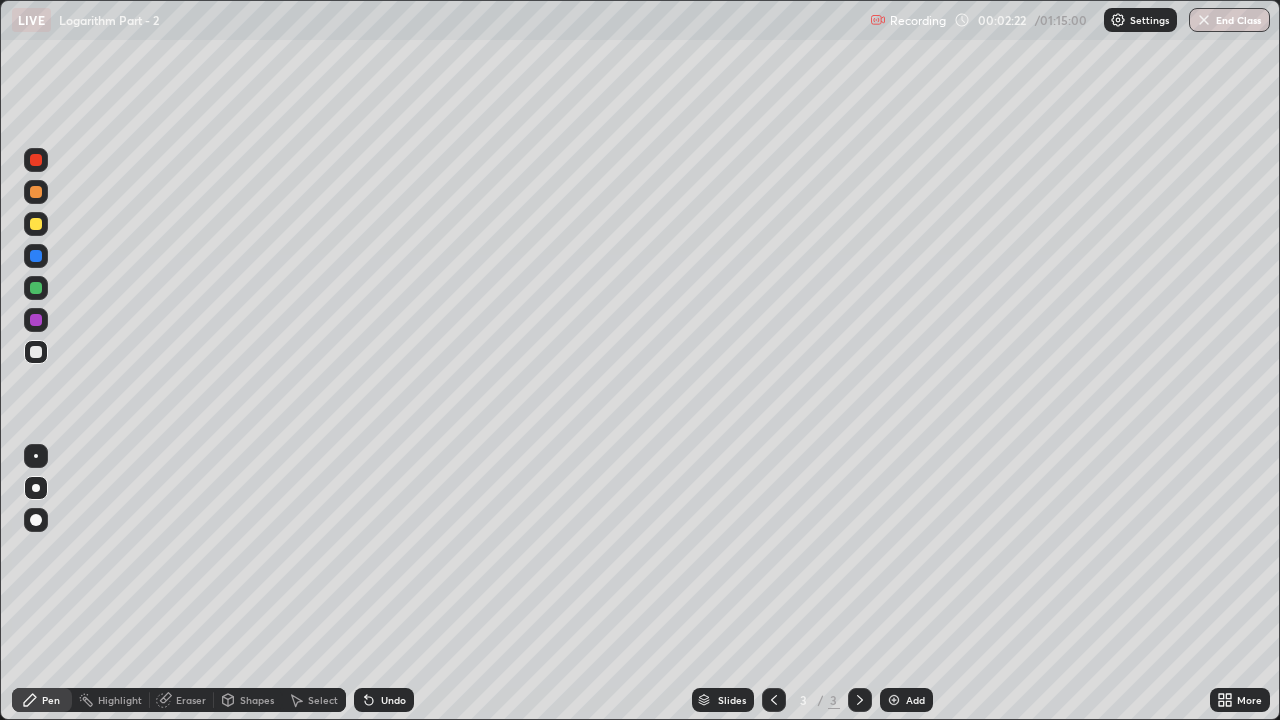 click on "Undo" at bounding box center (393, 700) 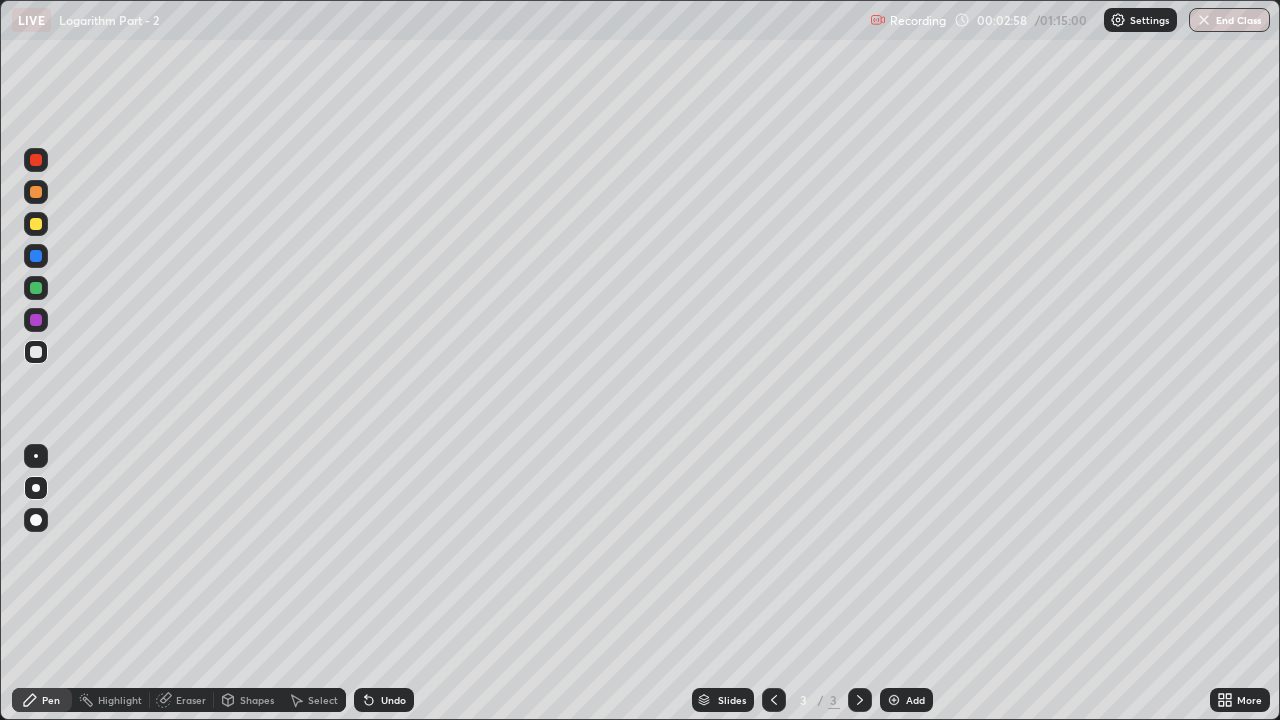 click at bounding box center [894, 700] 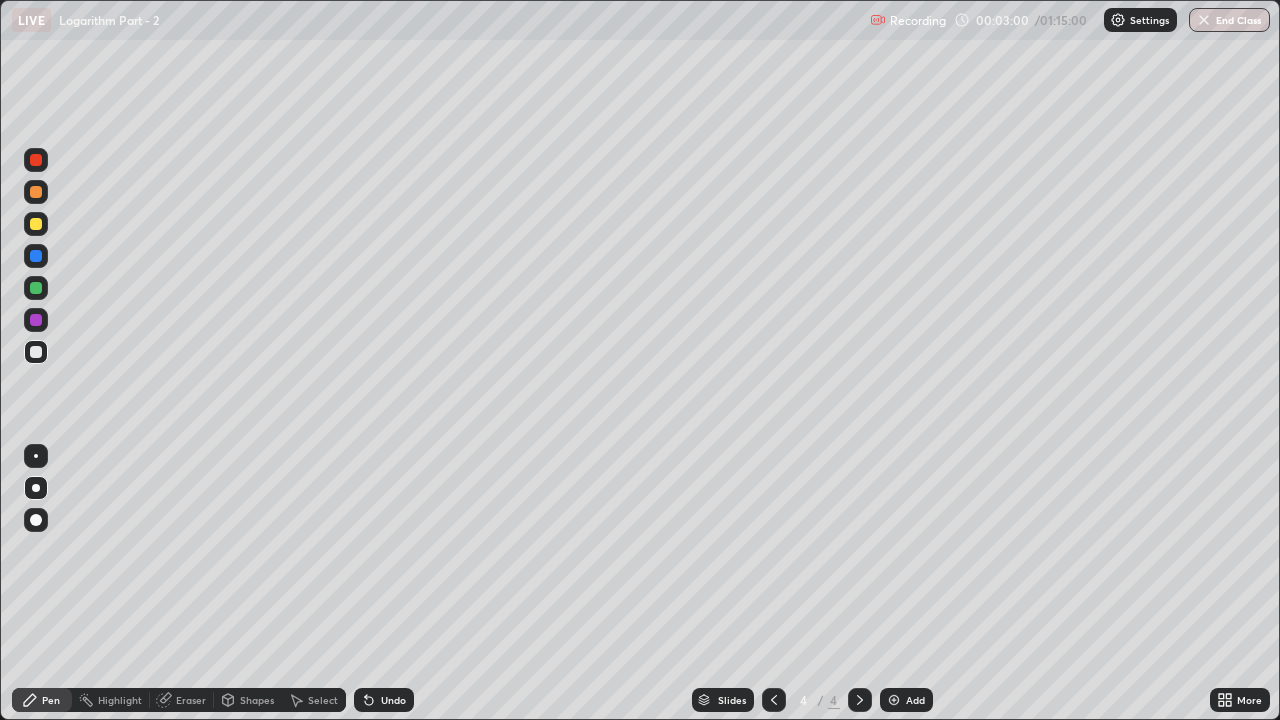 click at bounding box center [36, 288] 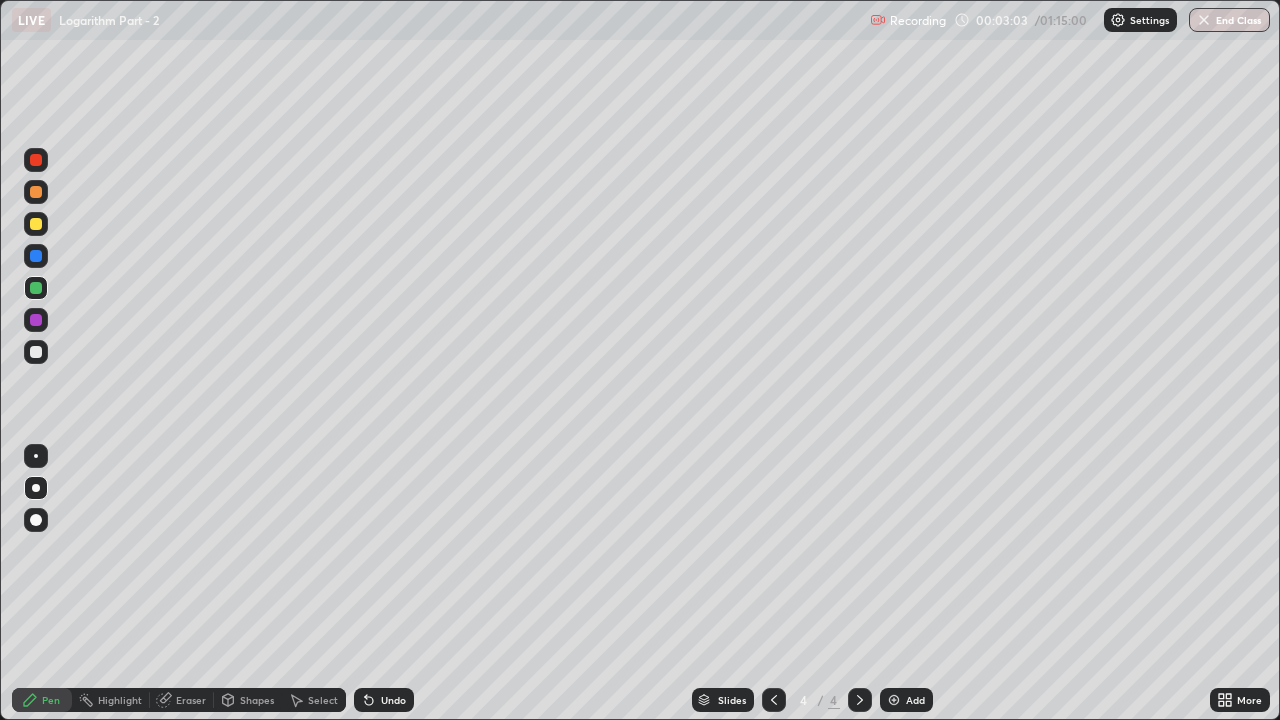 click at bounding box center [36, 352] 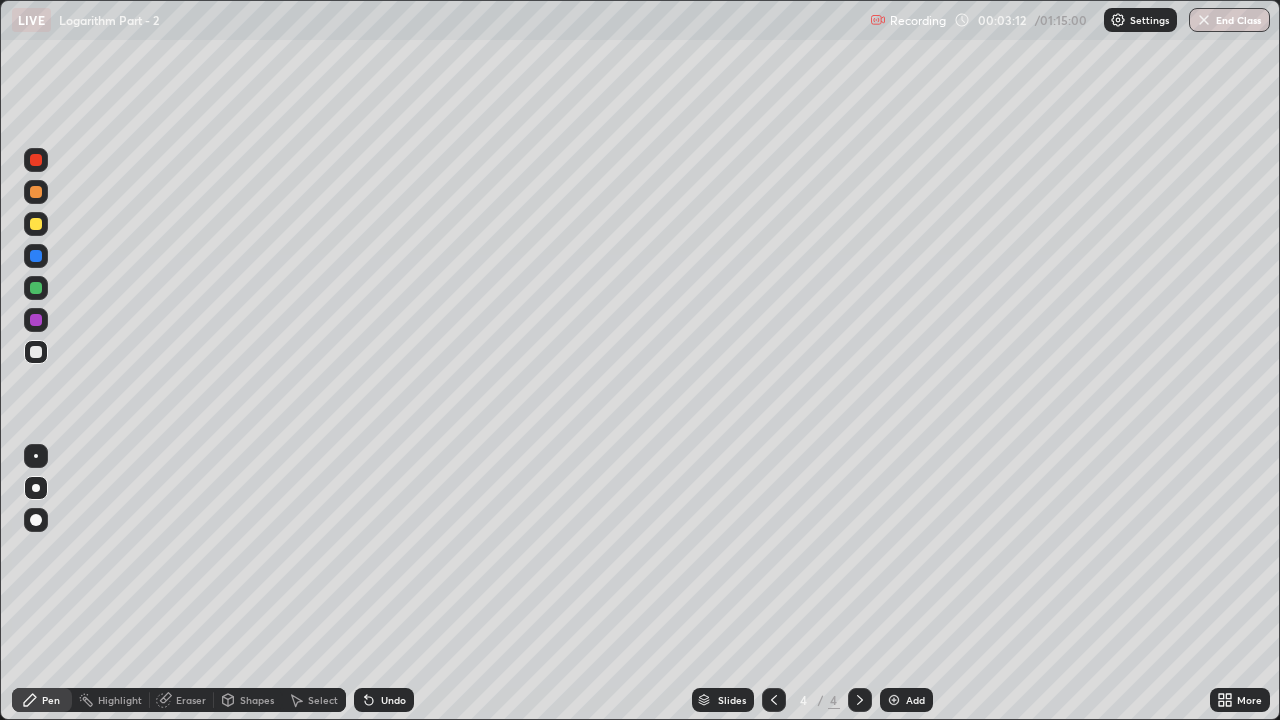 click at bounding box center (36, 288) 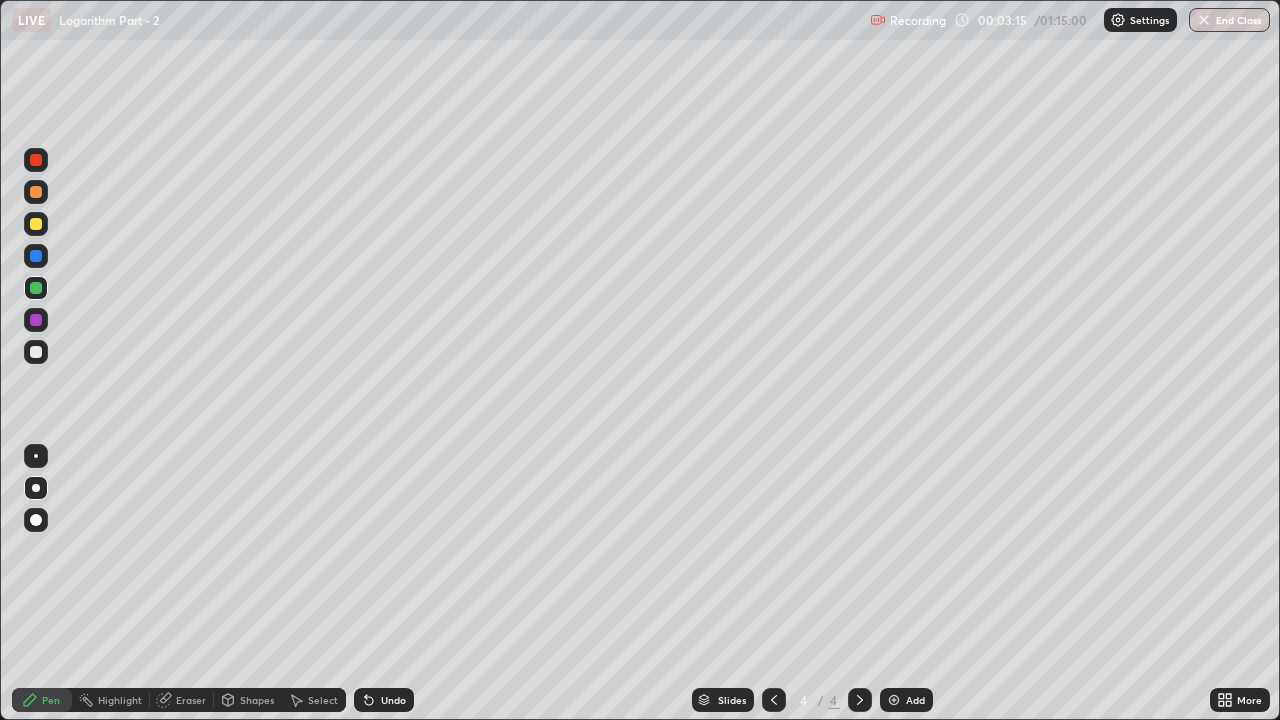 click at bounding box center [36, 352] 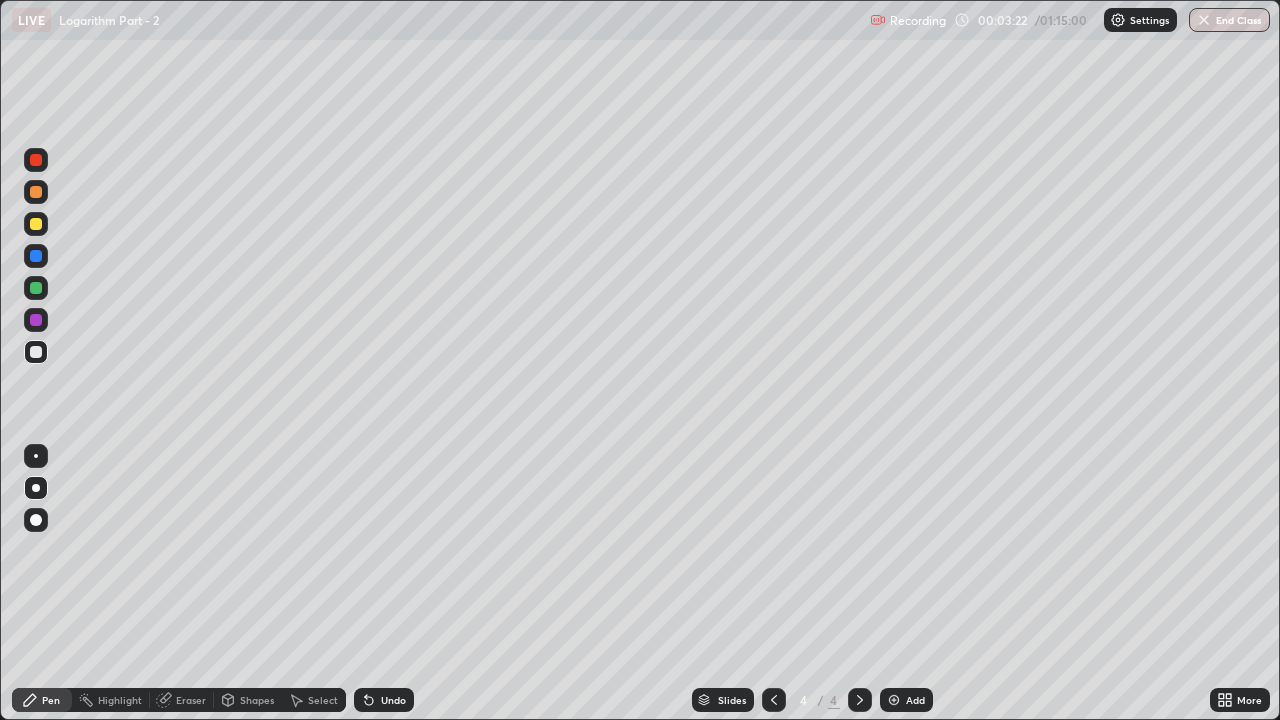 click at bounding box center [36, 288] 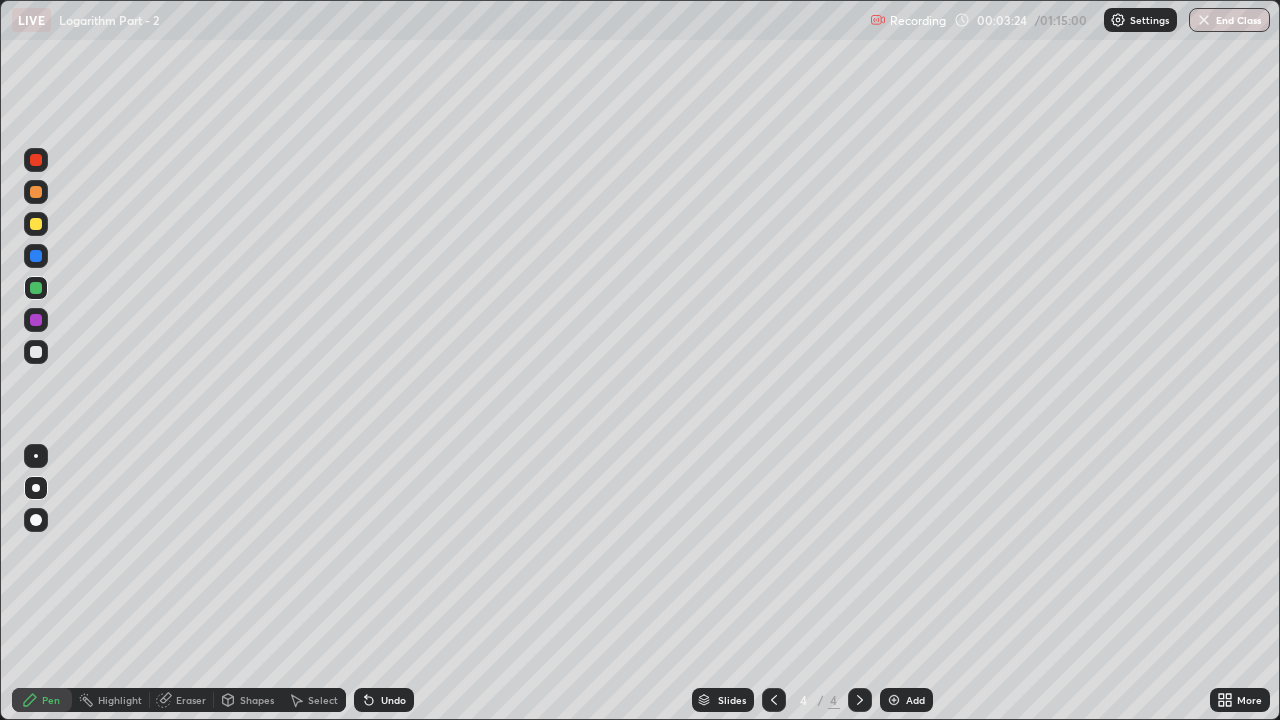 click at bounding box center (36, 352) 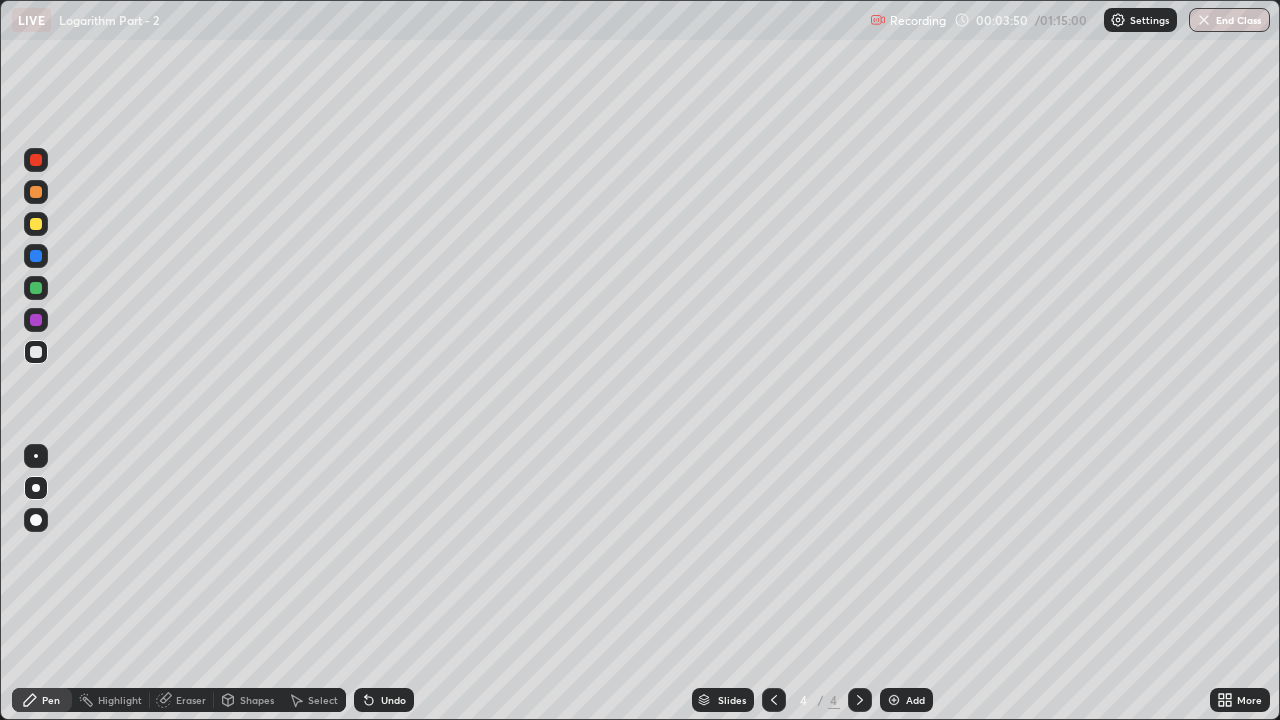 click 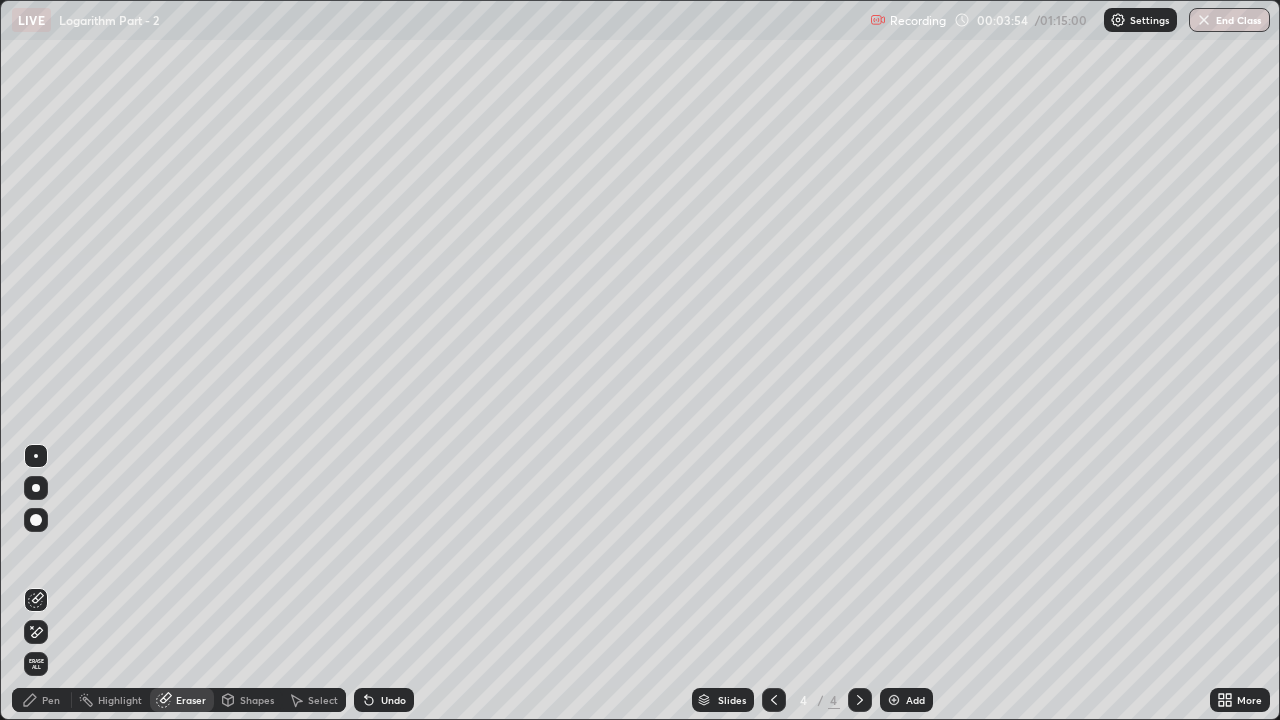 click on "Pen" at bounding box center (51, 700) 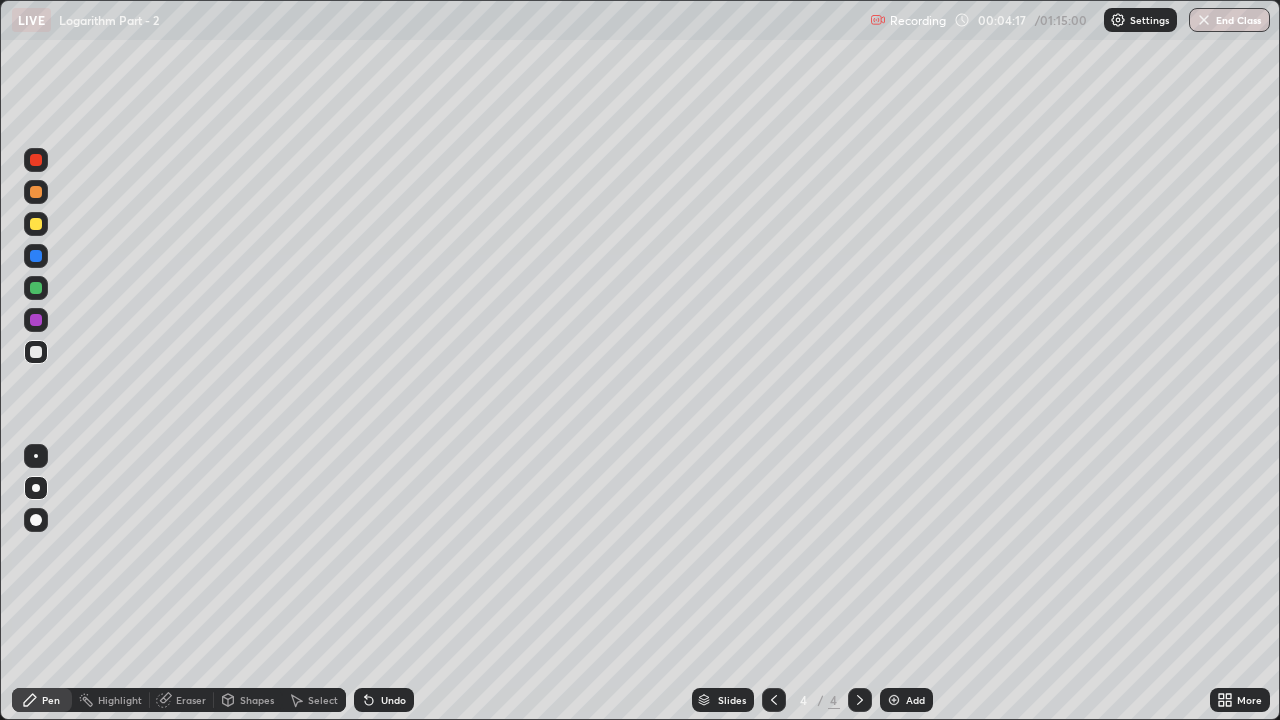 click on "Undo" at bounding box center (393, 700) 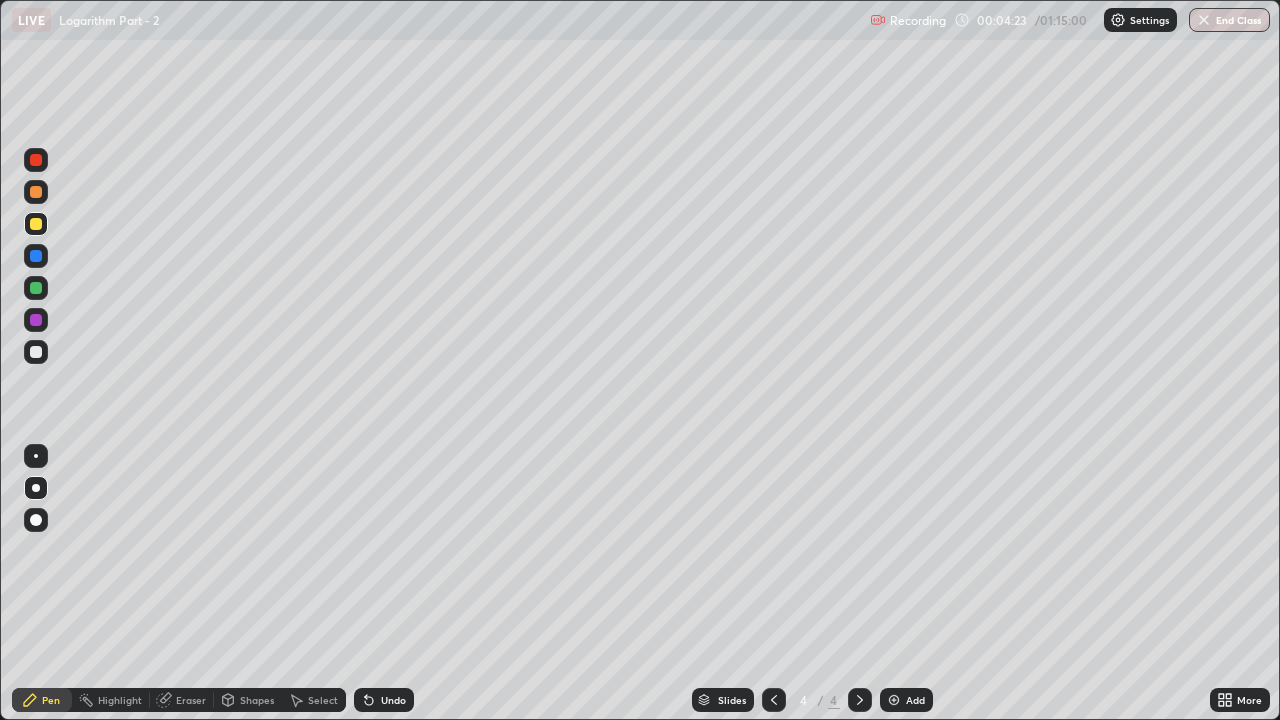 click on "Shapes" at bounding box center [257, 700] 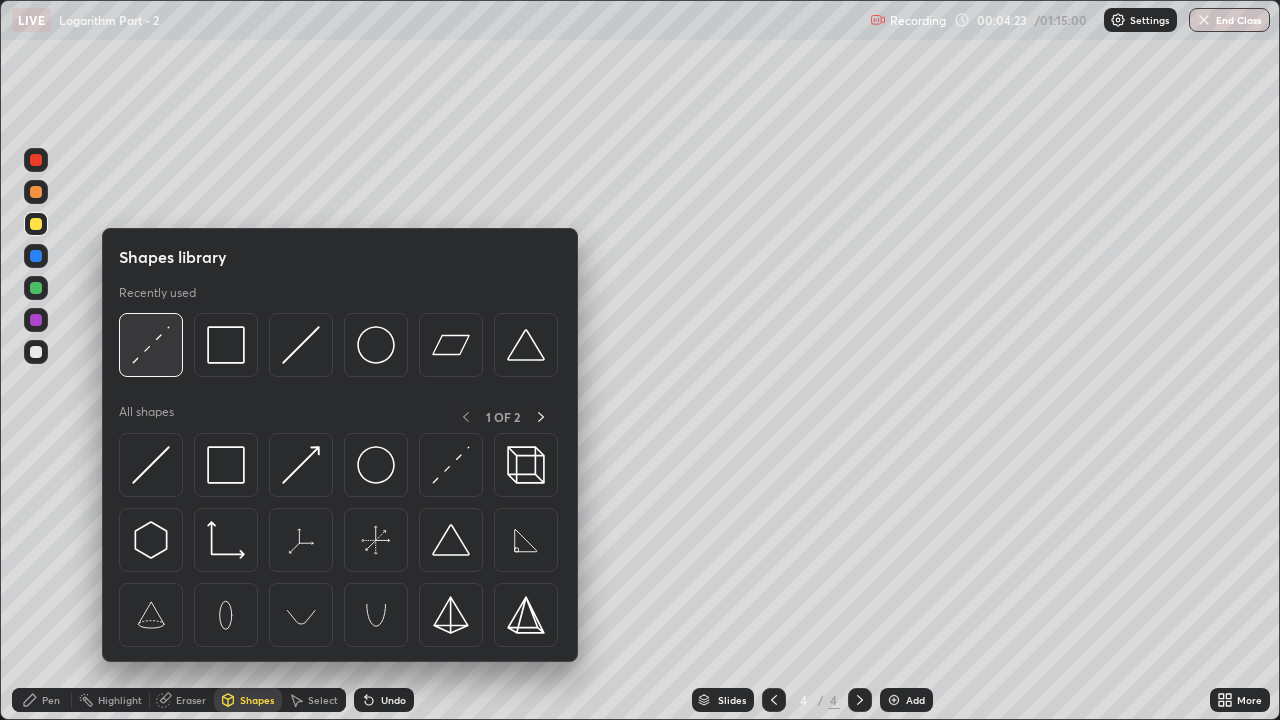 click at bounding box center (151, 345) 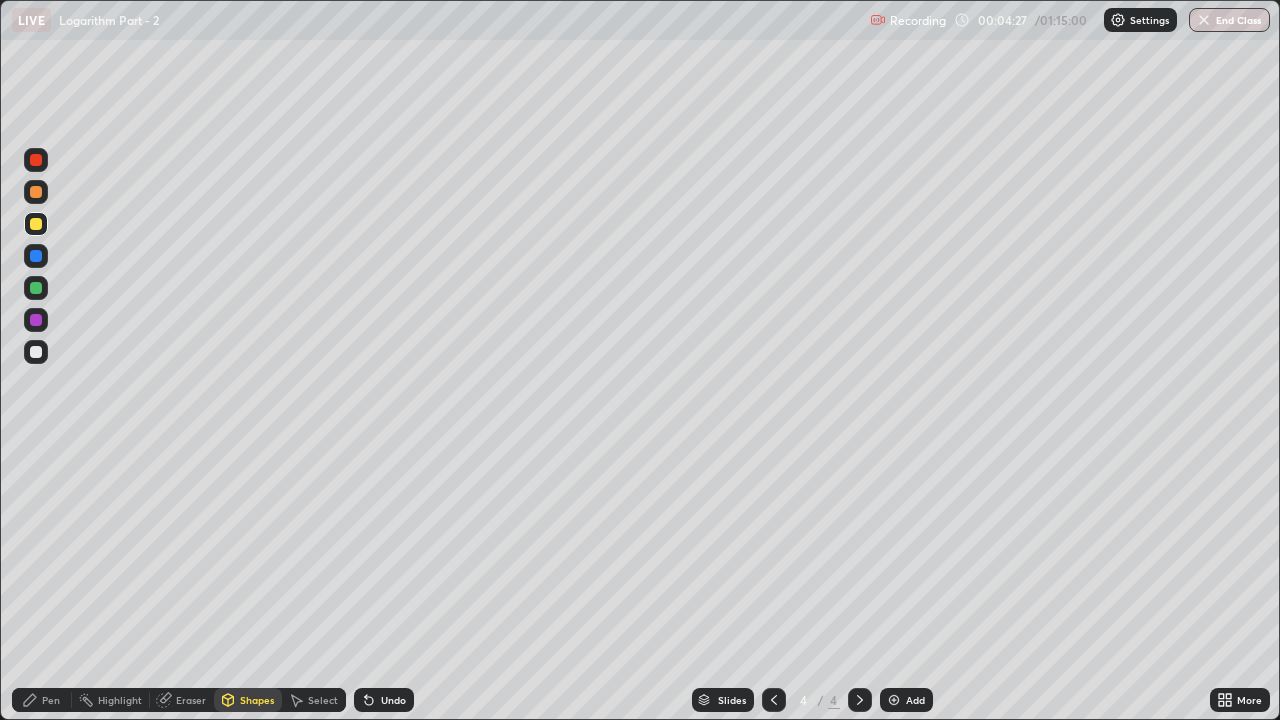 click on "Pen" at bounding box center [42, 700] 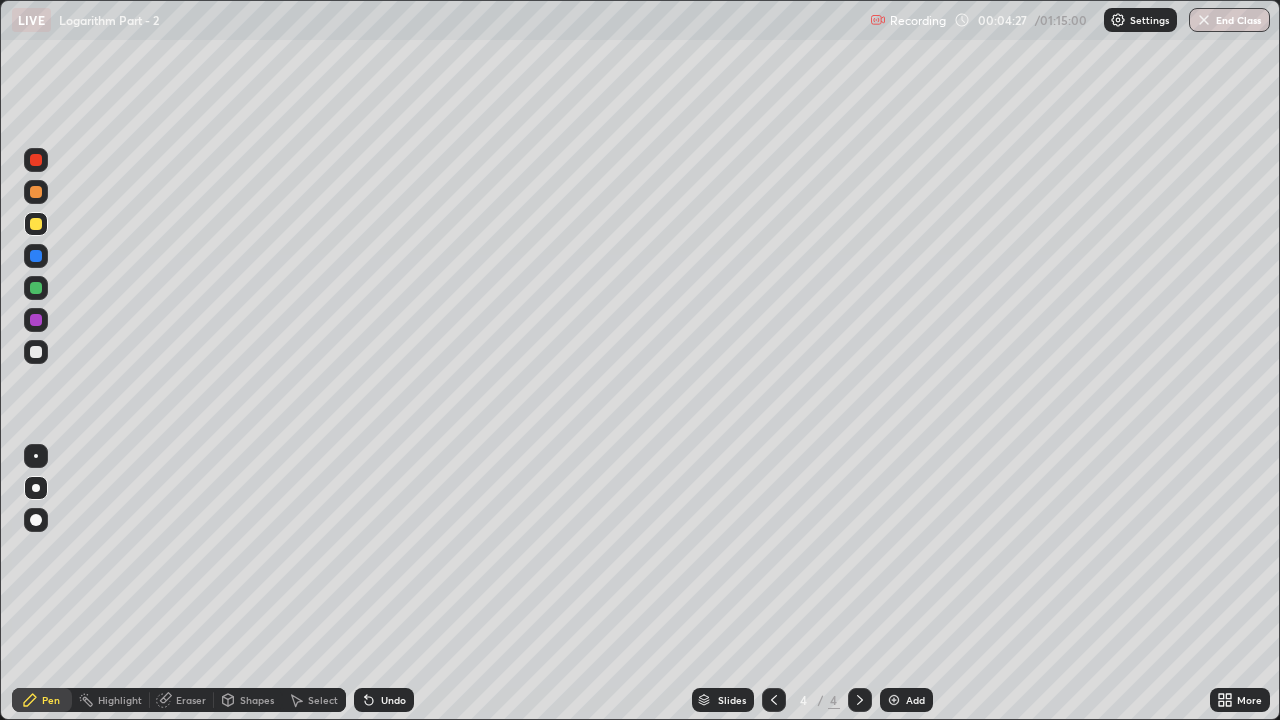 click at bounding box center [36, 288] 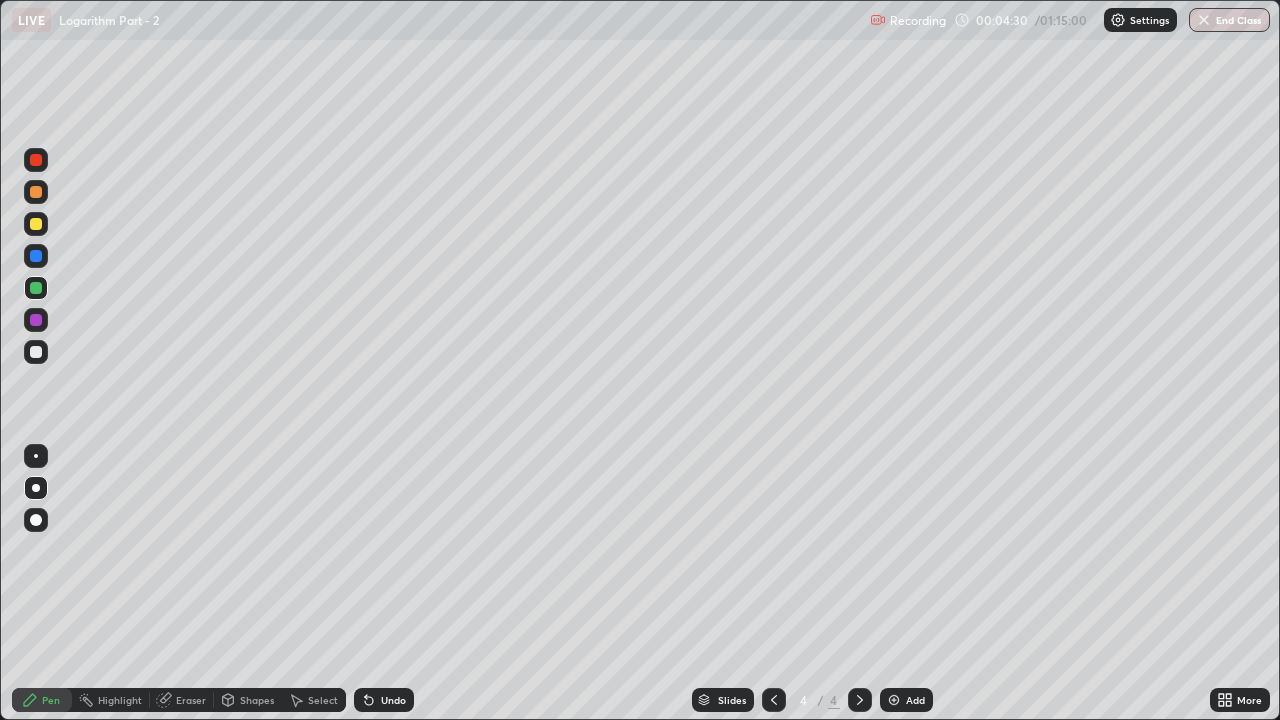 click on "Undo" at bounding box center (393, 700) 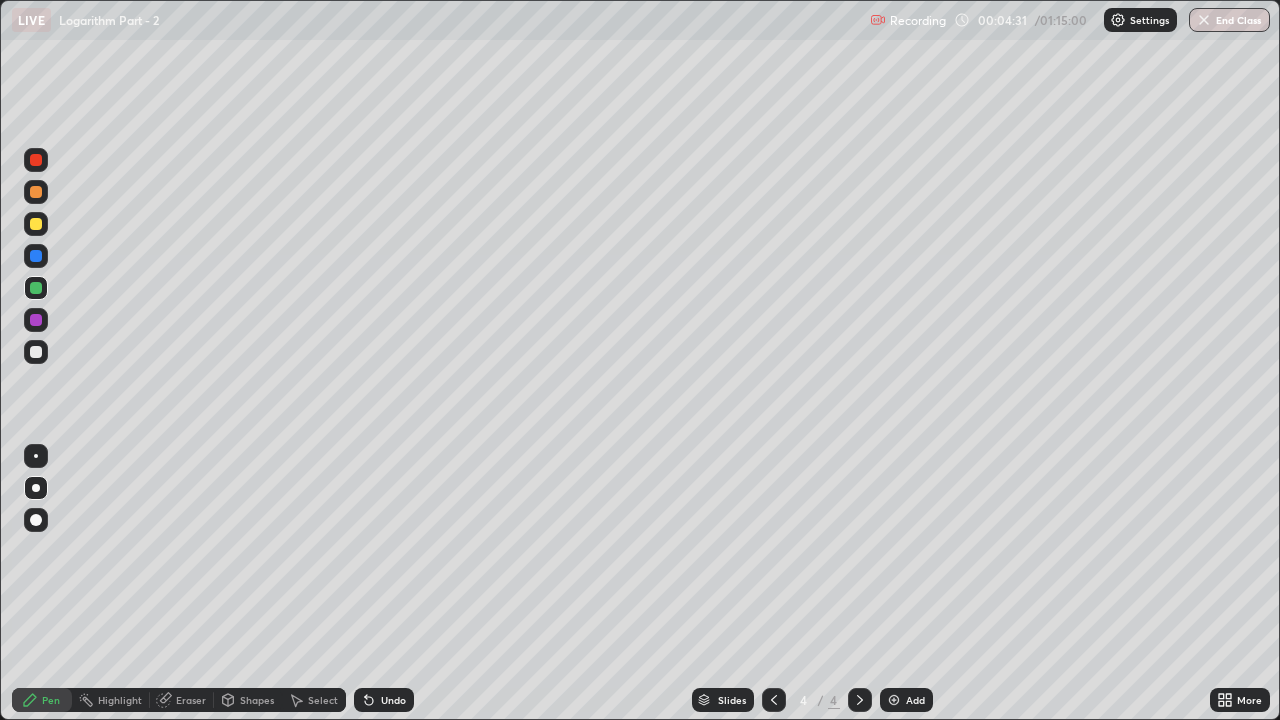 click on "Undo" at bounding box center [384, 700] 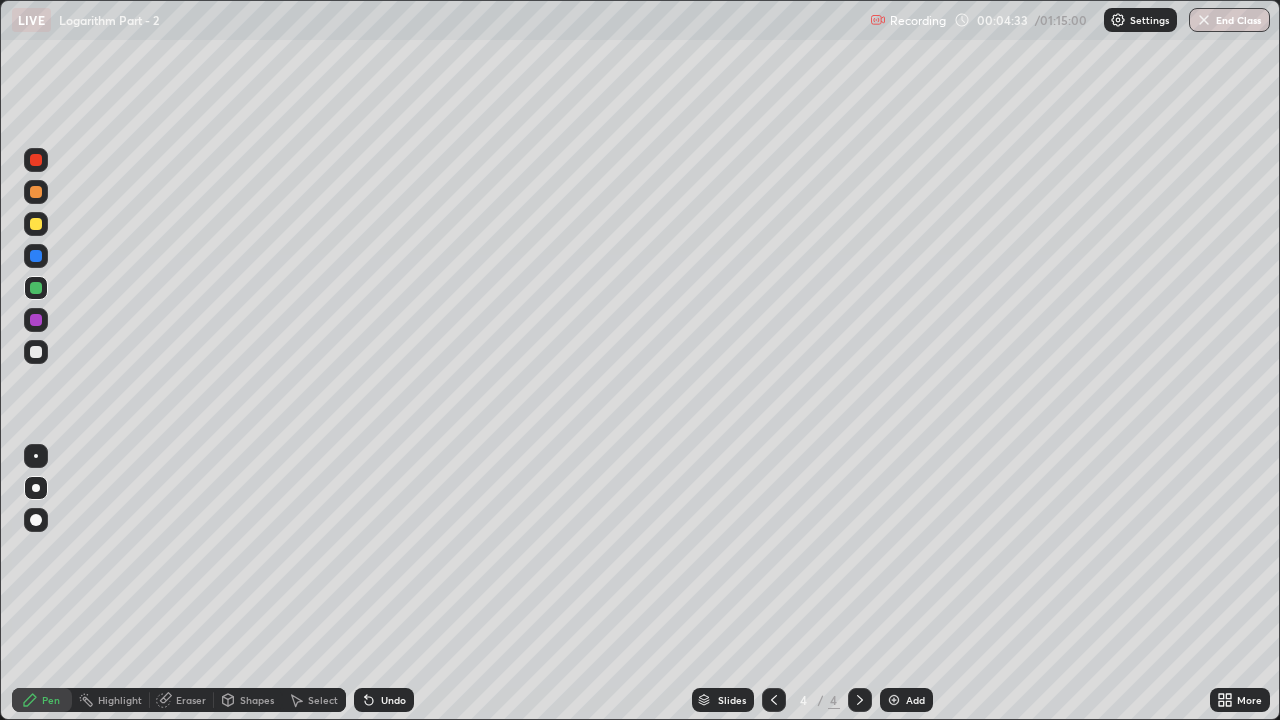 click at bounding box center [36, 352] 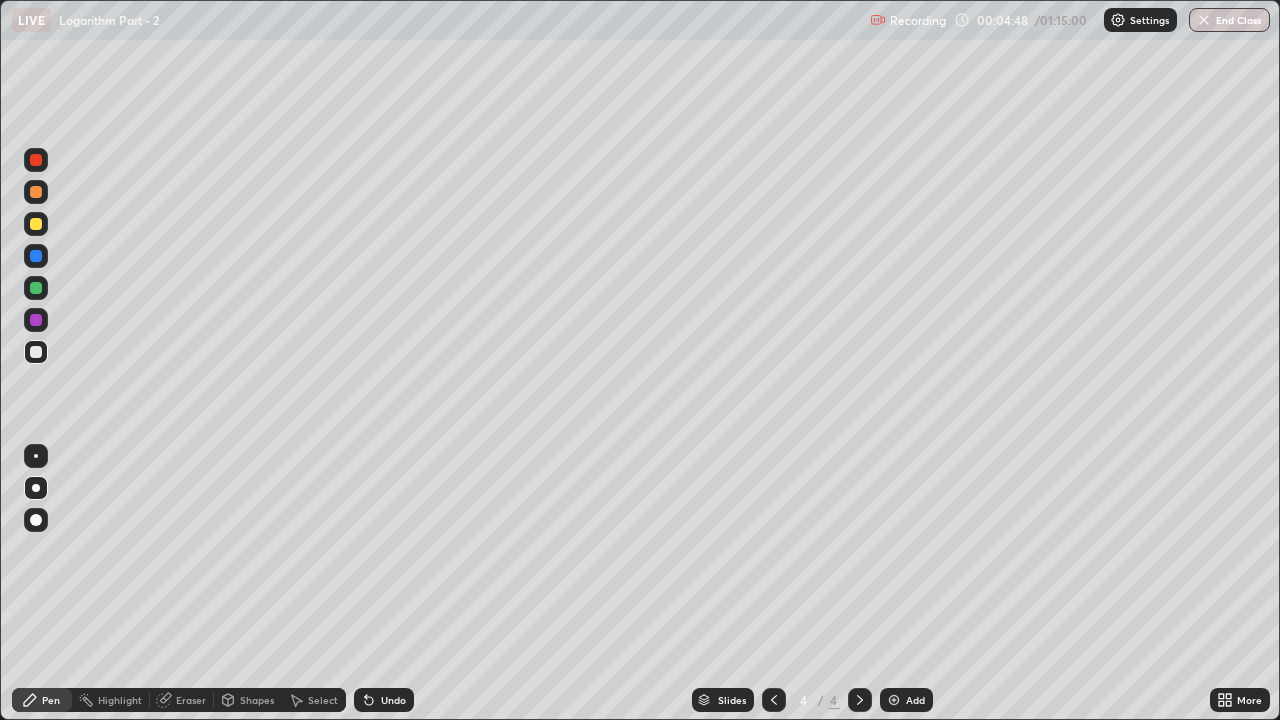 click at bounding box center [36, 288] 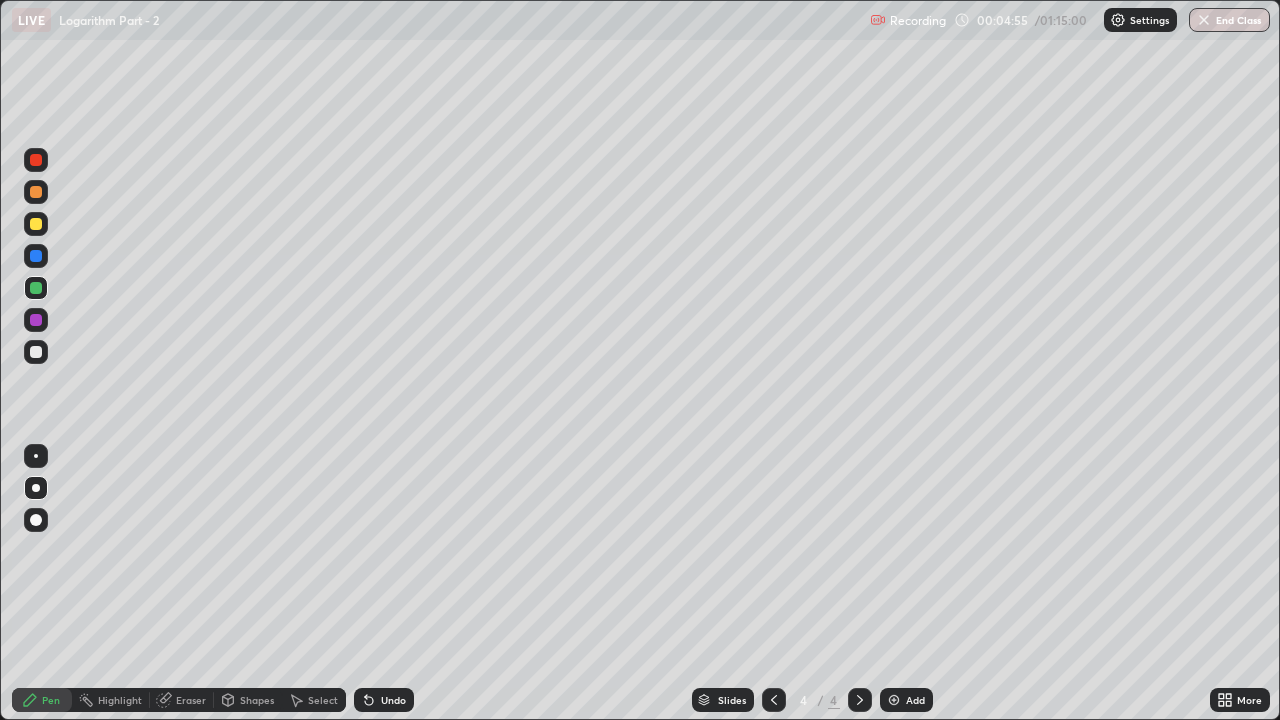 click at bounding box center [36, 288] 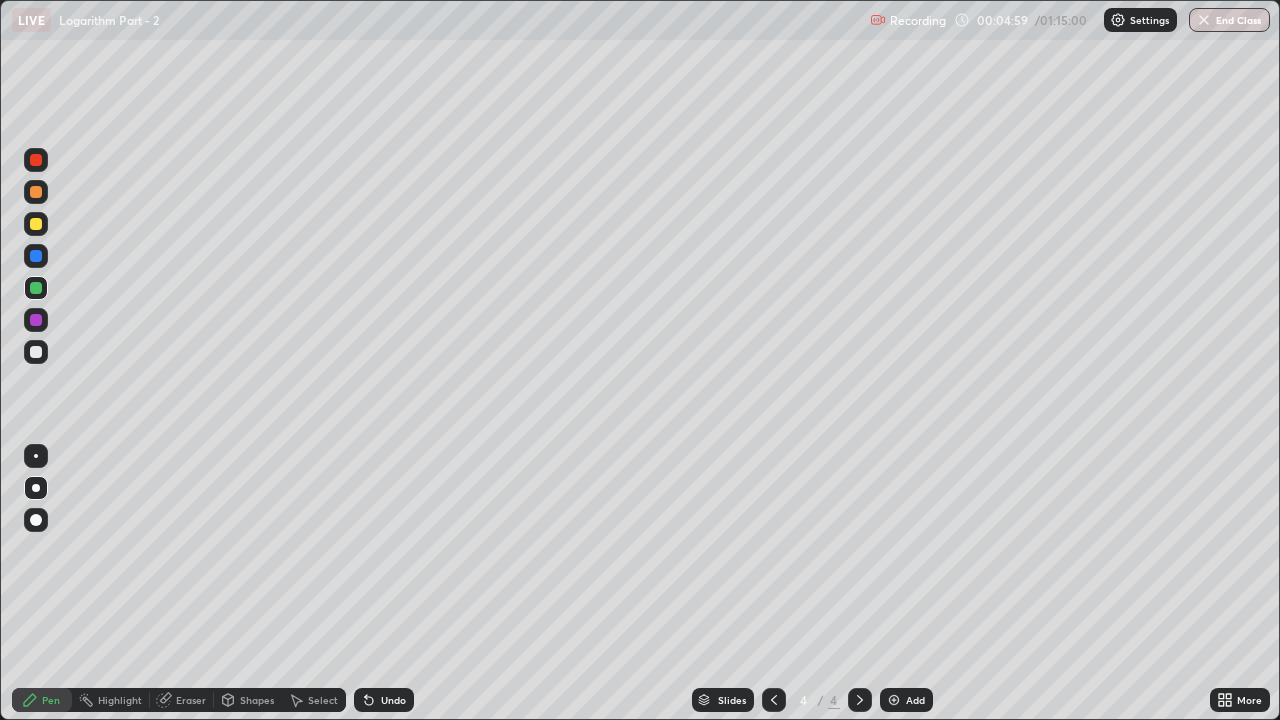 click at bounding box center [36, 352] 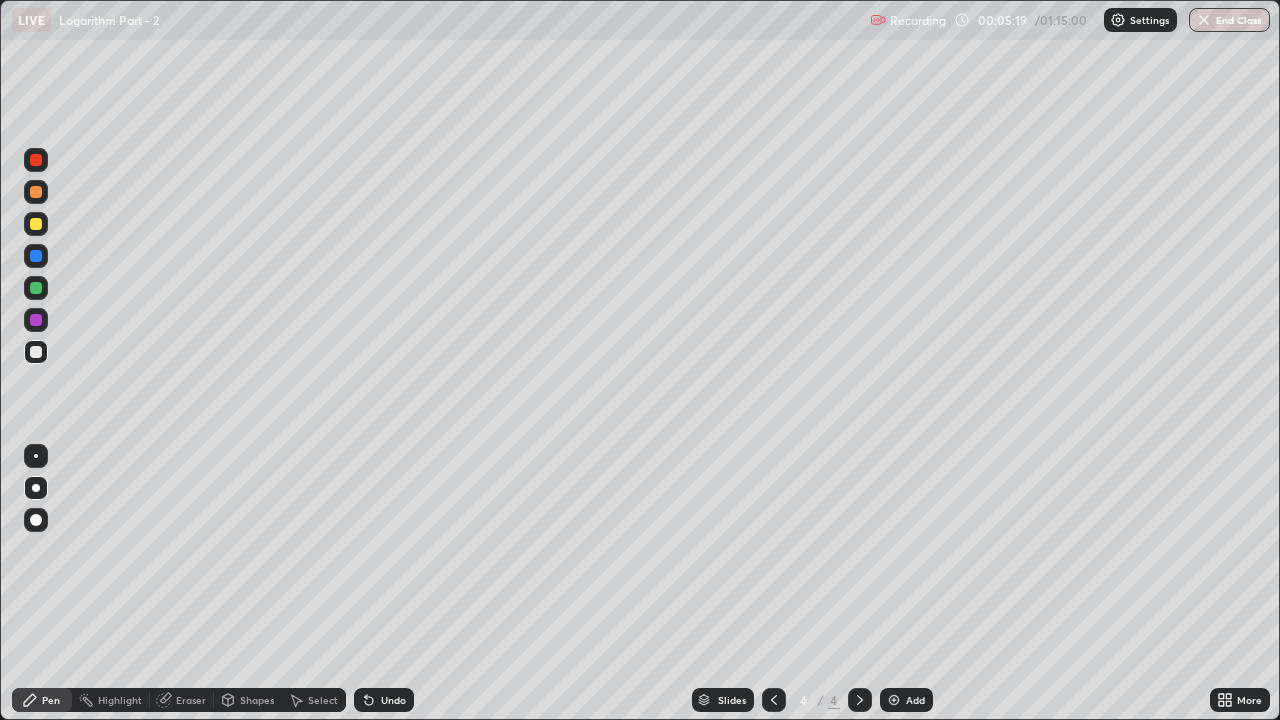 click at bounding box center (36, 288) 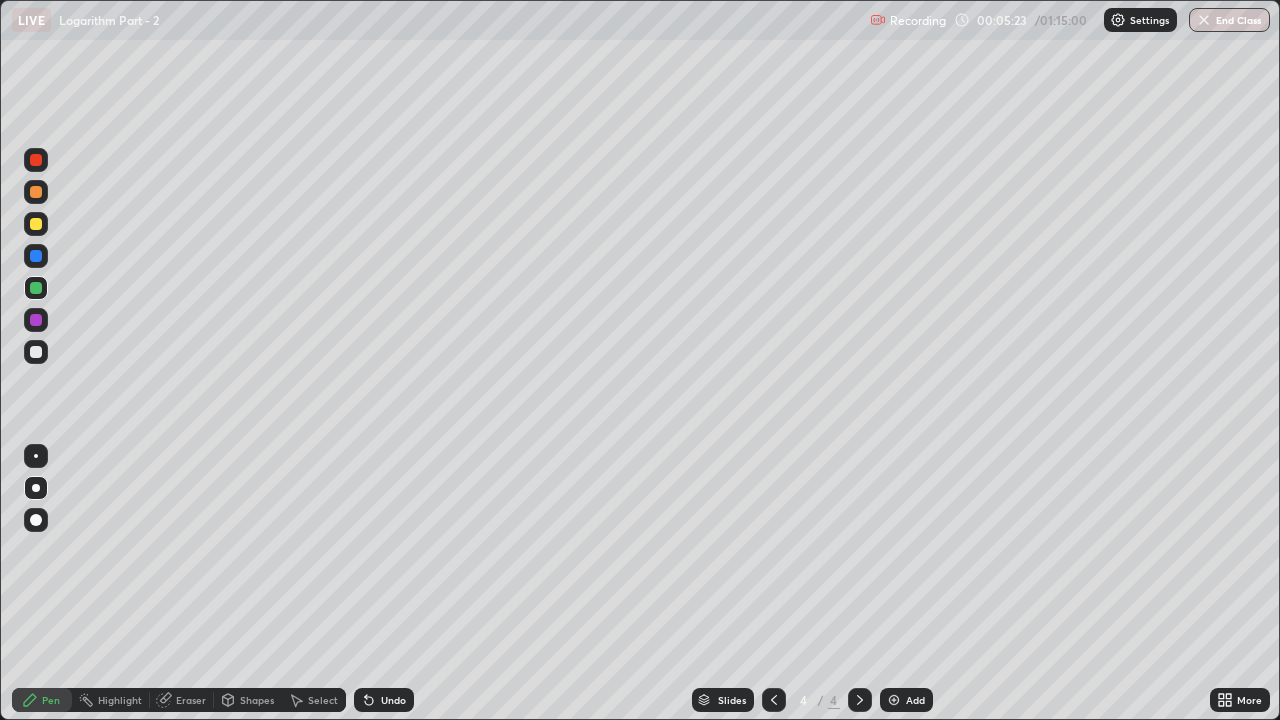 click at bounding box center (36, 352) 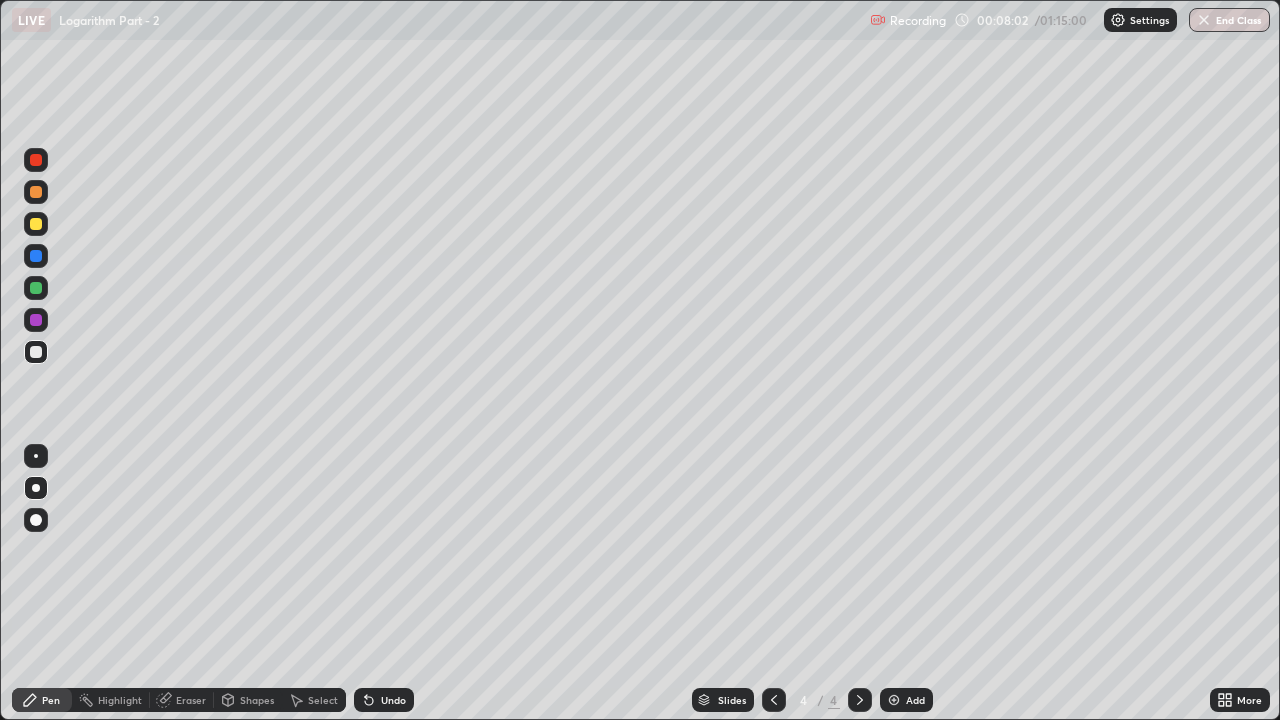 click on "Add" at bounding box center [915, 700] 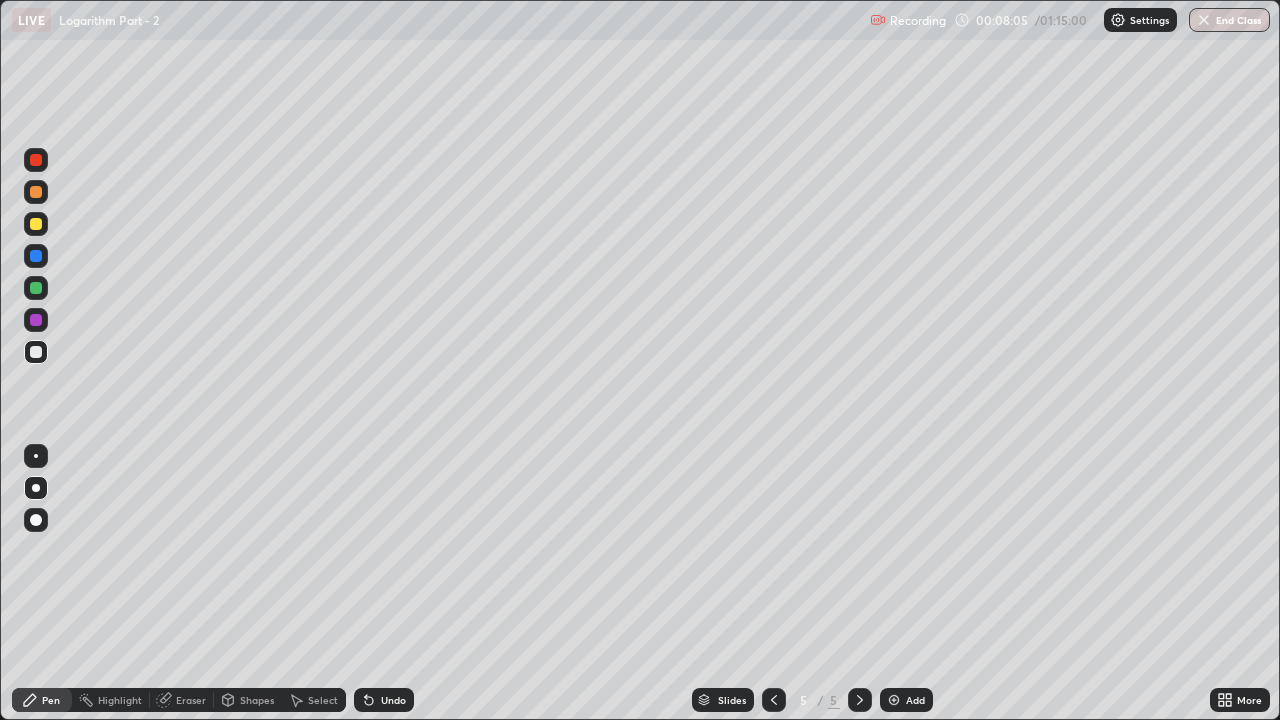 click on "Pen" at bounding box center [42, 700] 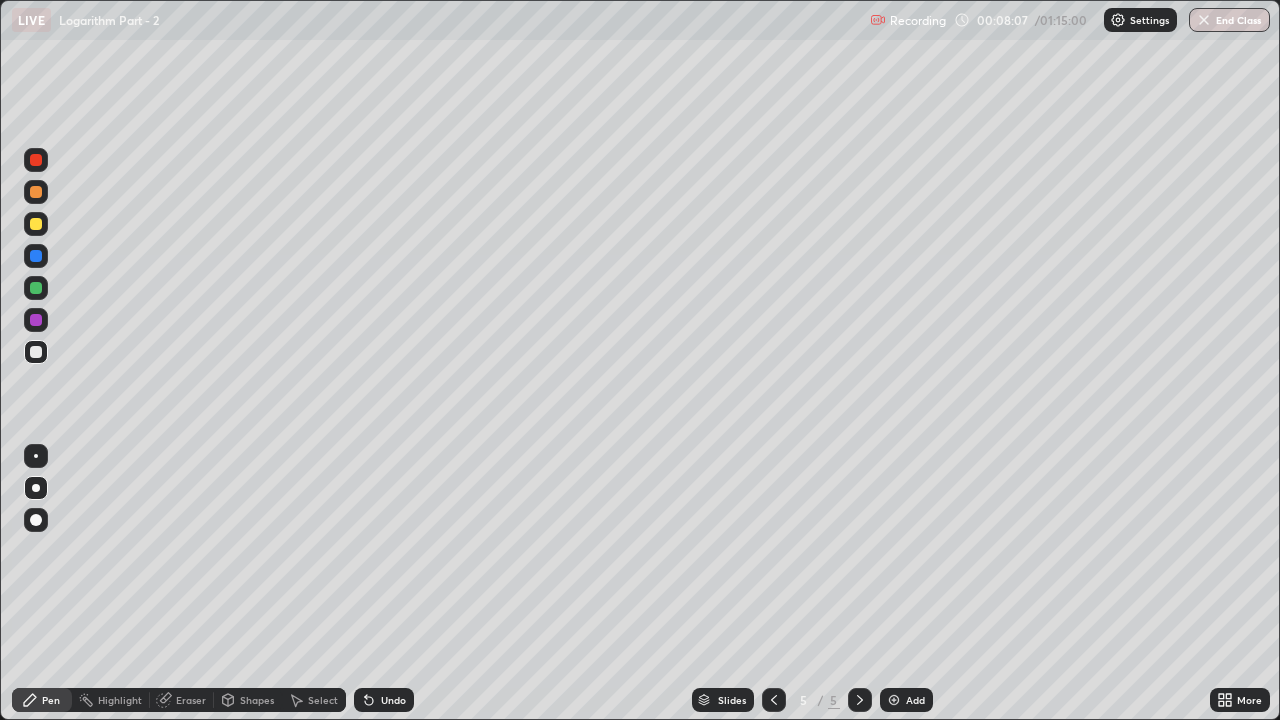click at bounding box center [36, 224] 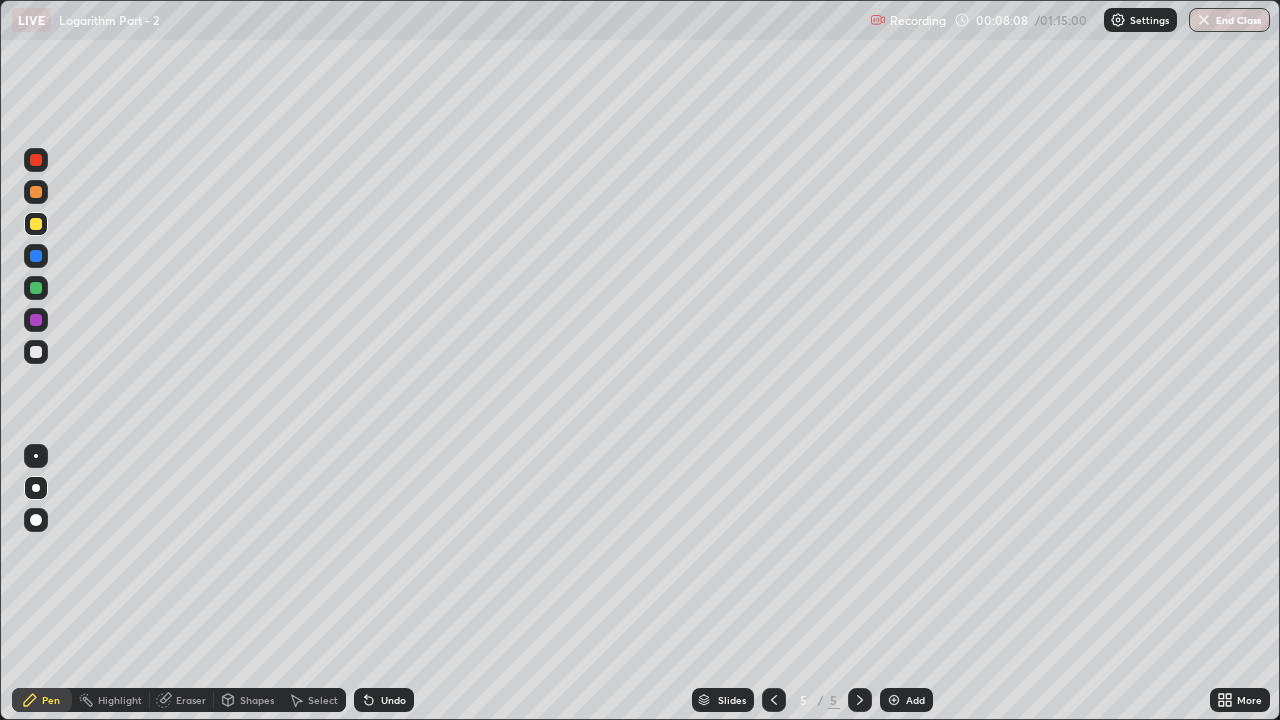 click on "Pen" at bounding box center (42, 700) 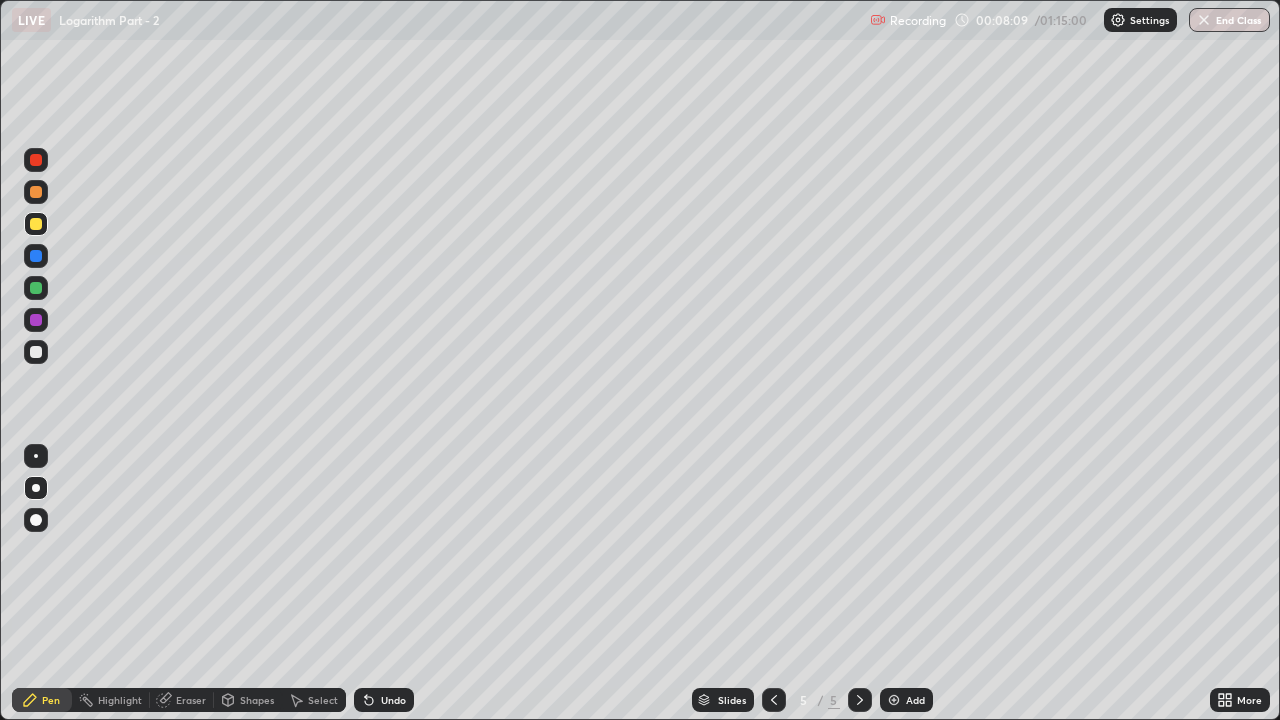 click at bounding box center (36, 352) 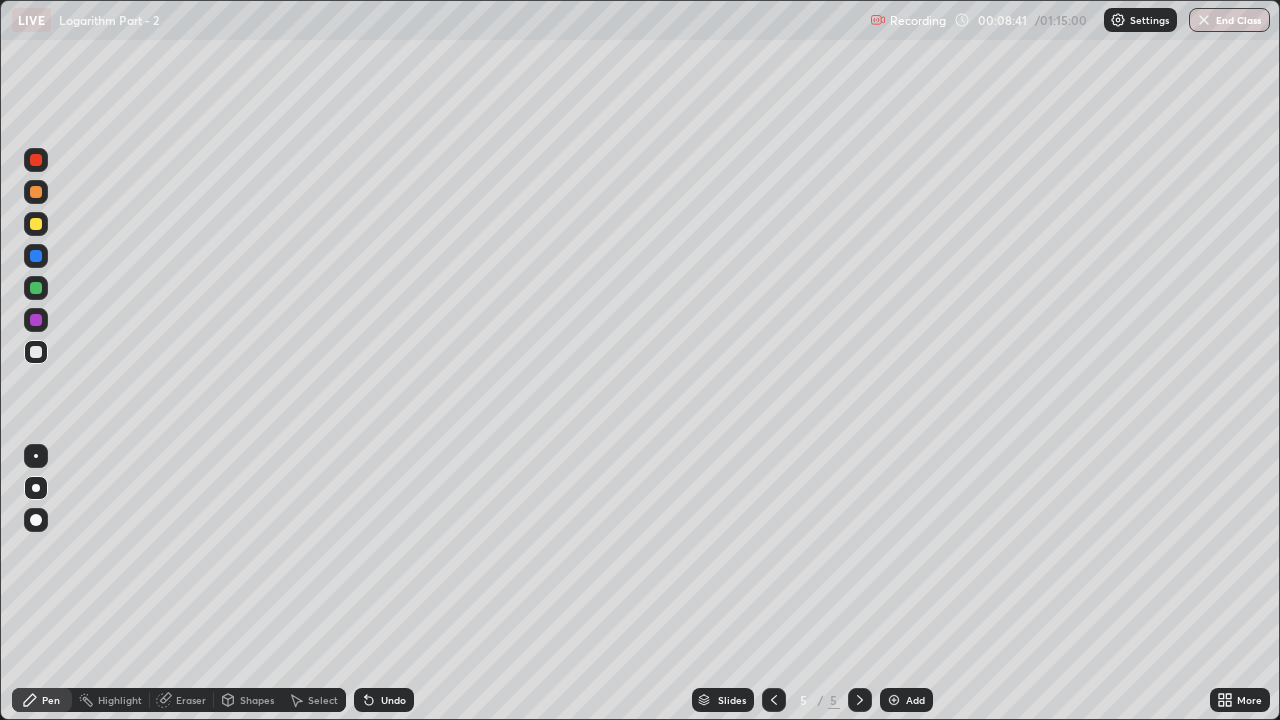 click on "Undo" at bounding box center [384, 700] 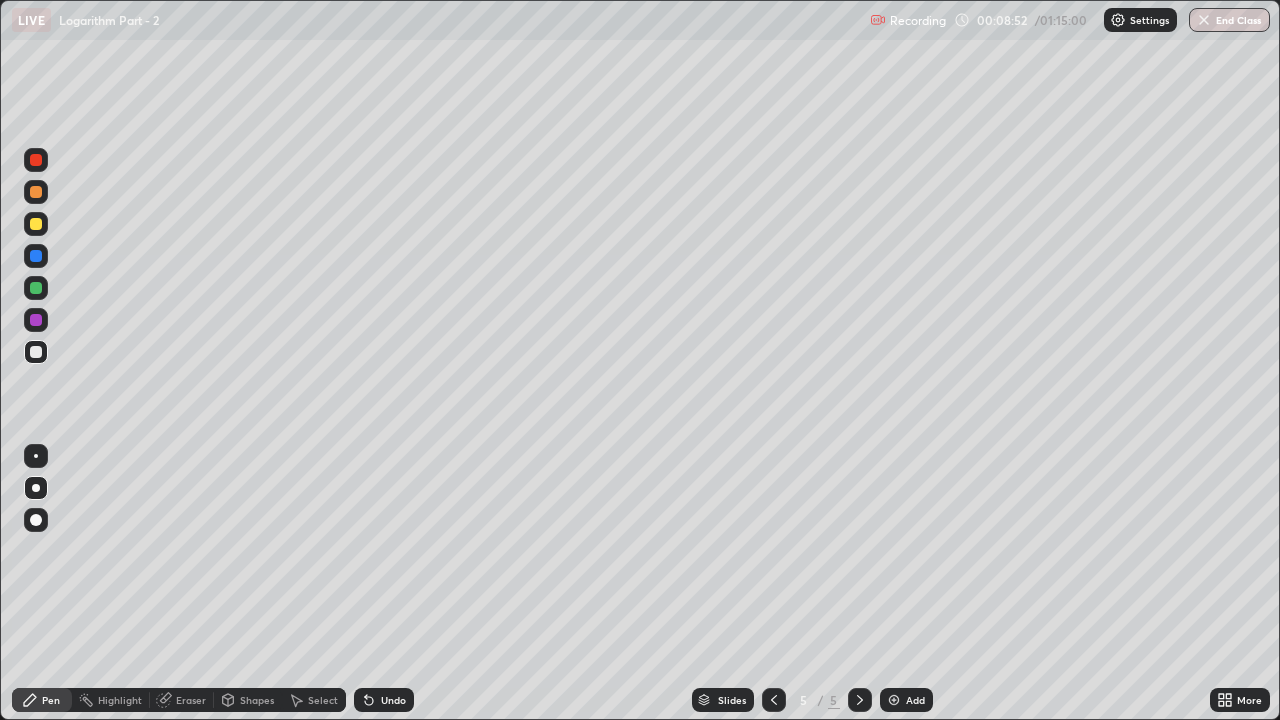 click 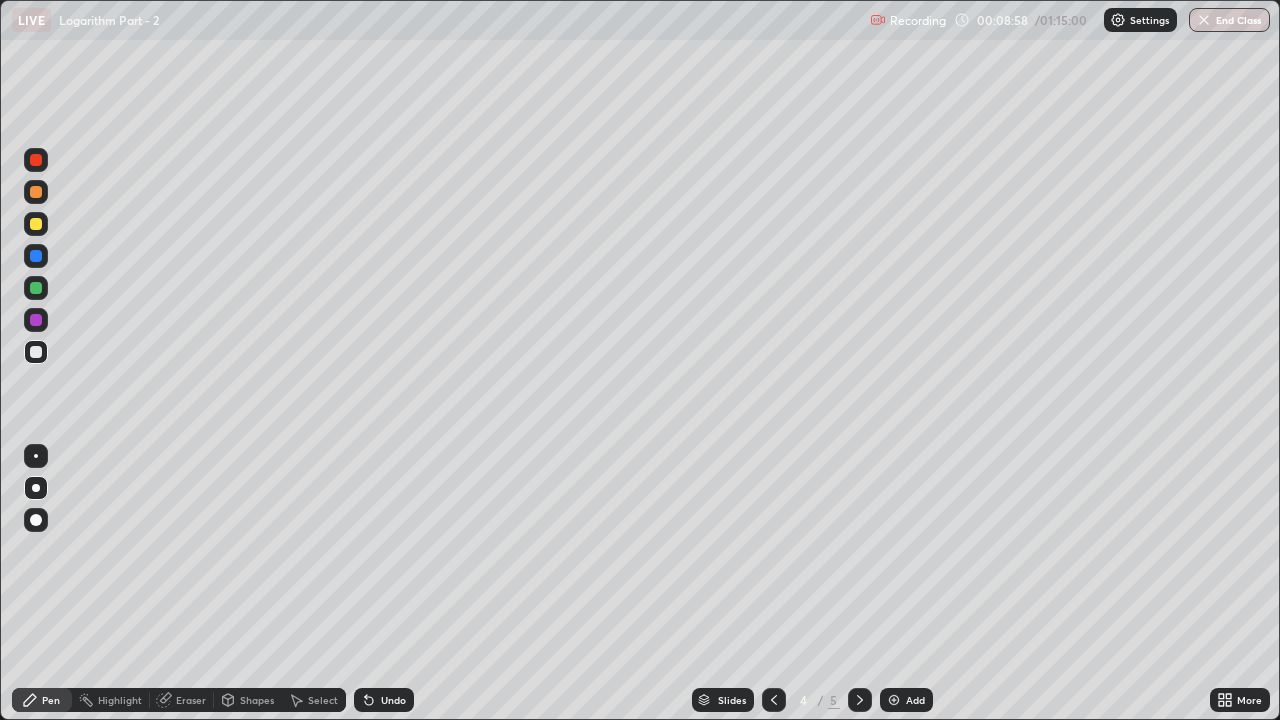 click 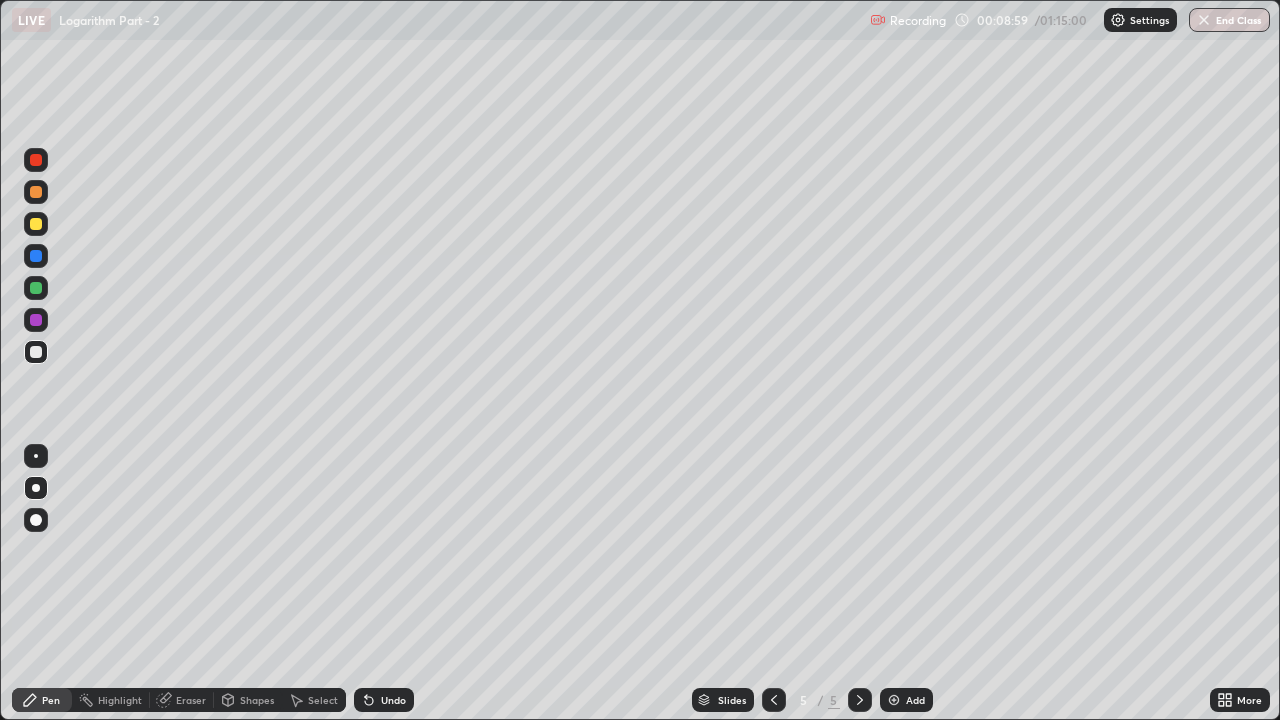 click at bounding box center [36, 224] 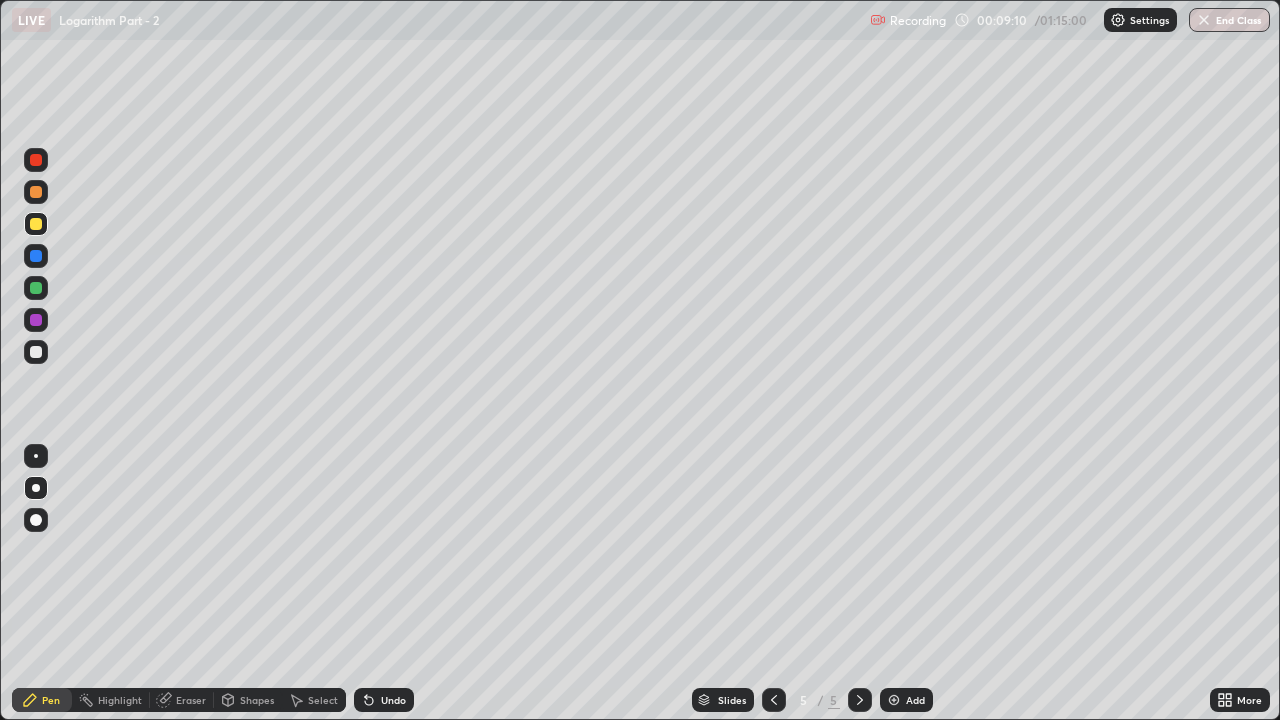 click at bounding box center [36, 352] 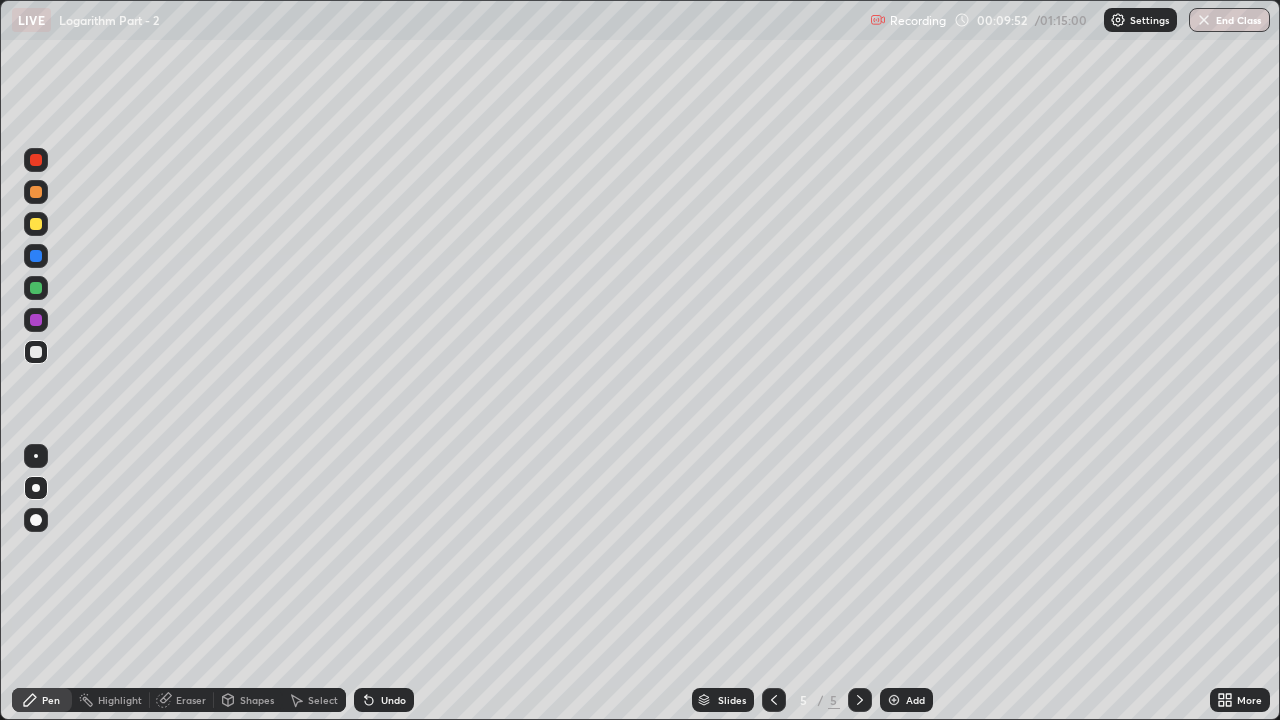 click at bounding box center [860, 700] 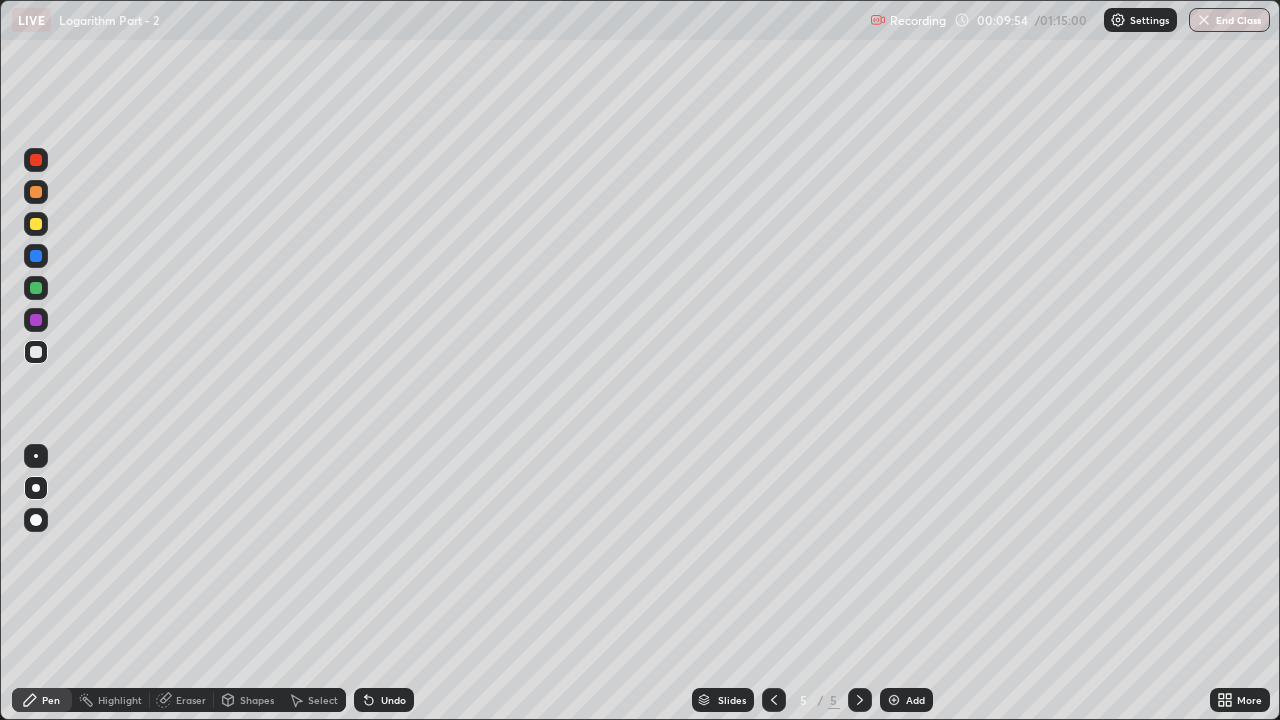 click 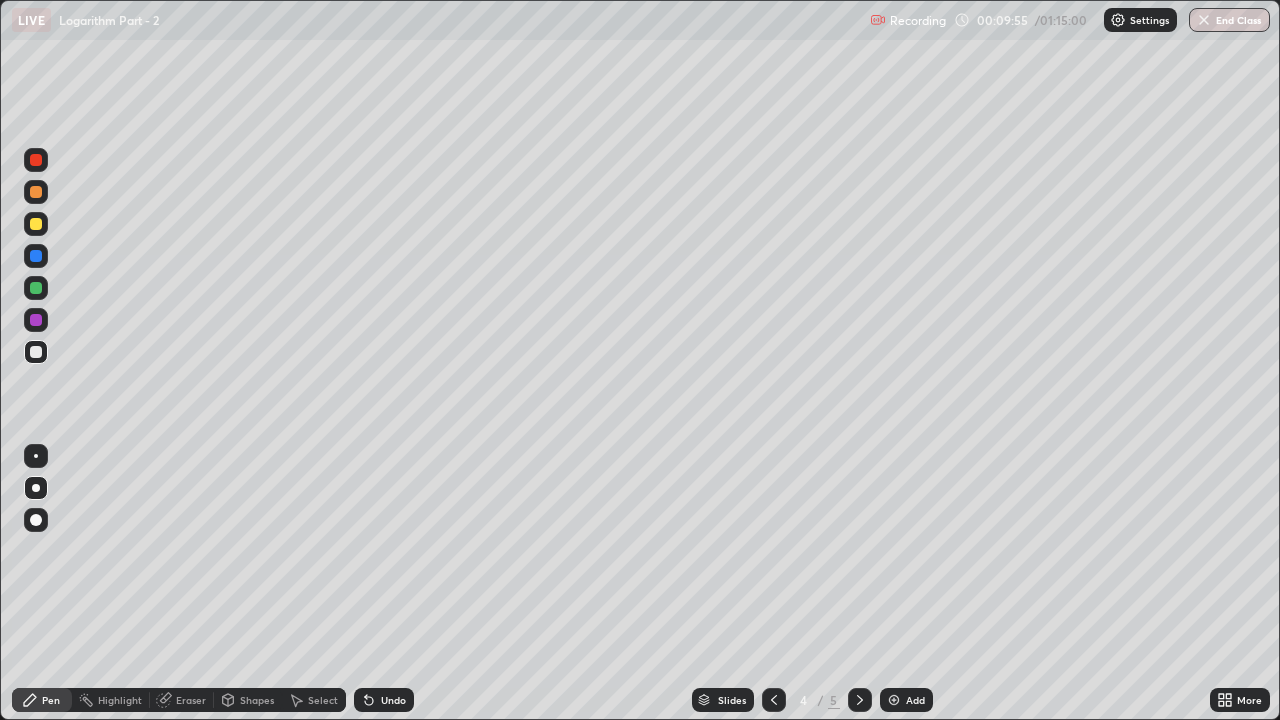 click 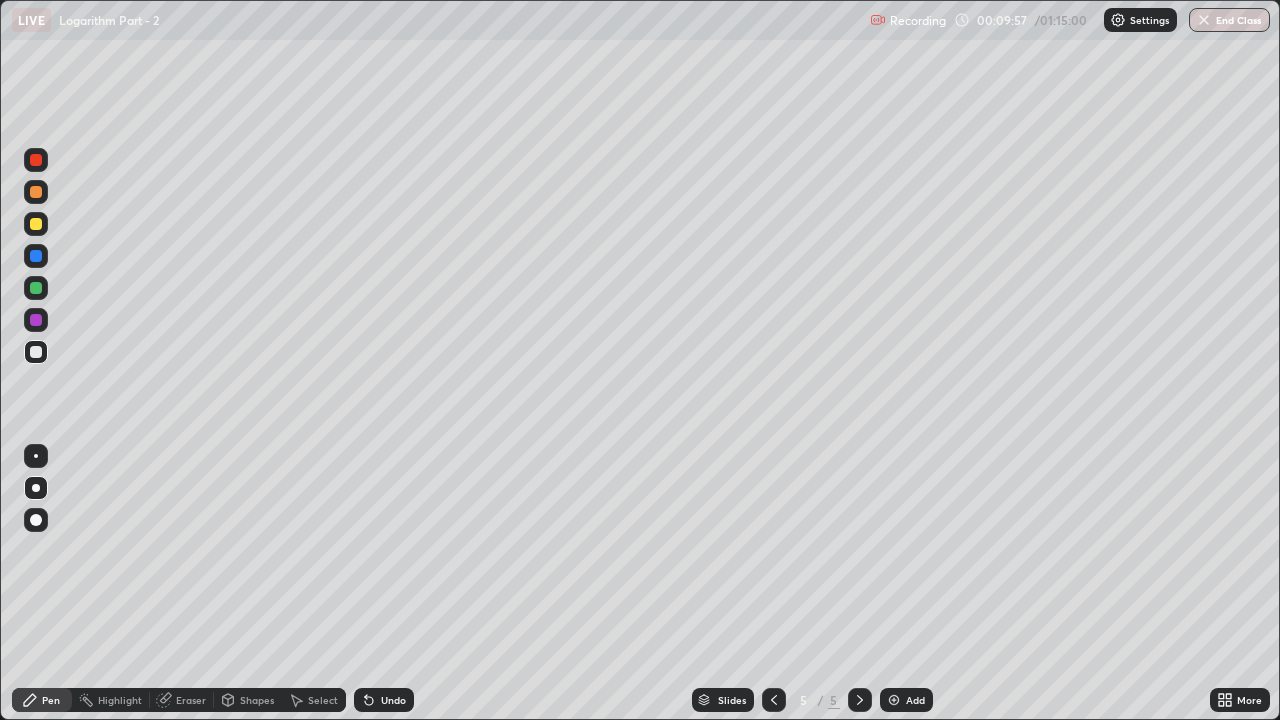 click at bounding box center (36, 288) 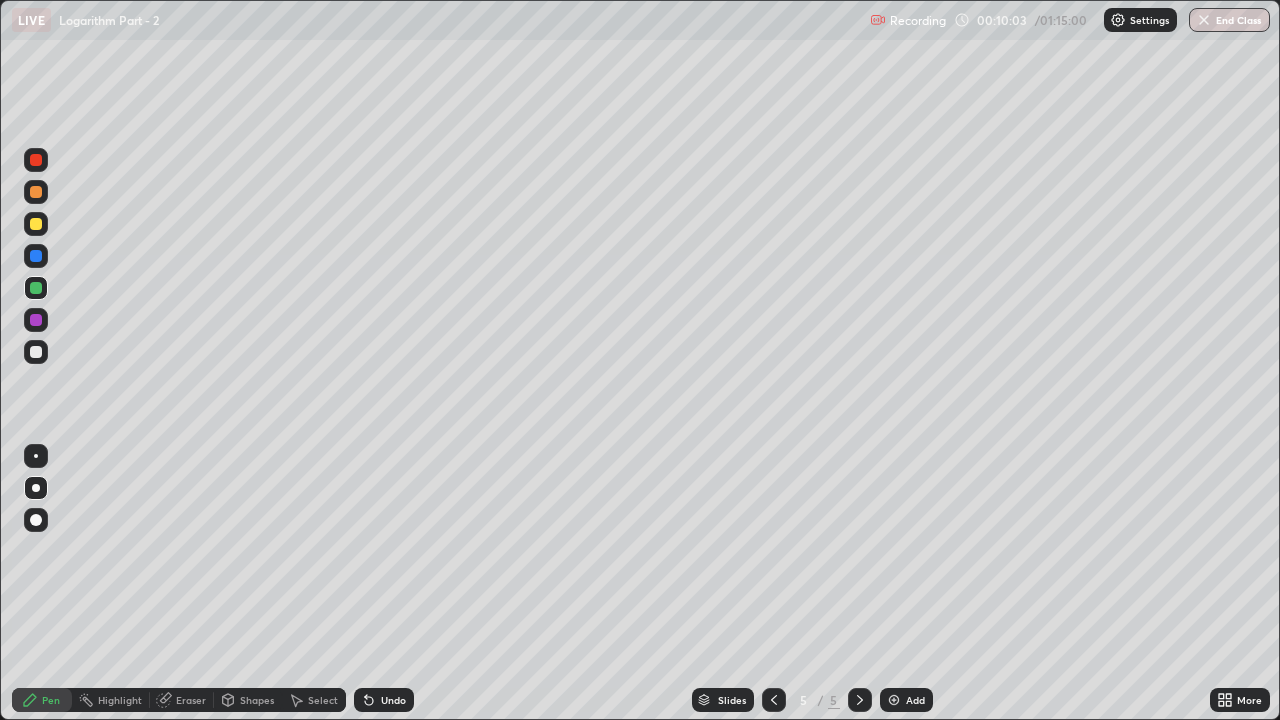 click at bounding box center [36, 352] 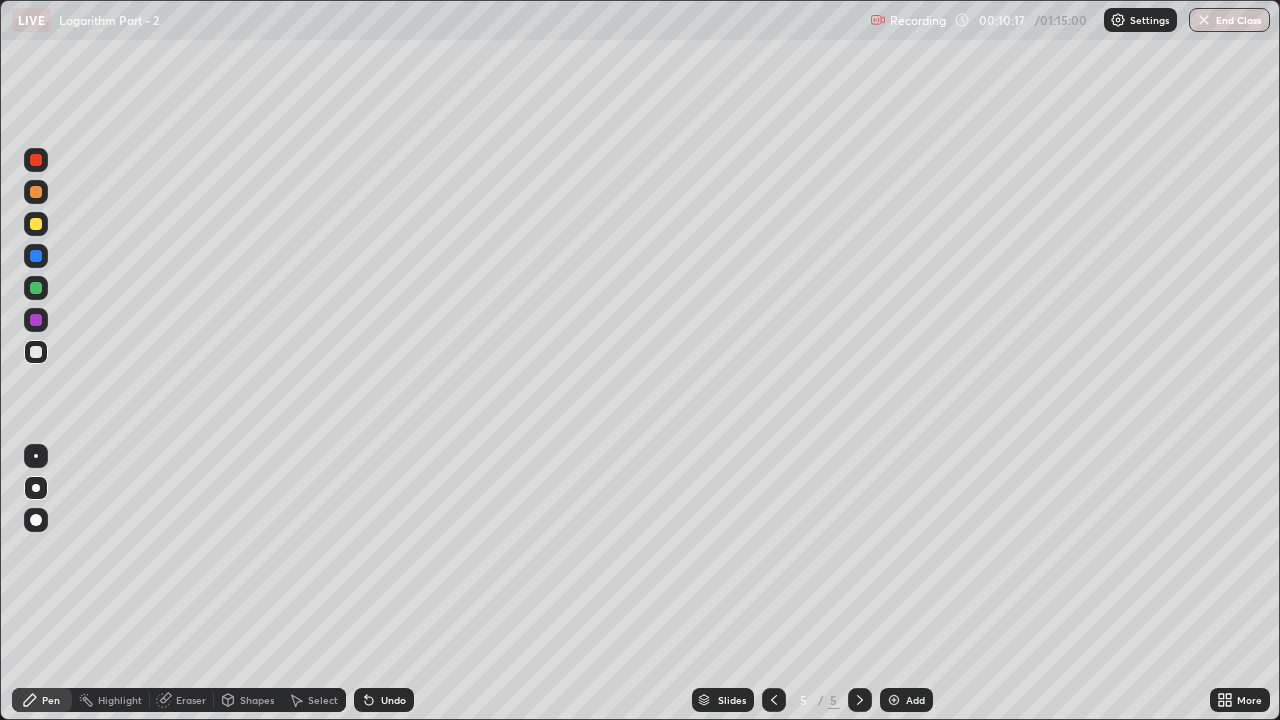 click at bounding box center (36, 192) 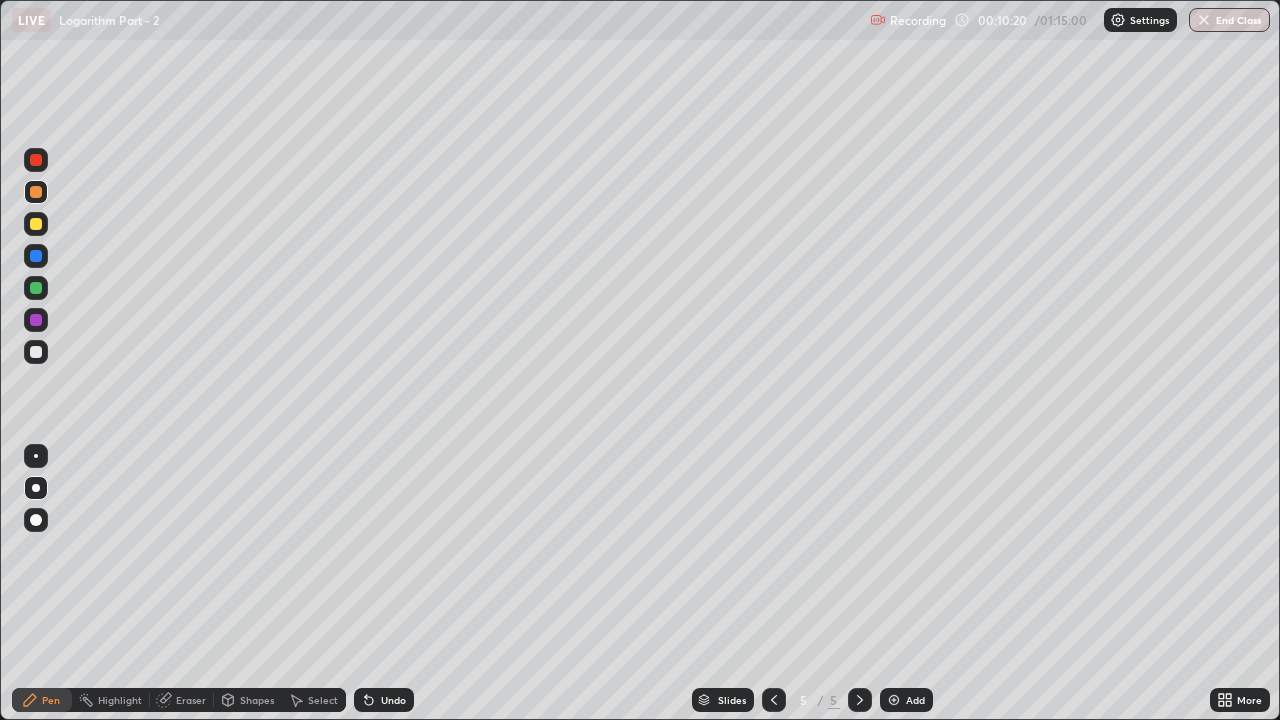 click at bounding box center [36, 224] 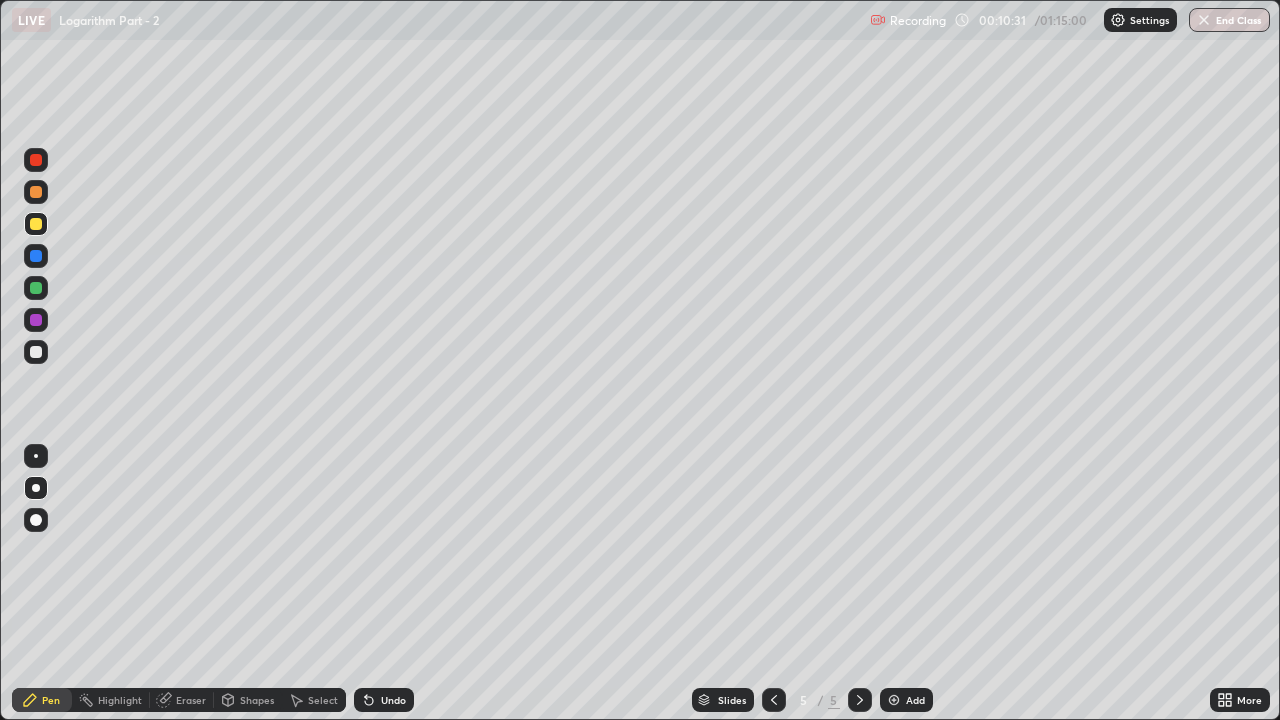 click at bounding box center (36, 192) 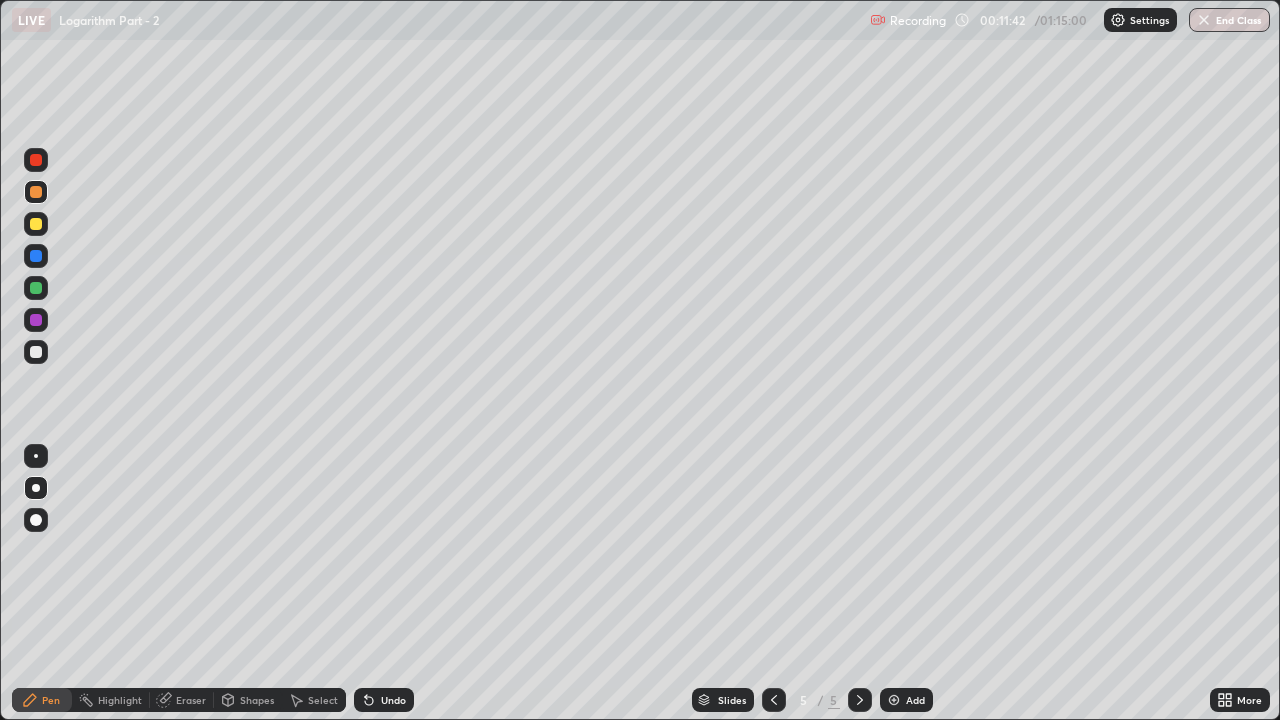 click 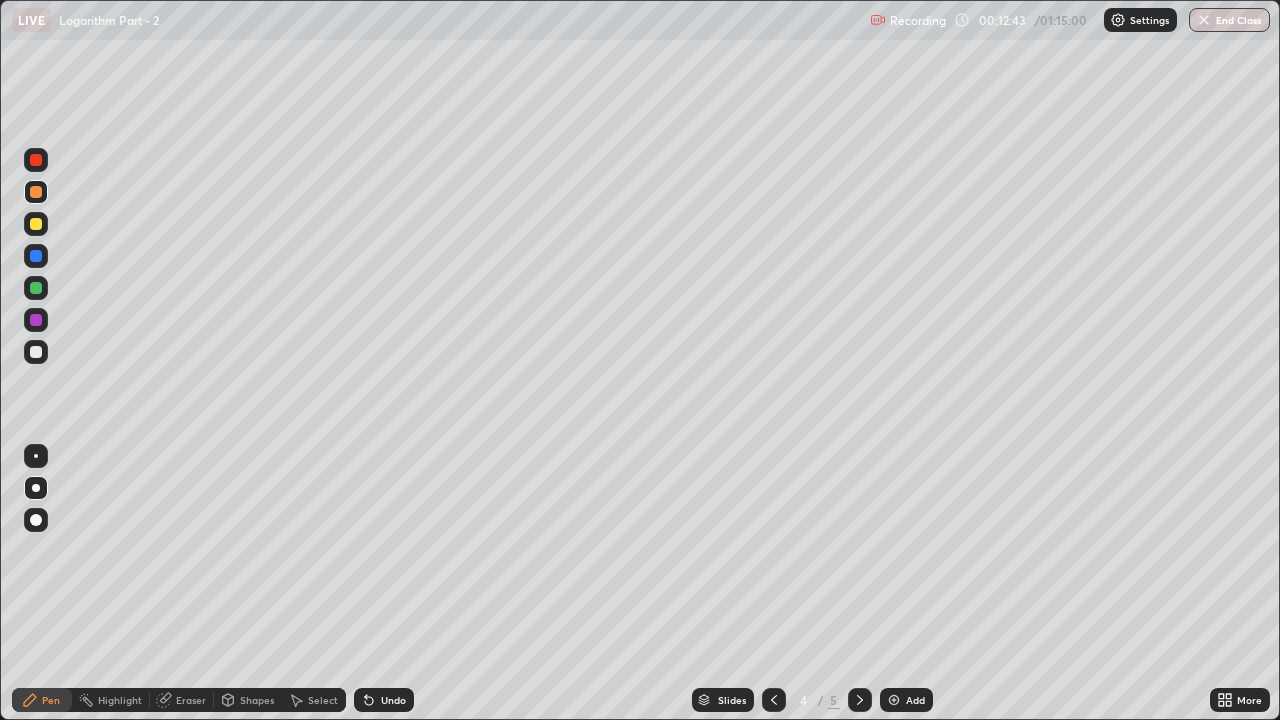 click at bounding box center (36, 224) 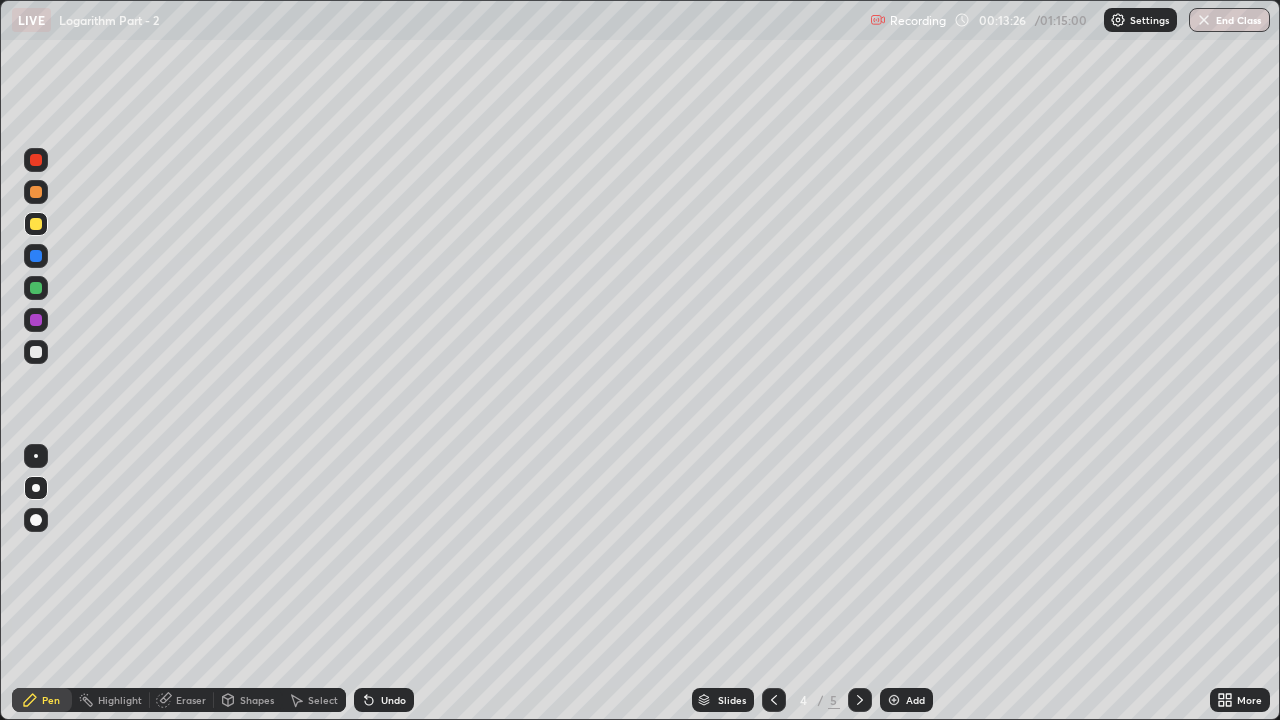 click at bounding box center [860, 700] 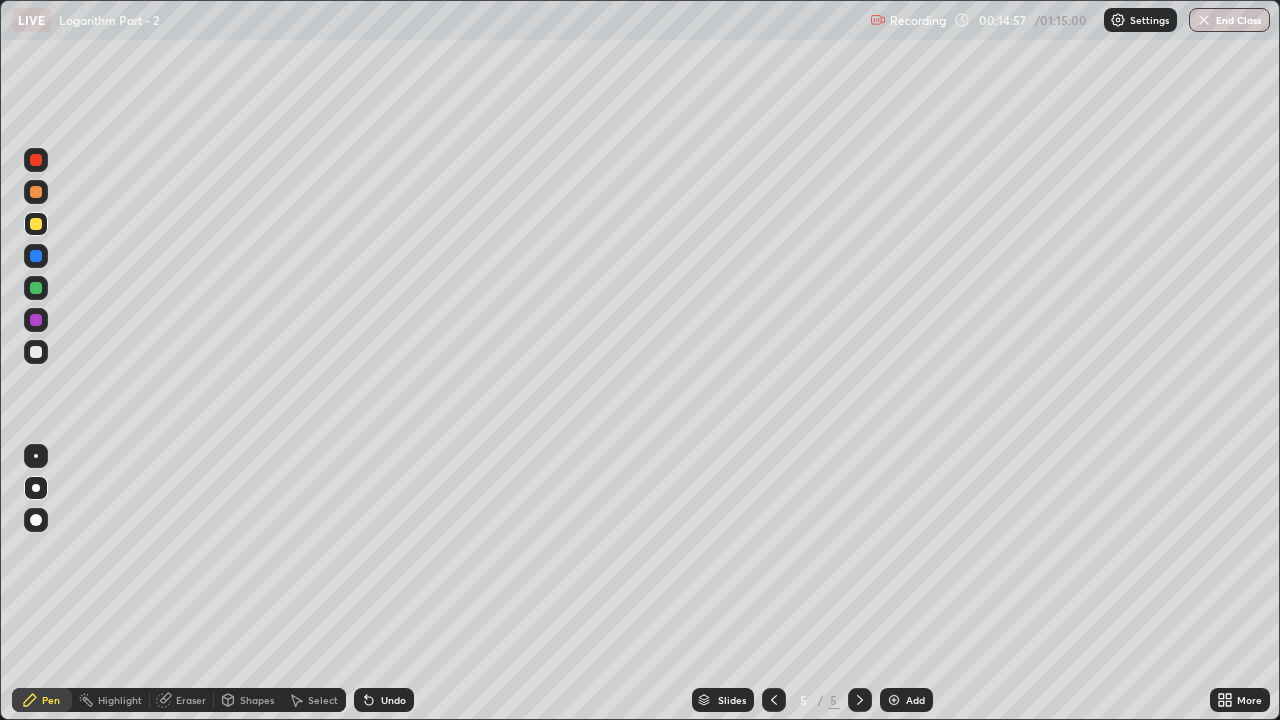 click on "Add" at bounding box center [906, 700] 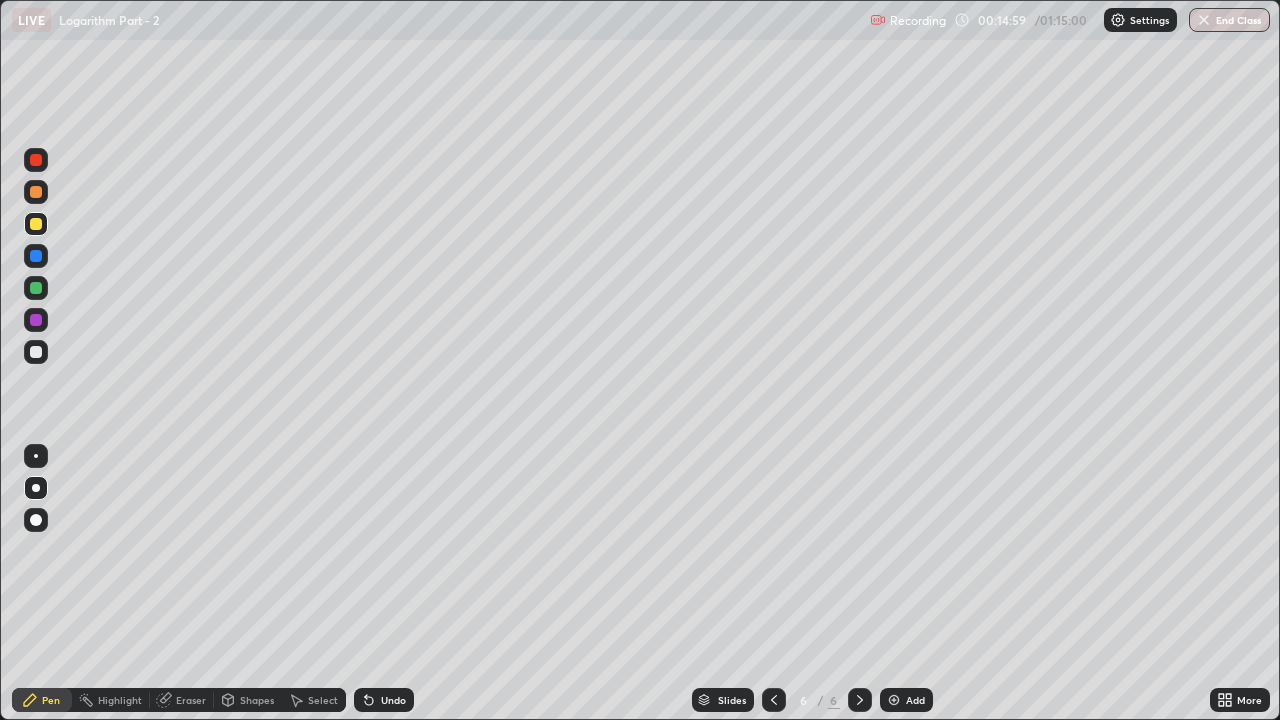 click on "Pen" at bounding box center [51, 700] 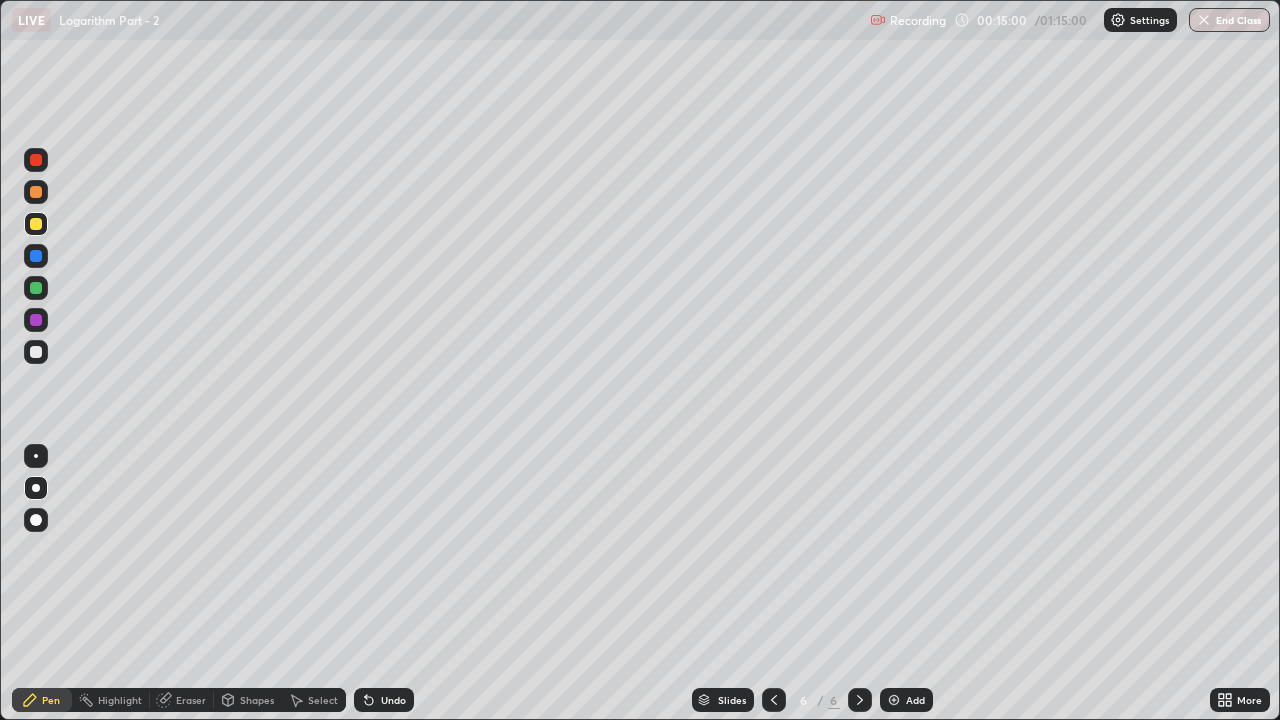 click at bounding box center (36, 192) 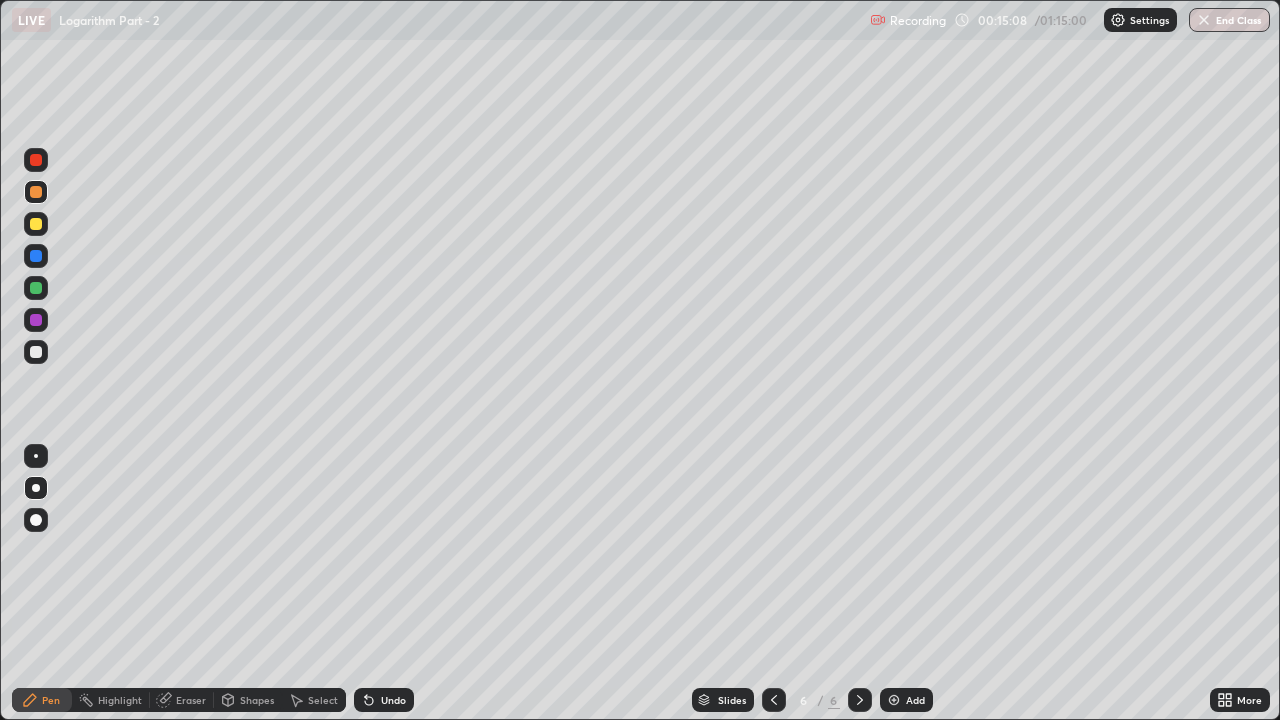 click at bounding box center [36, 352] 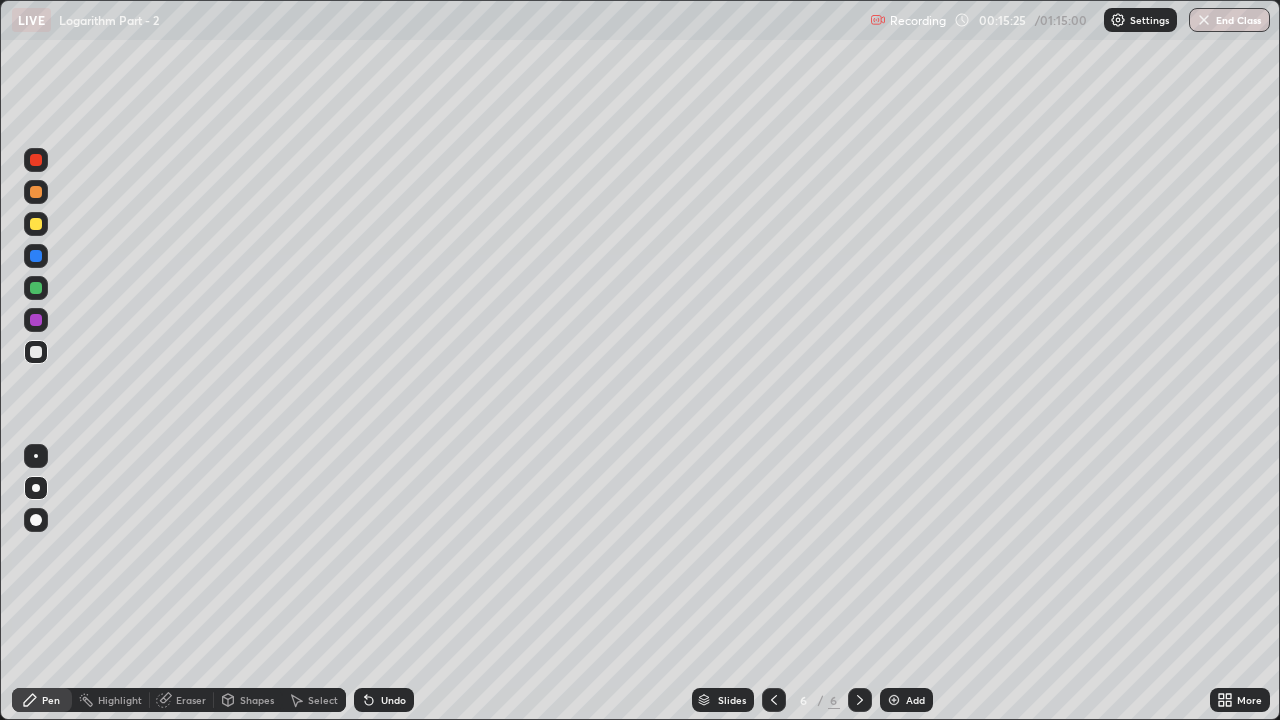 click on "Shapes" at bounding box center (248, 700) 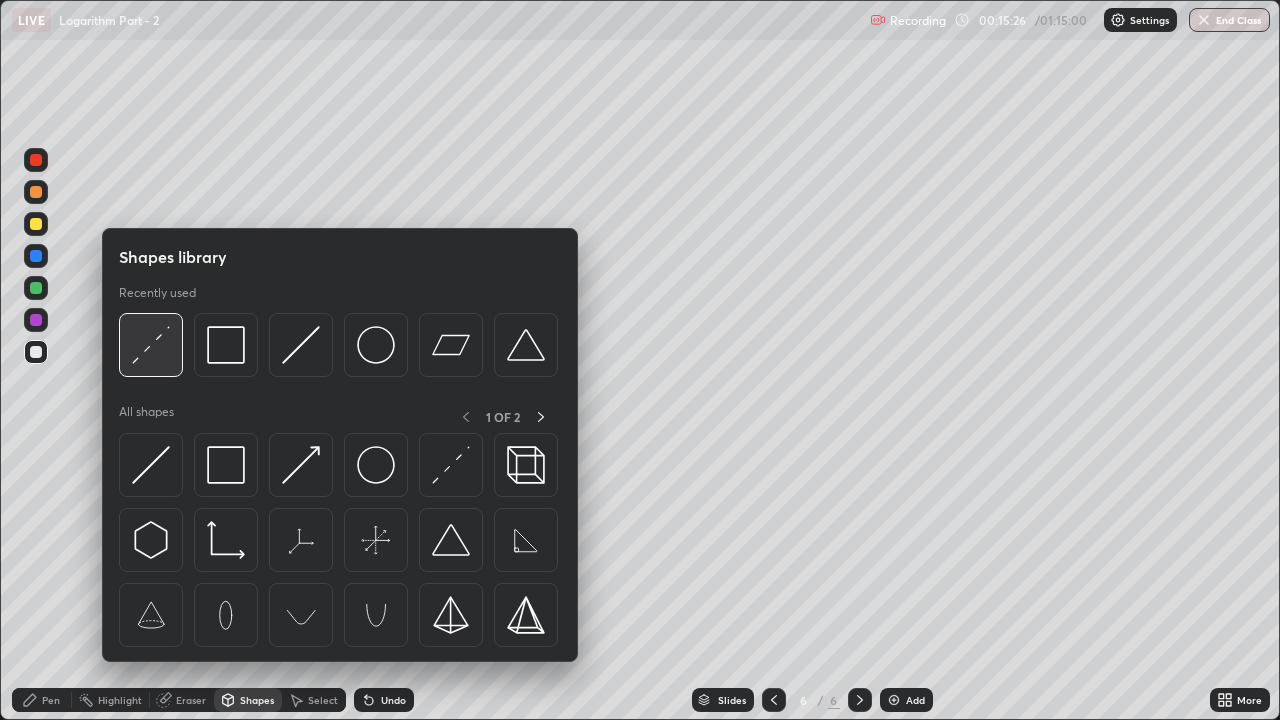 click at bounding box center (151, 345) 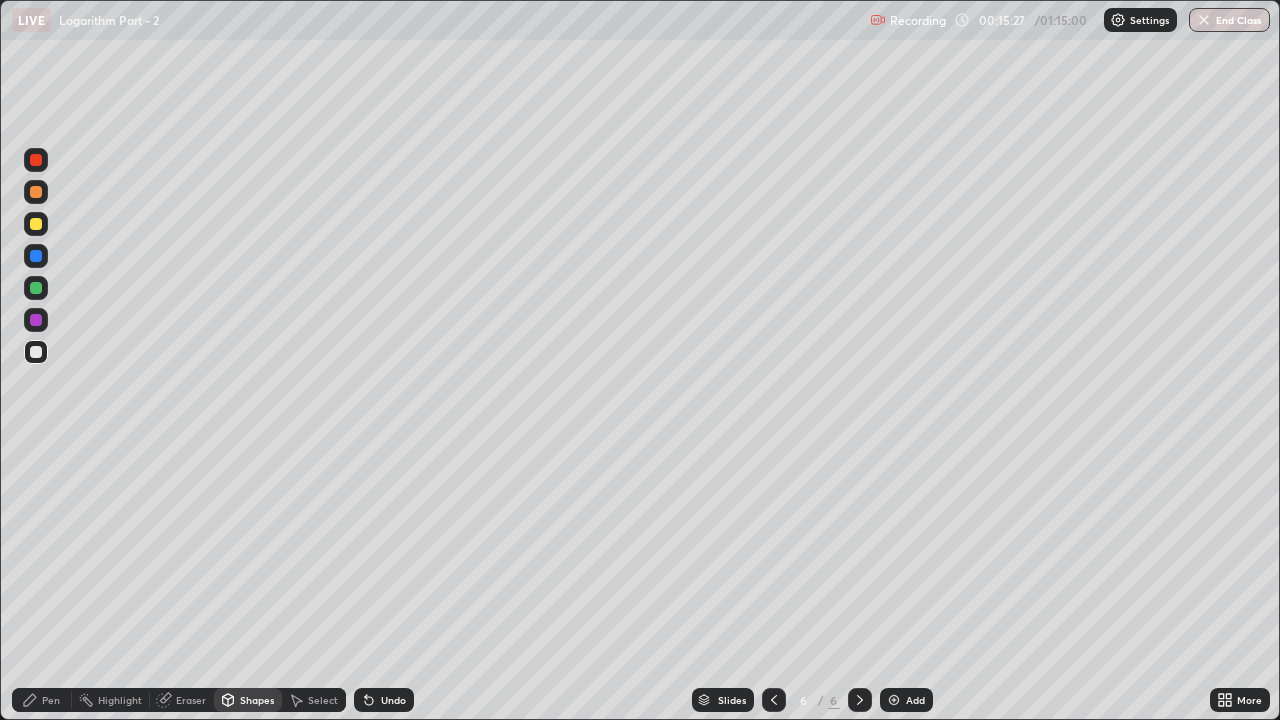 click at bounding box center (36, 288) 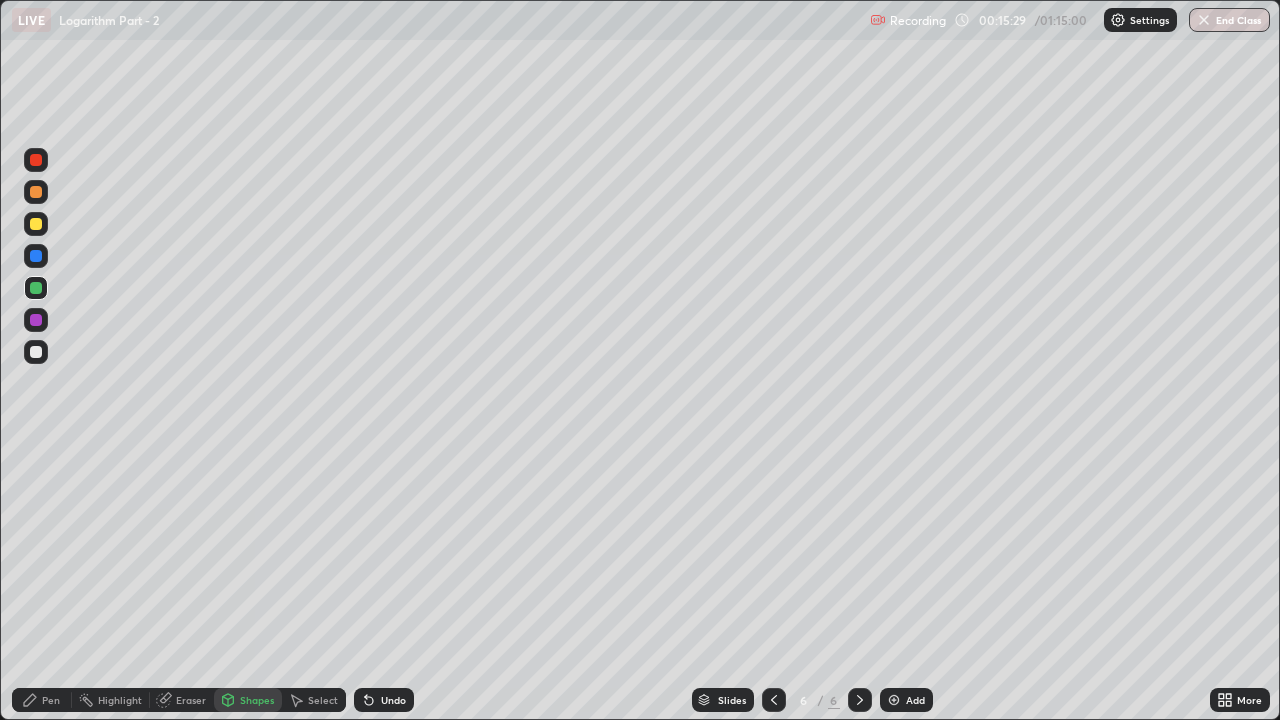 click on "Pen" at bounding box center [42, 700] 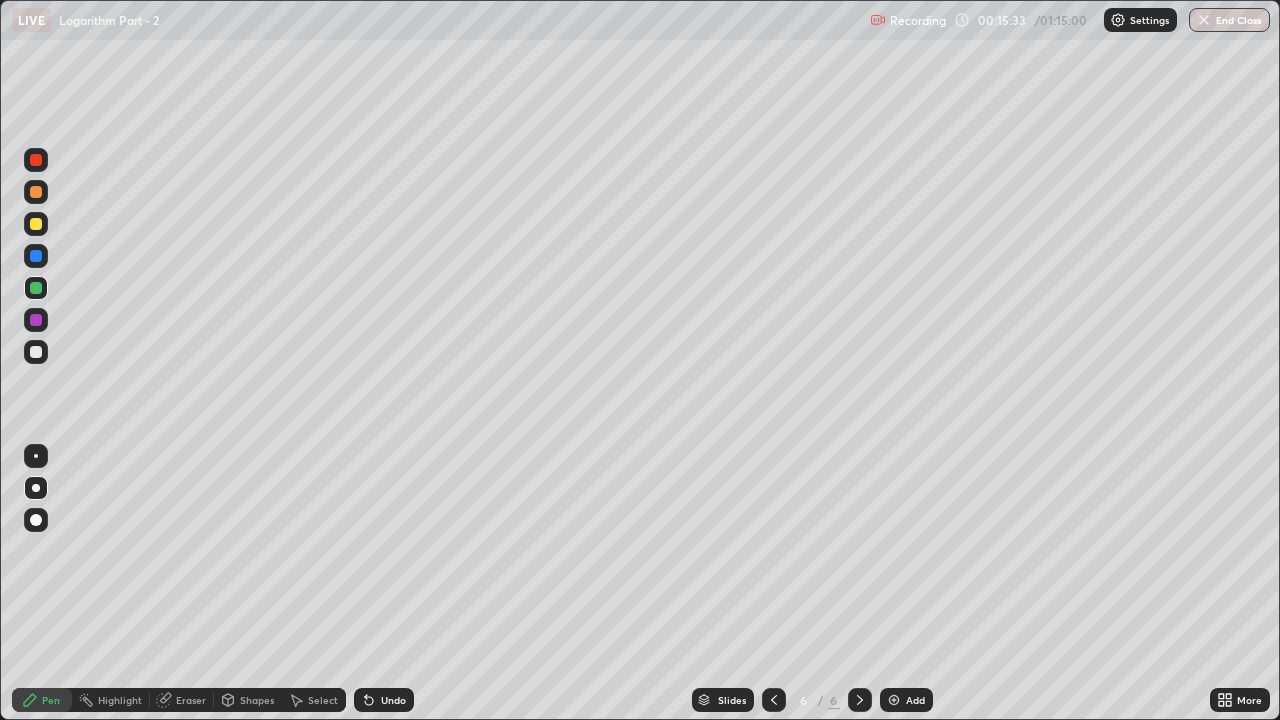 click at bounding box center [36, 352] 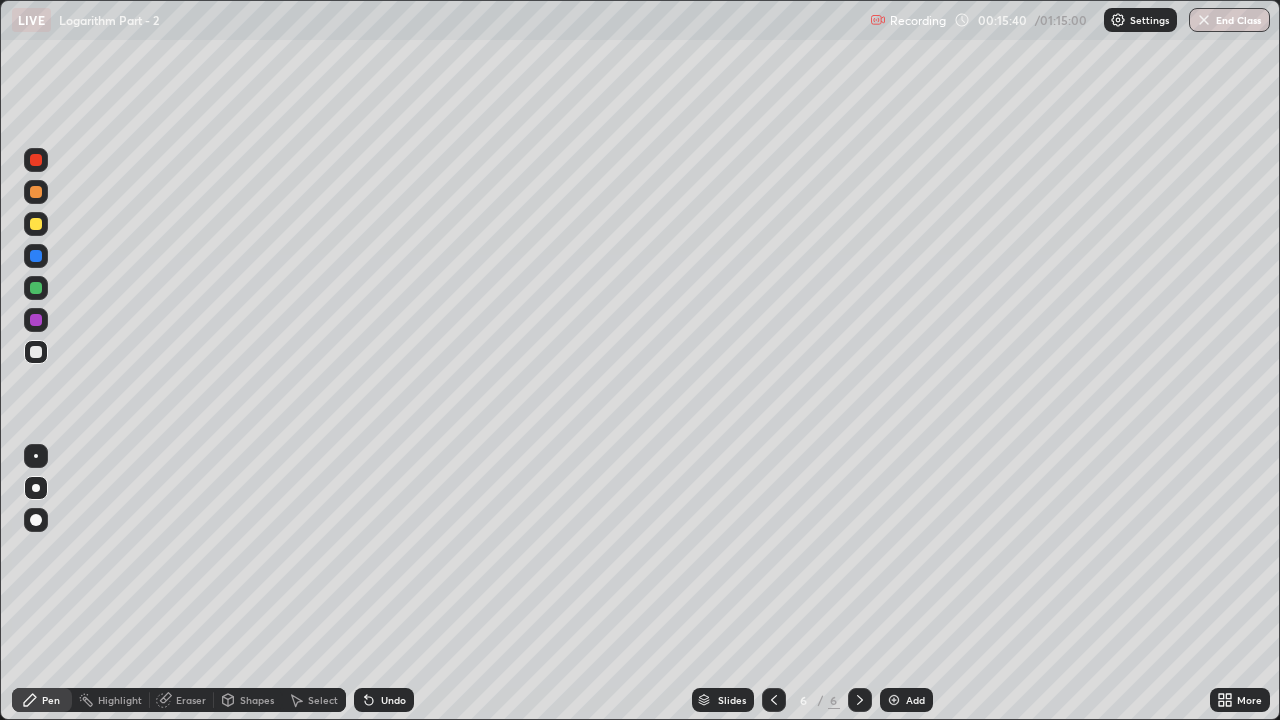 click at bounding box center (774, 700) 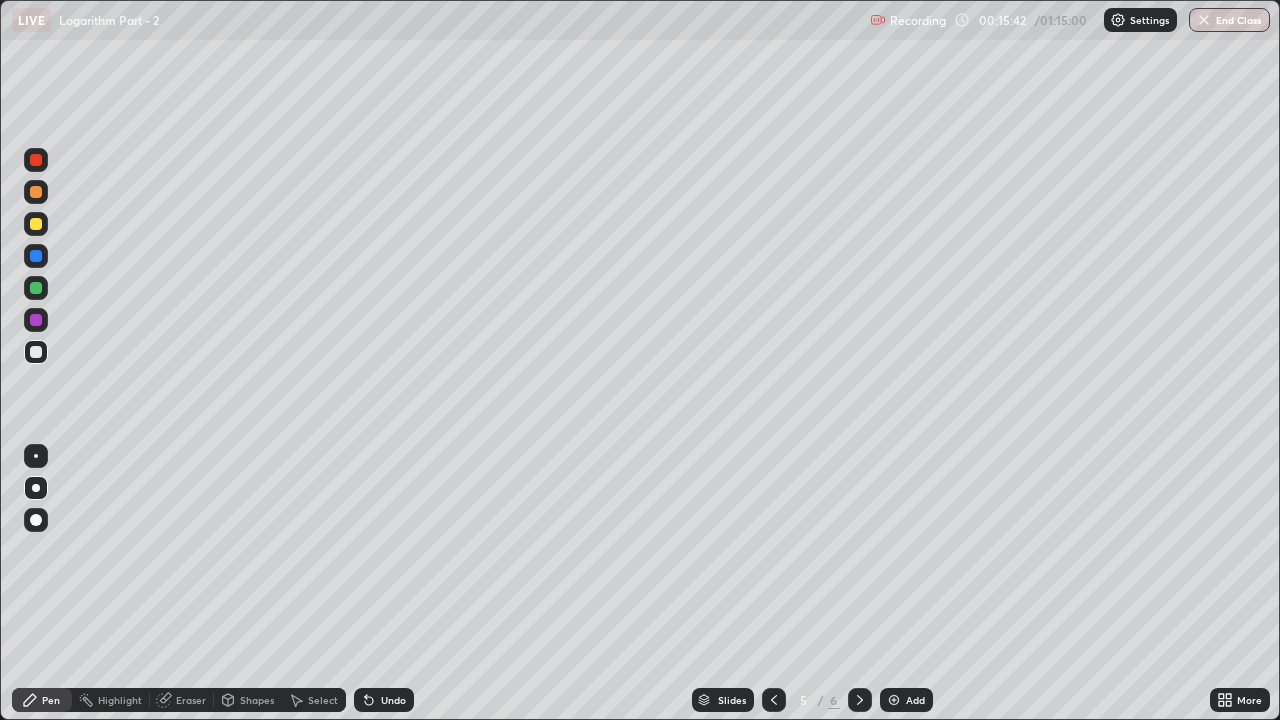 click 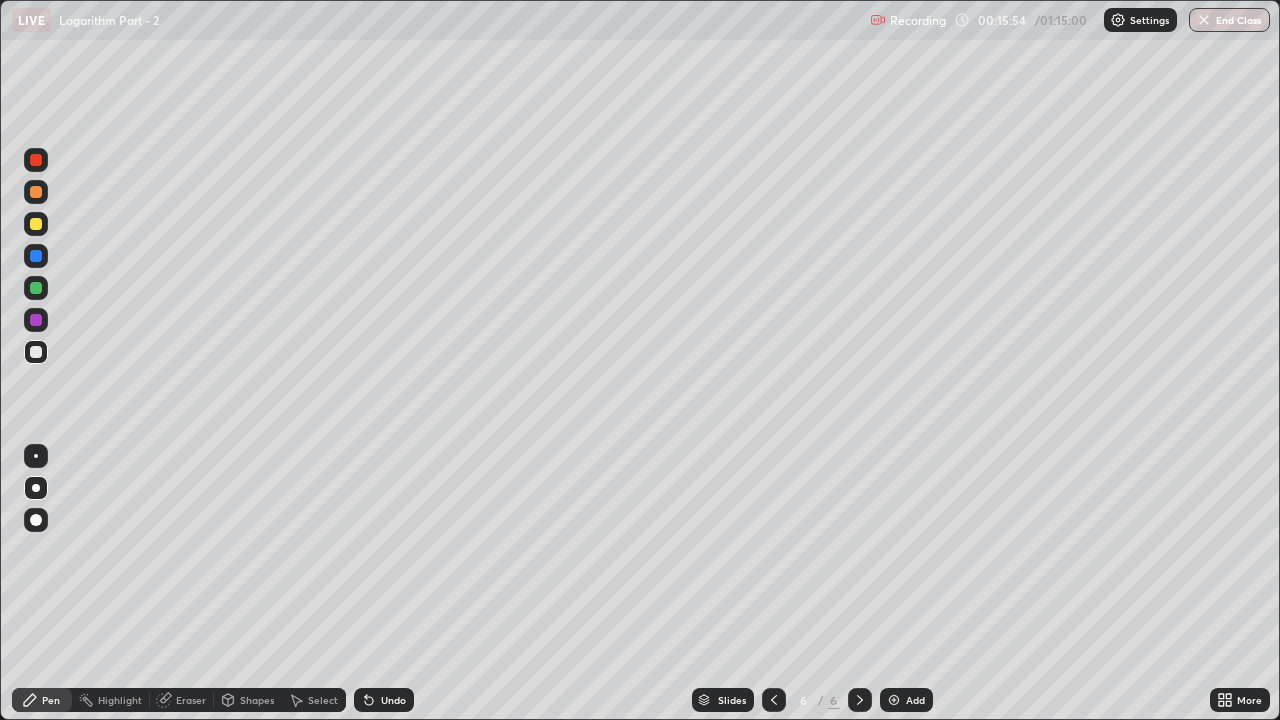 click on "Shapes" at bounding box center [257, 700] 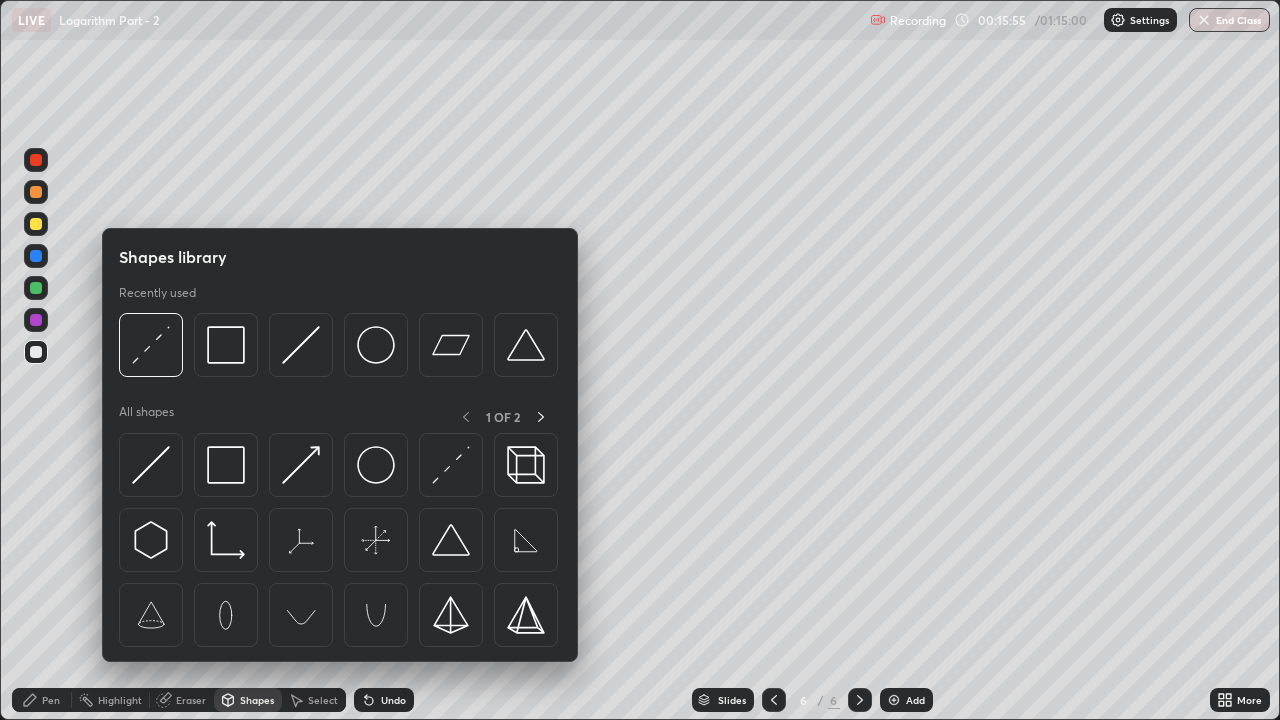 click at bounding box center (36, 256) 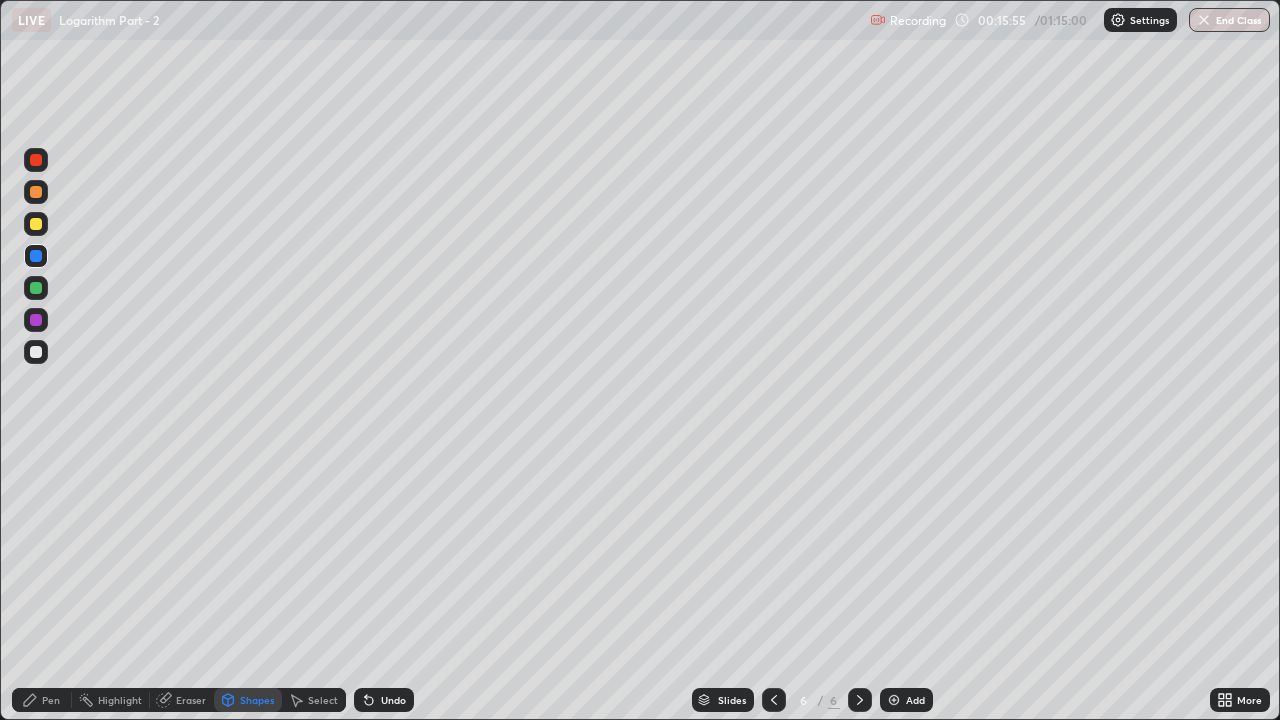 click at bounding box center [36, 288] 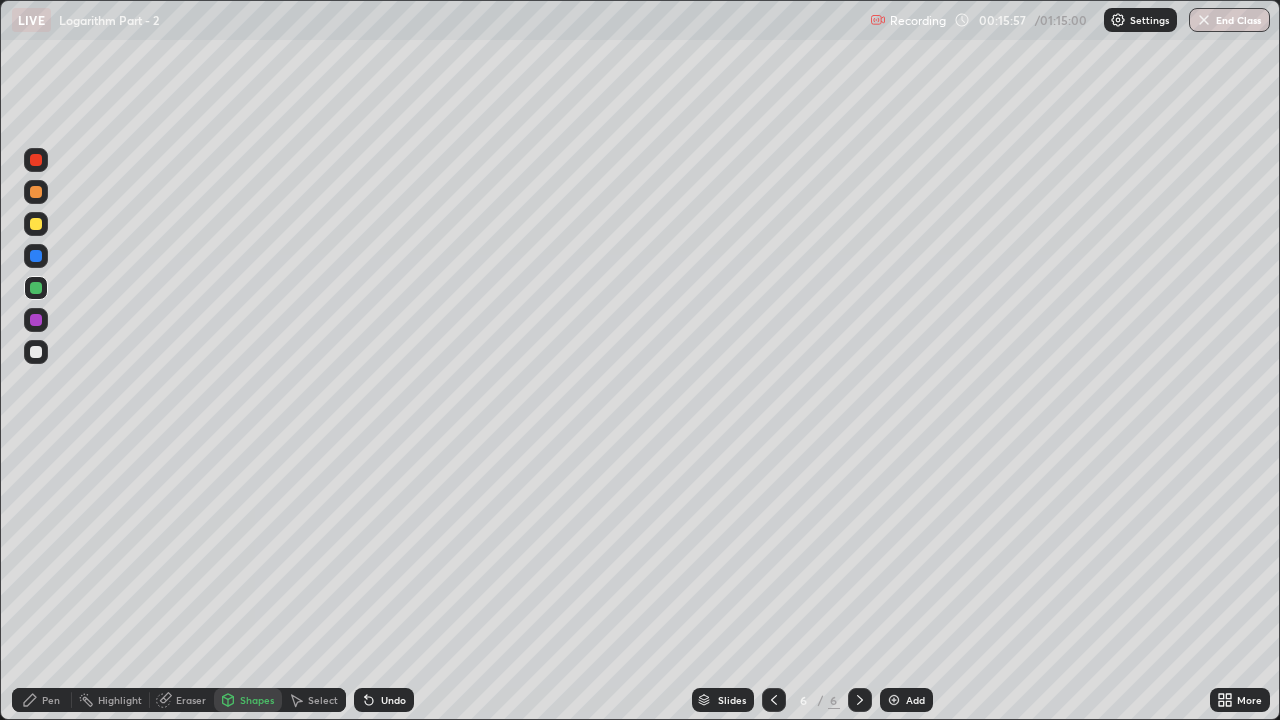 click on "Pen" at bounding box center [51, 700] 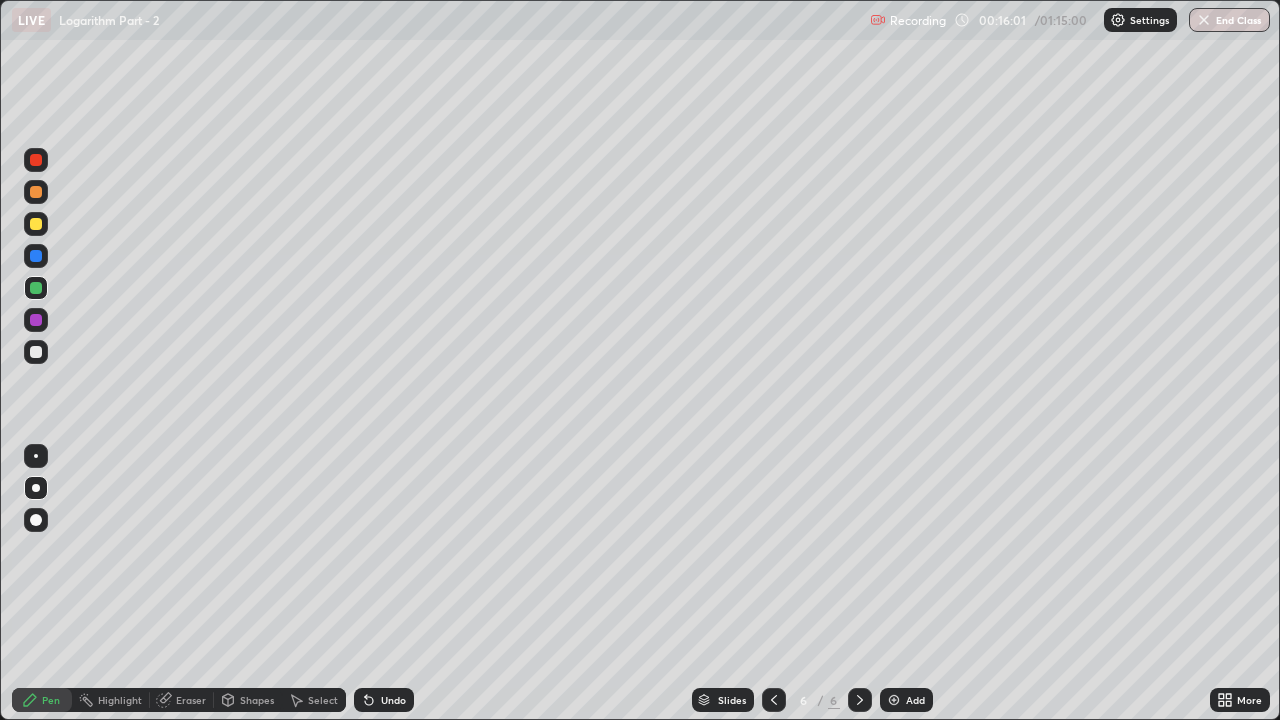 click at bounding box center (36, 352) 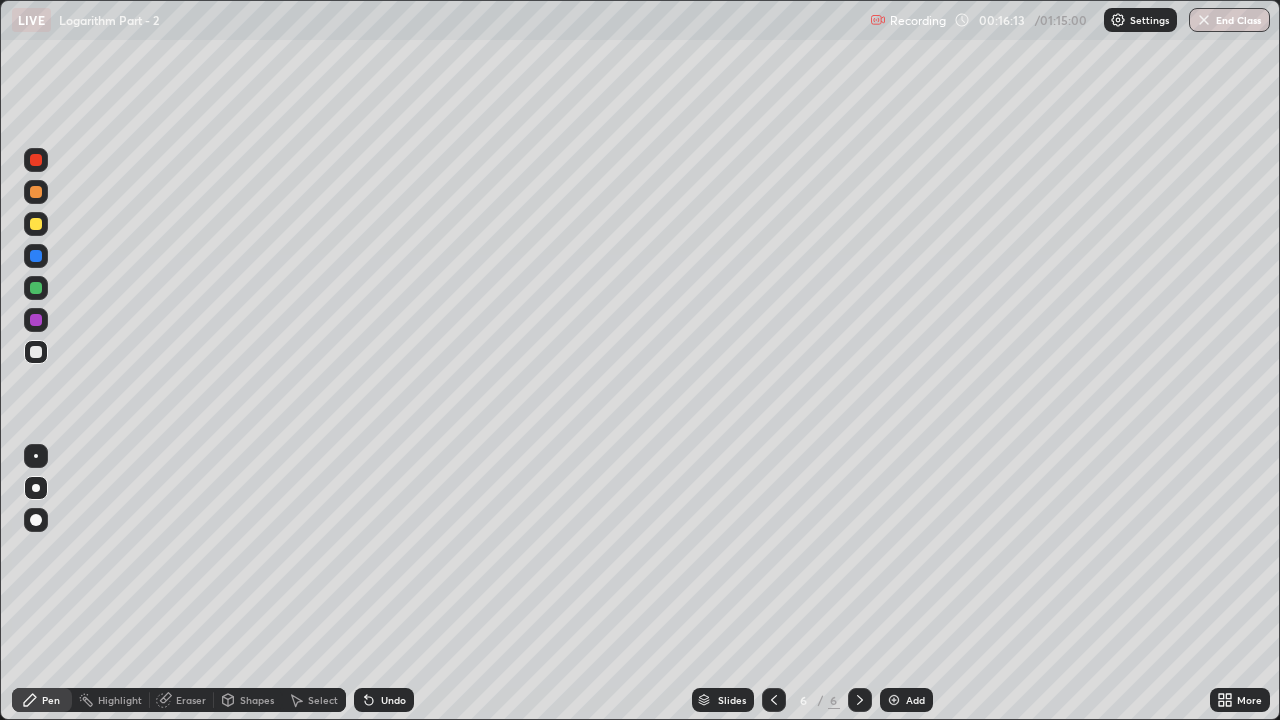 click on "Undo" at bounding box center [384, 700] 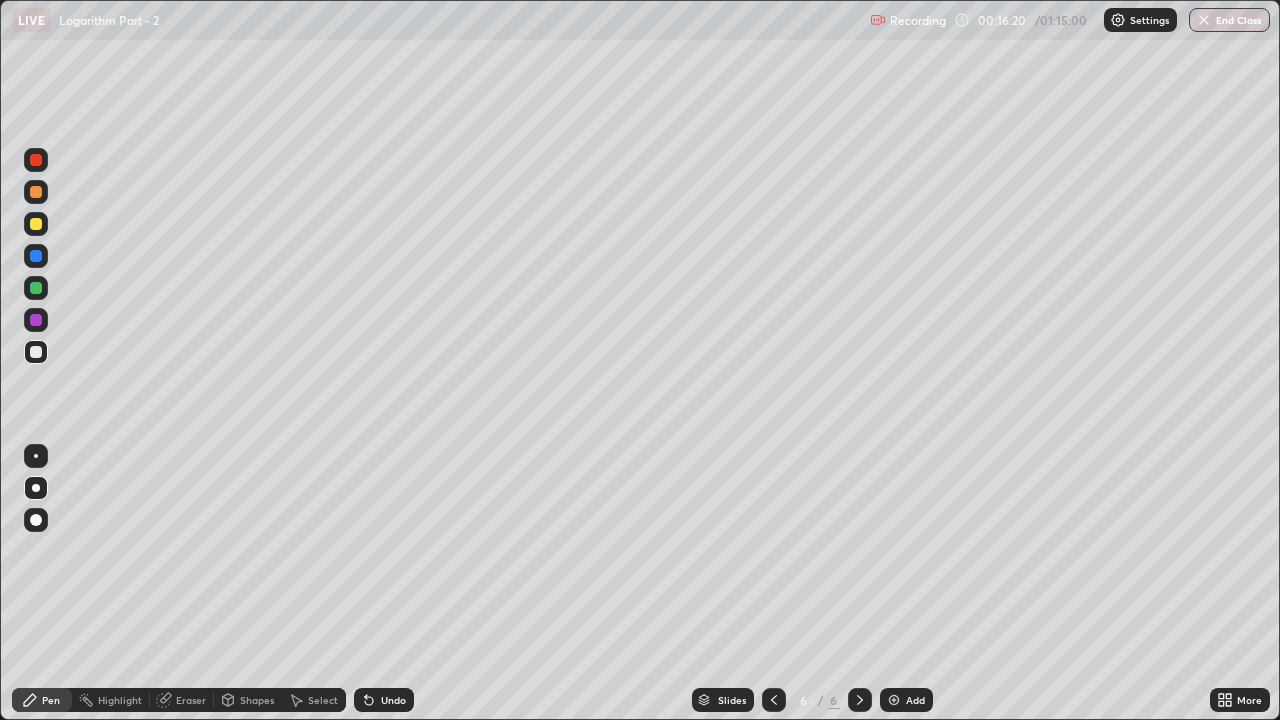click on "Shapes" at bounding box center [257, 700] 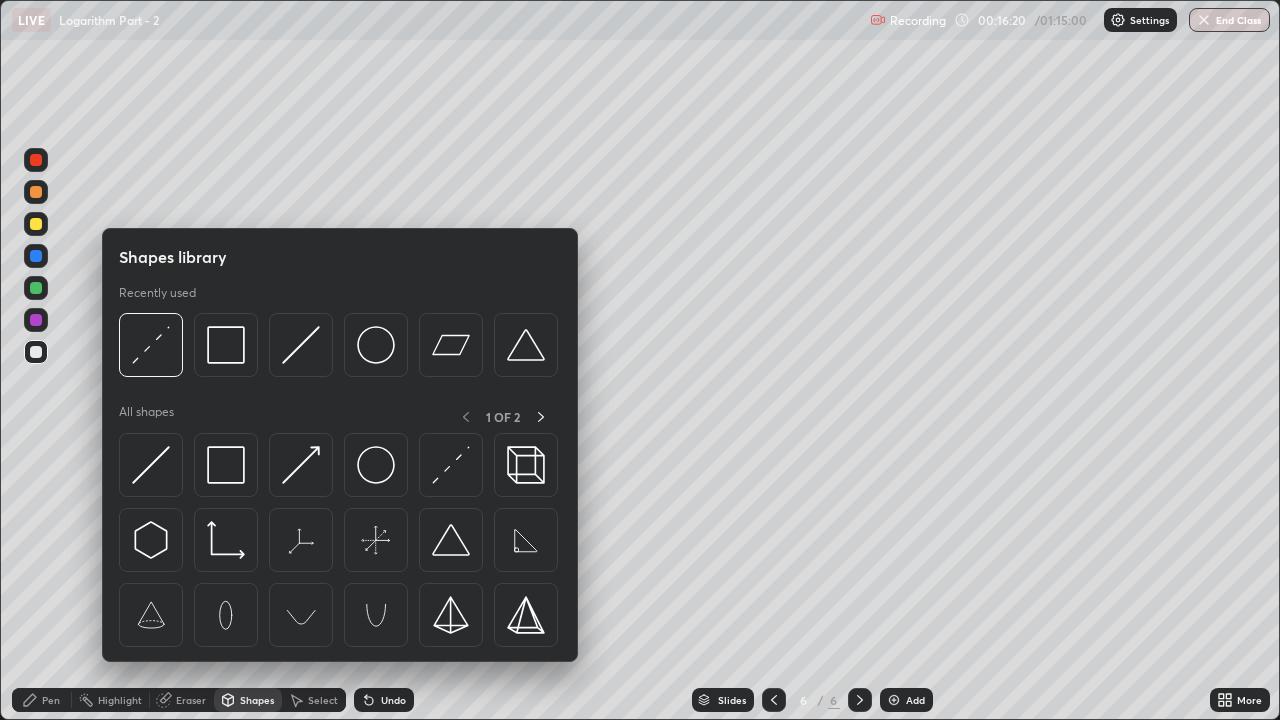 click at bounding box center [36, 288] 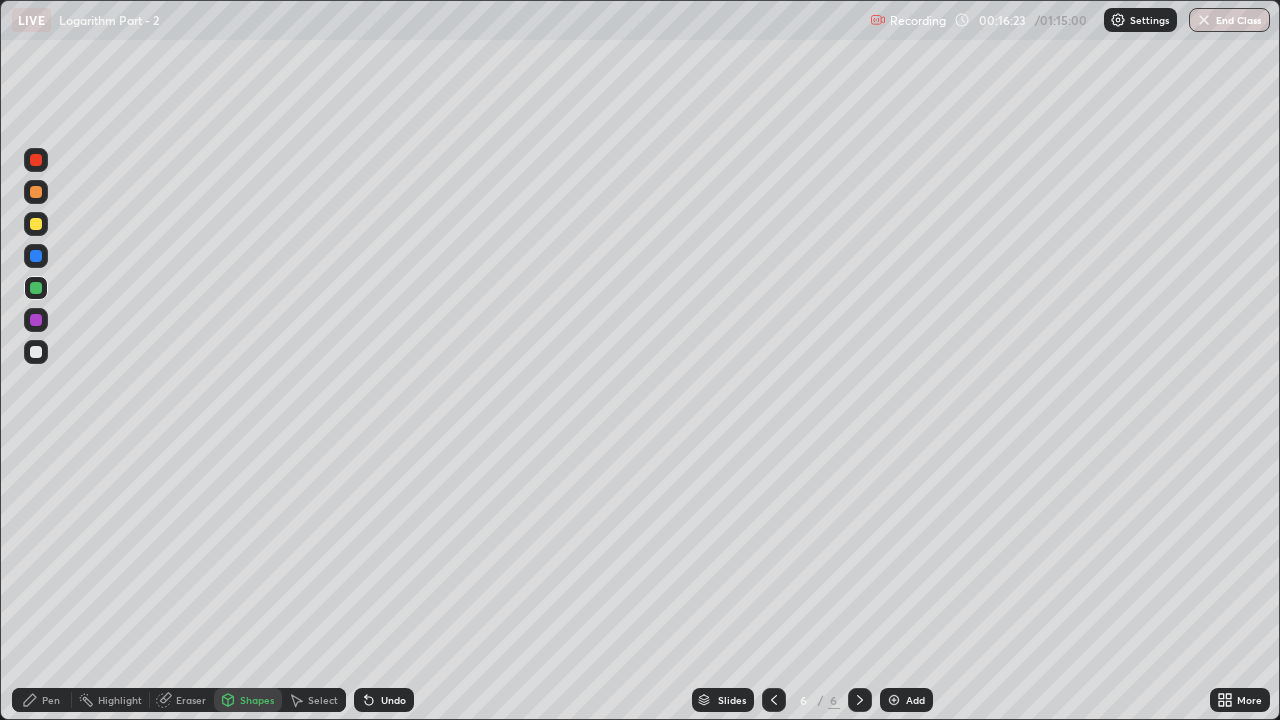 click on "Pen" at bounding box center (42, 700) 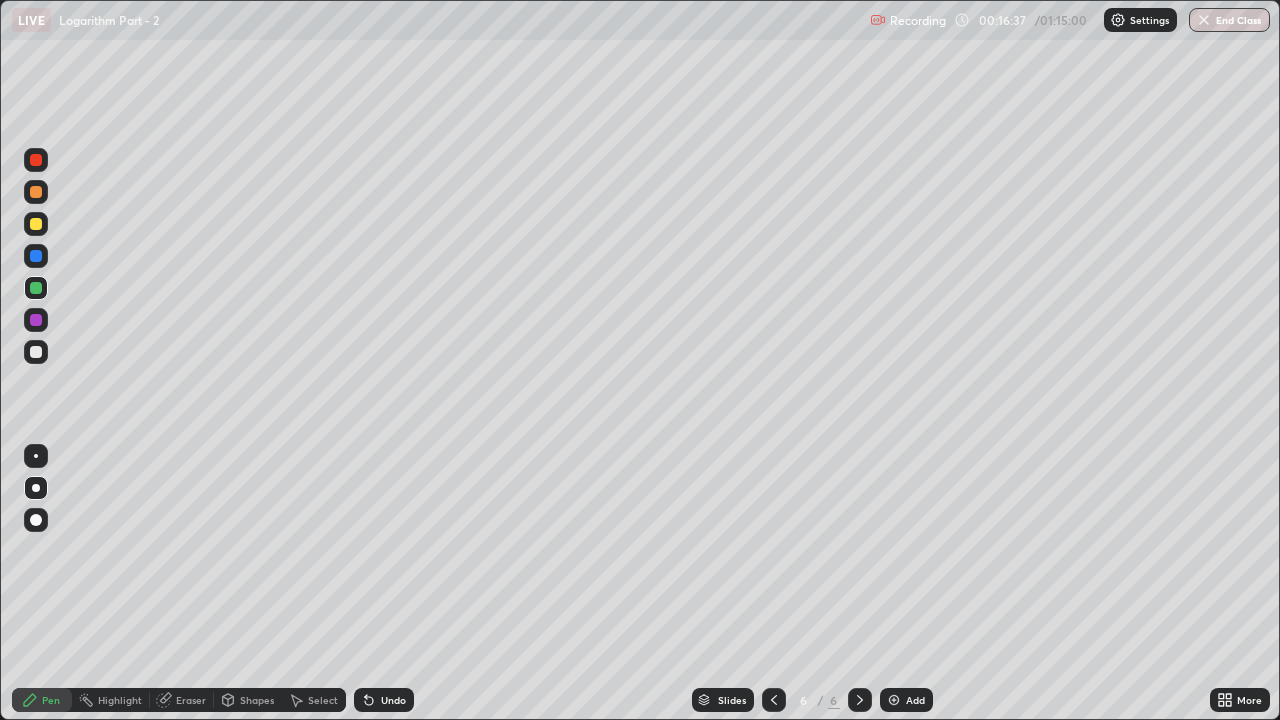 click at bounding box center [36, 224] 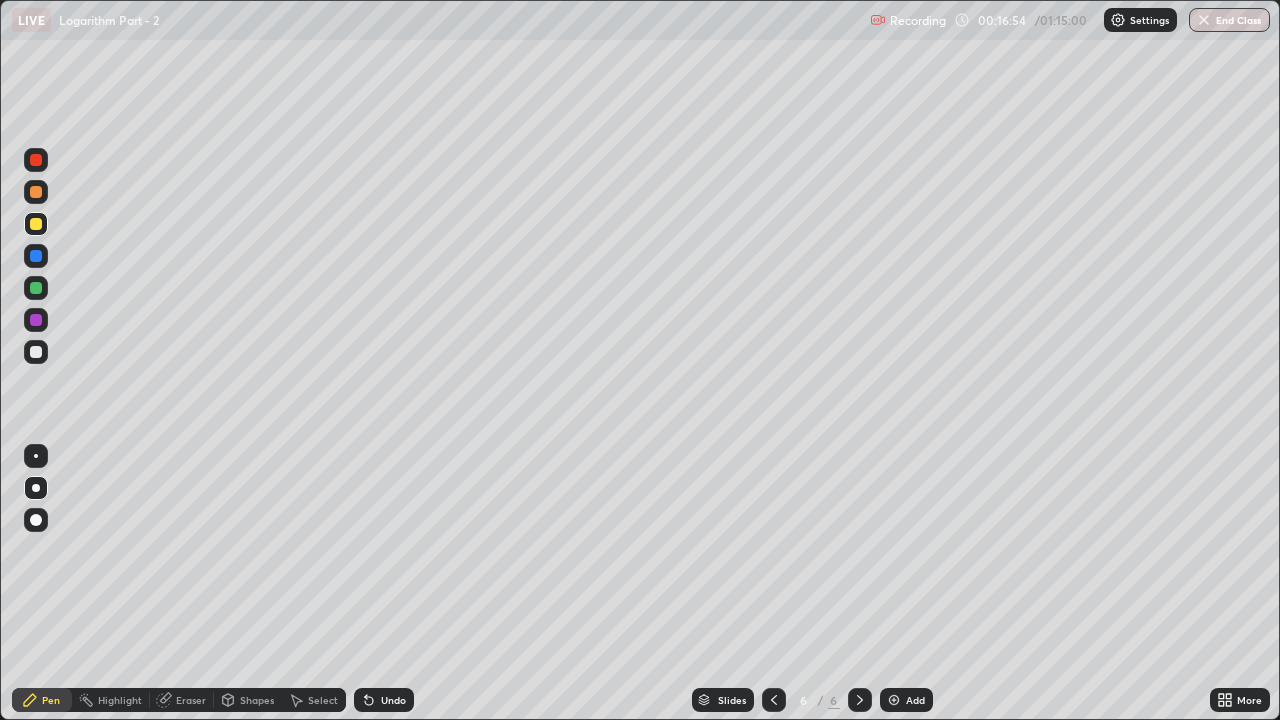 click on "Add" at bounding box center [915, 700] 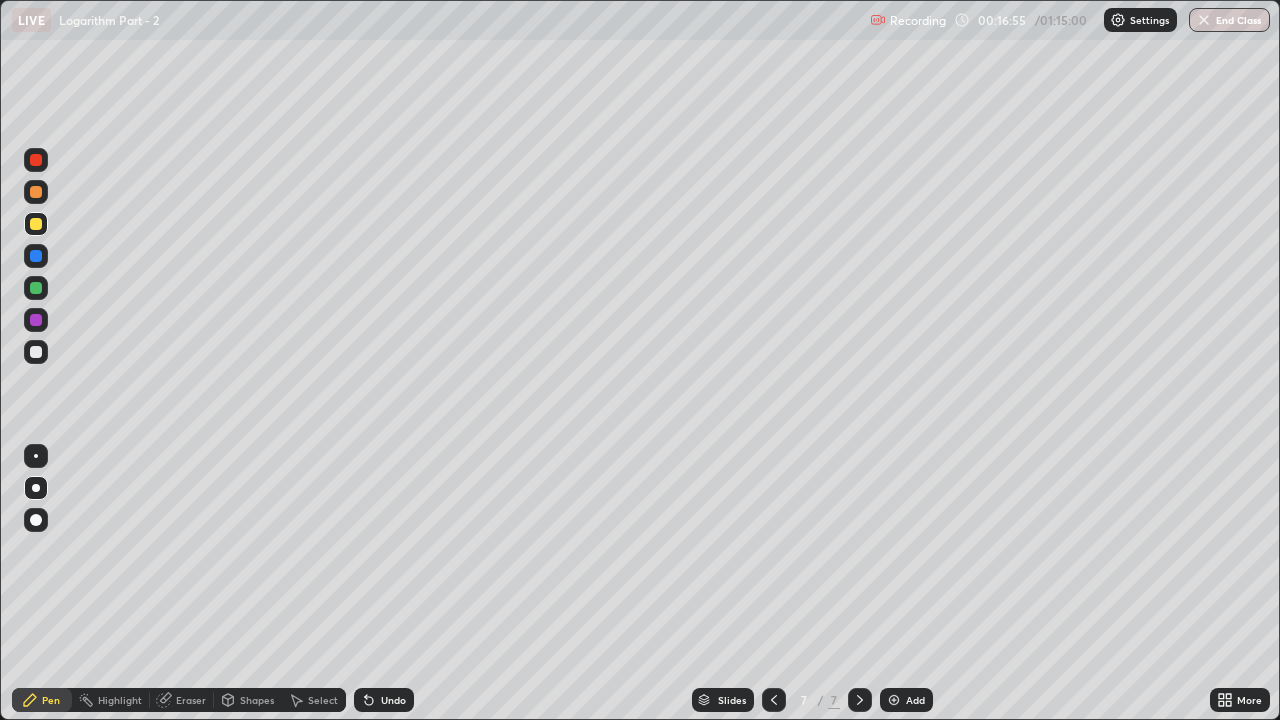 click at bounding box center (36, 352) 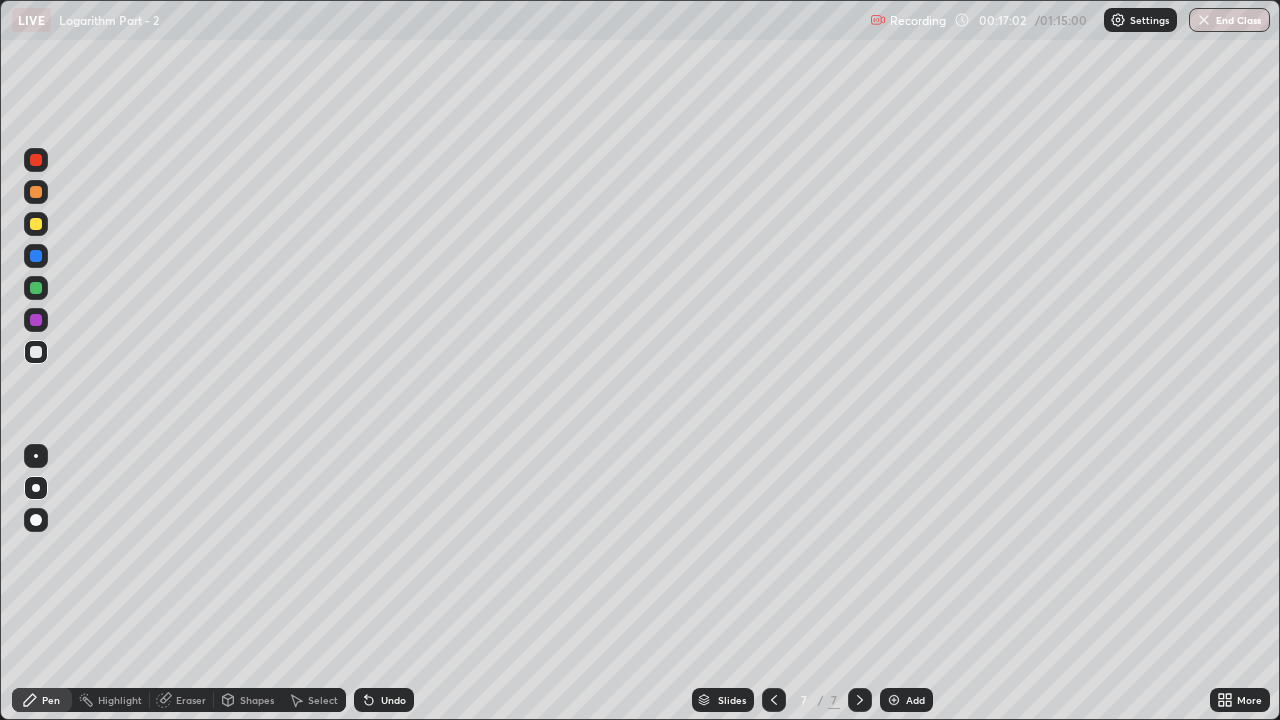 click at bounding box center [774, 700] 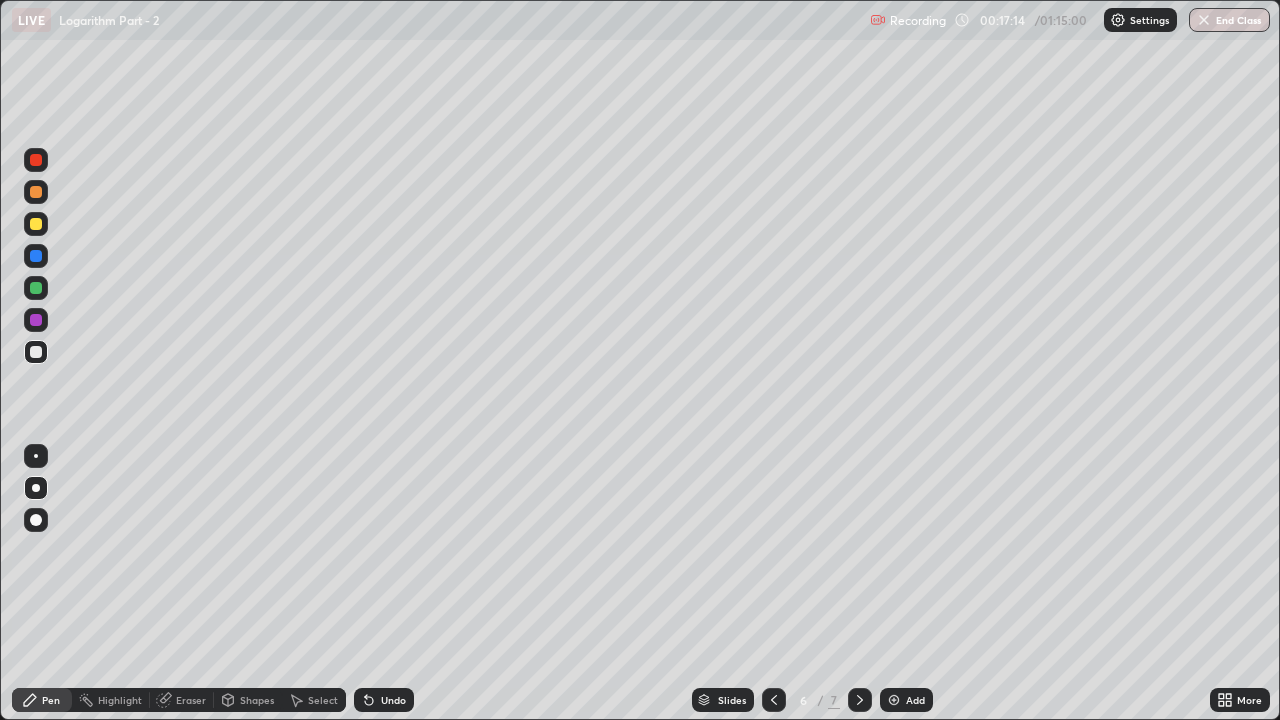 click at bounding box center (860, 700) 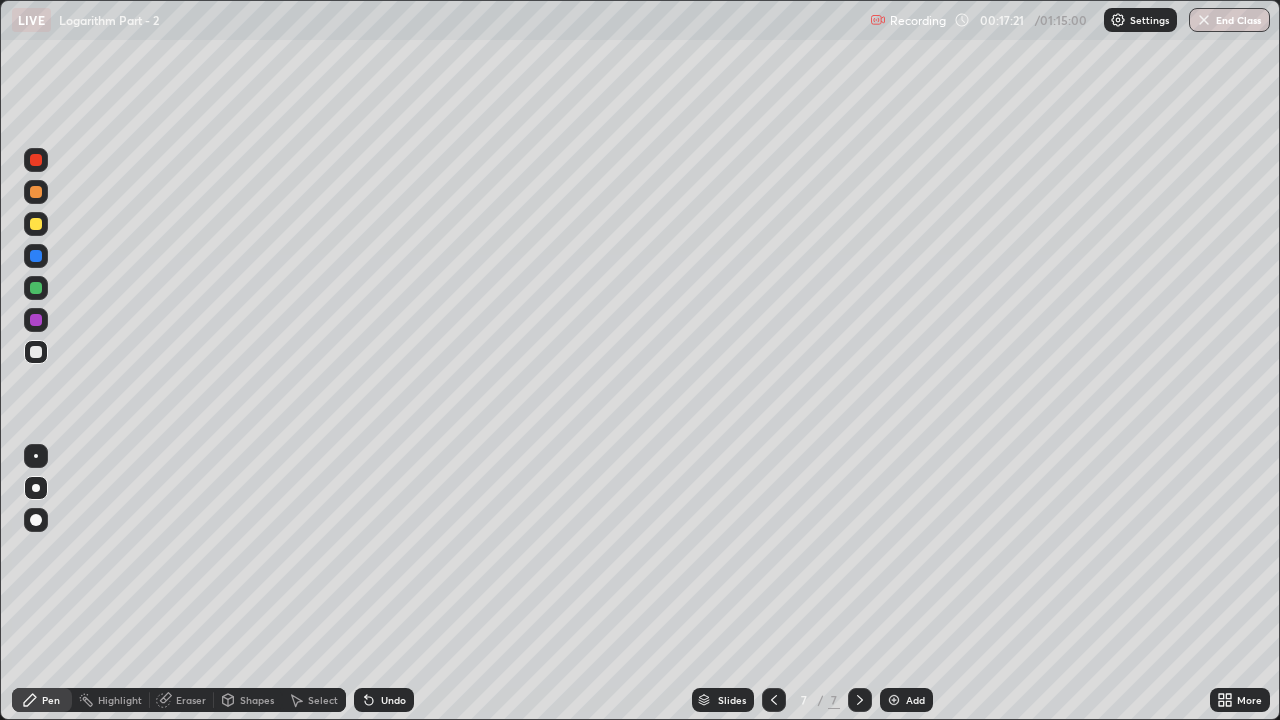 click at bounding box center (774, 700) 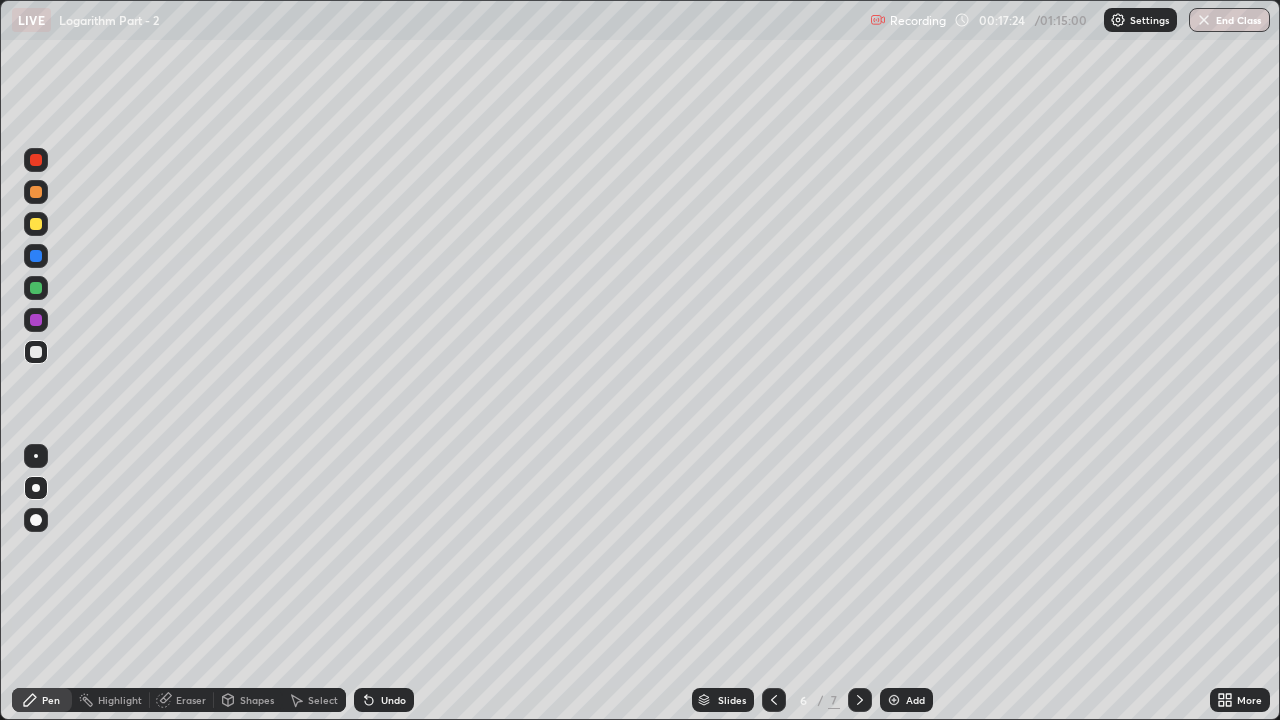 click at bounding box center (860, 700) 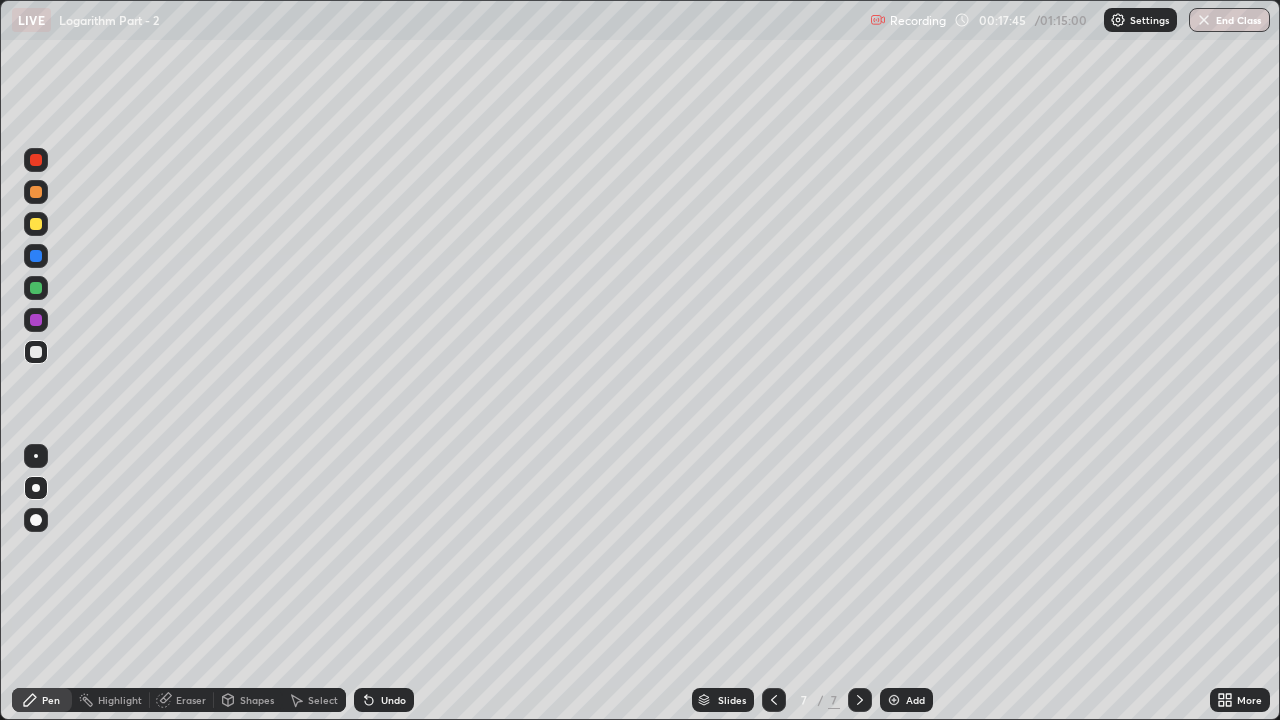 click 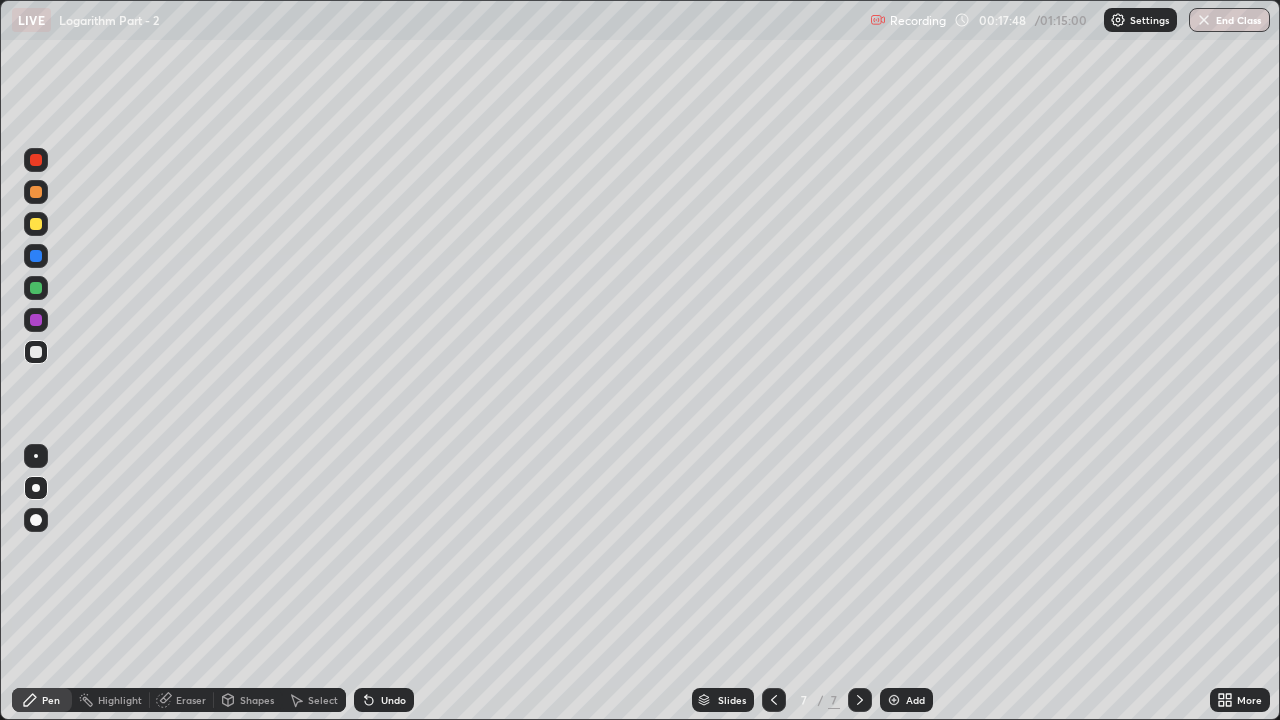 click on "Undo" at bounding box center [384, 700] 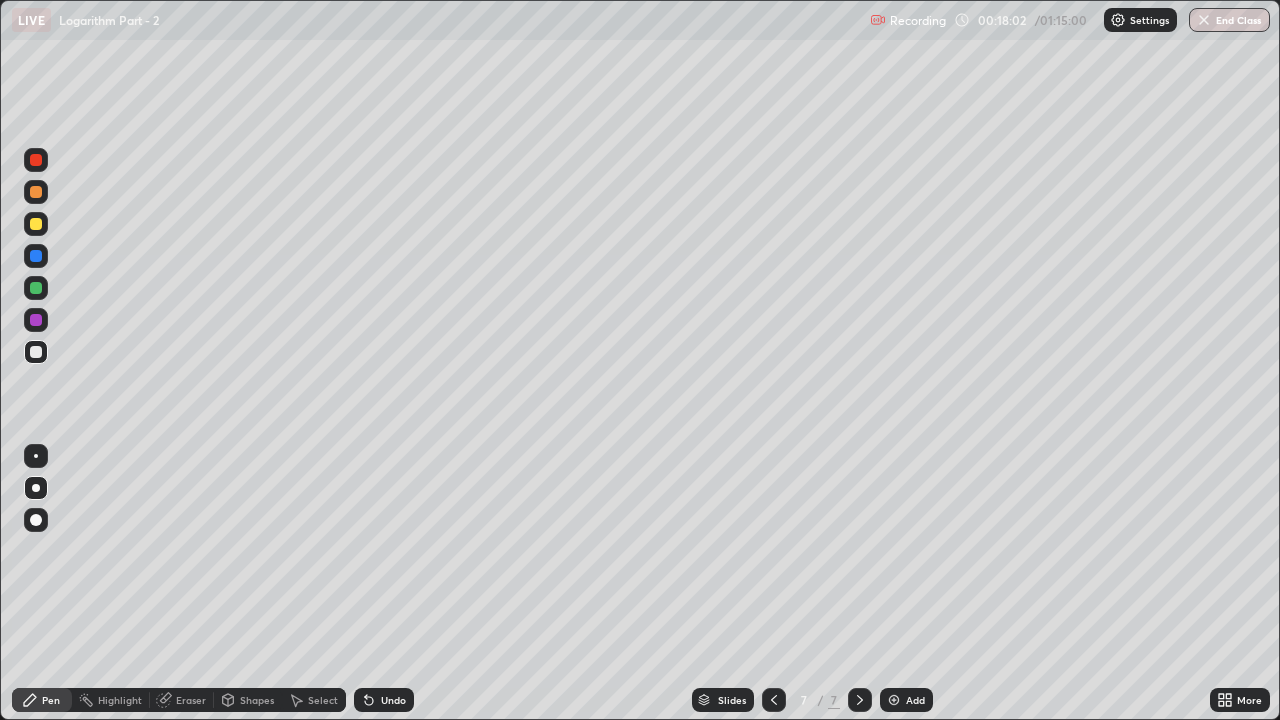 click at bounding box center (774, 700) 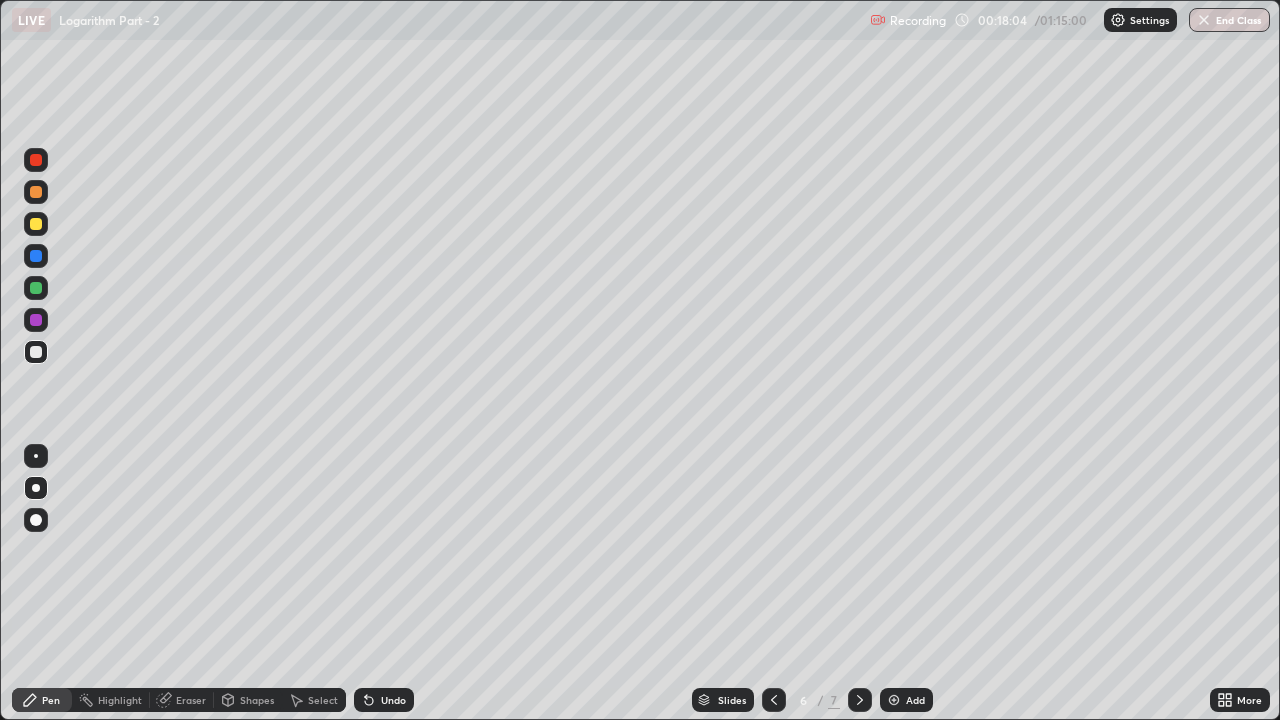 click 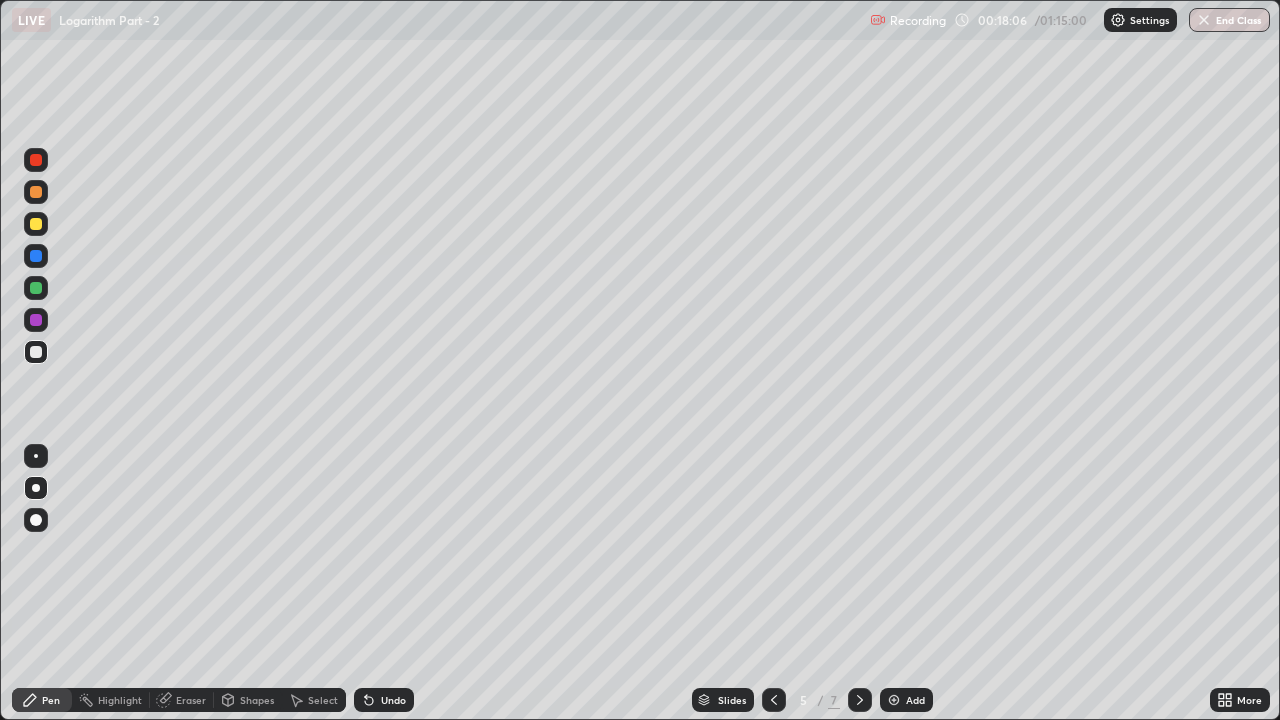 click at bounding box center (860, 700) 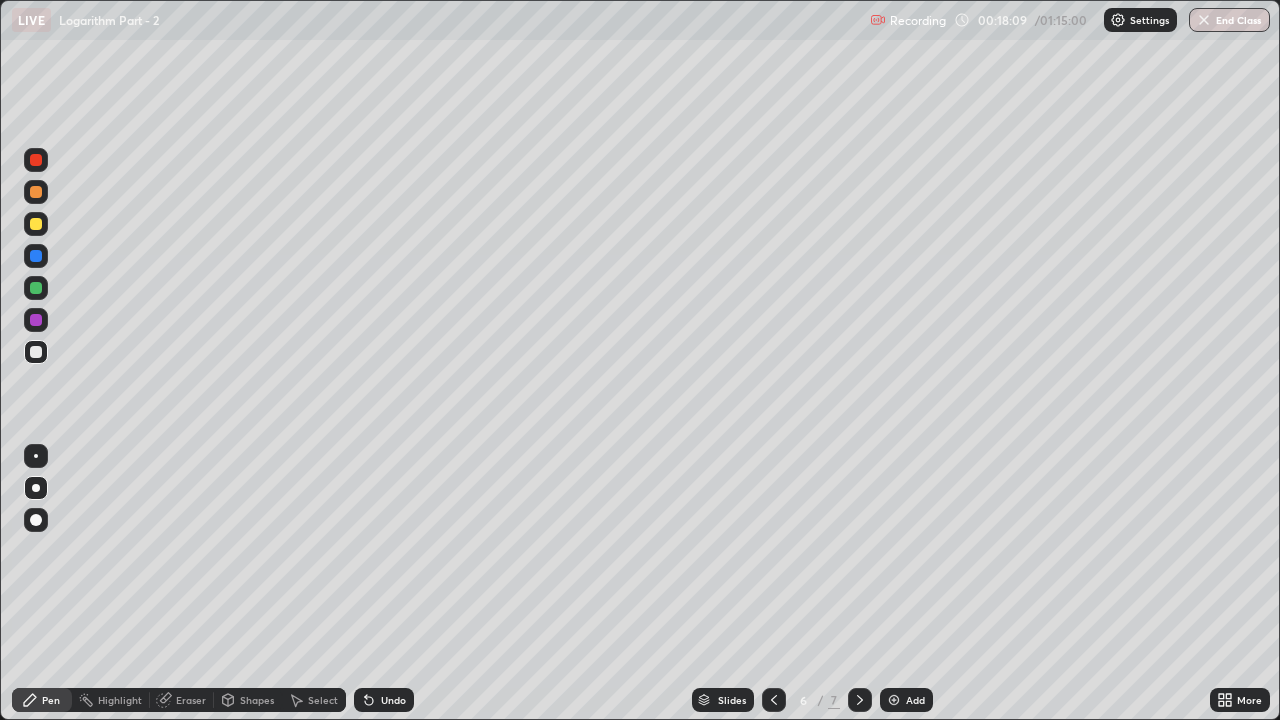 click 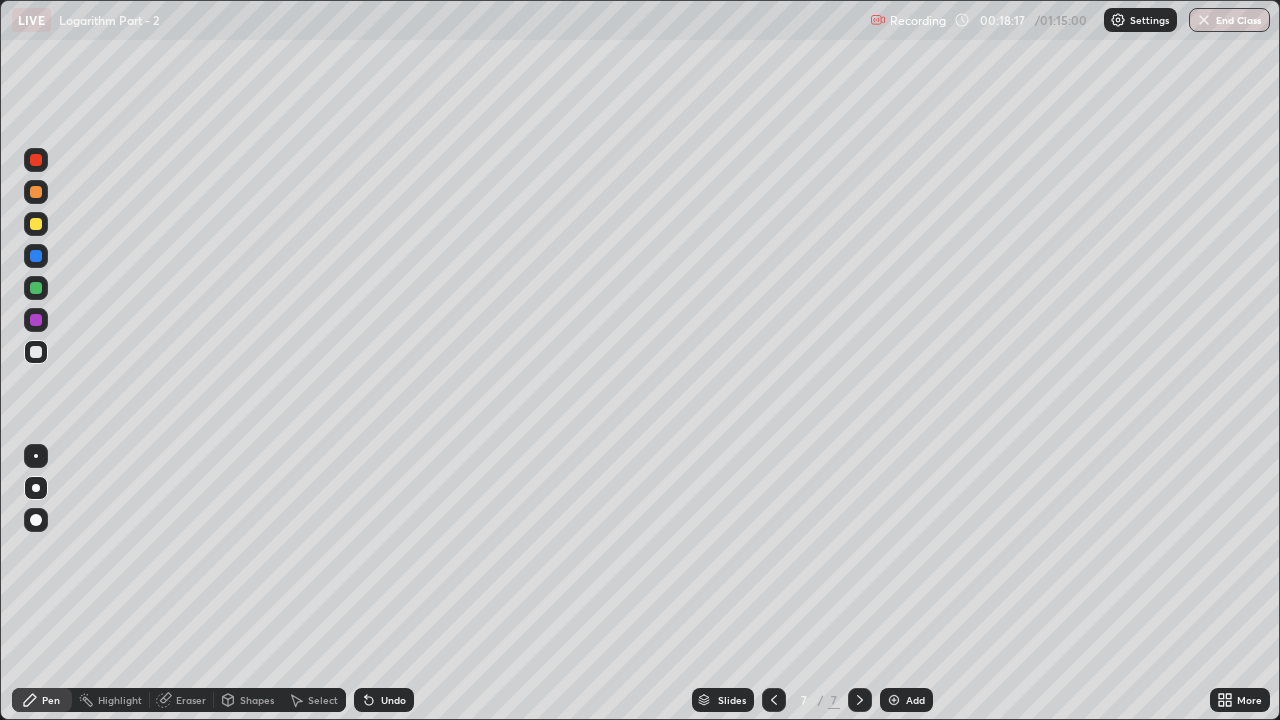 click on "Shapes" at bounding box center (257, 700) 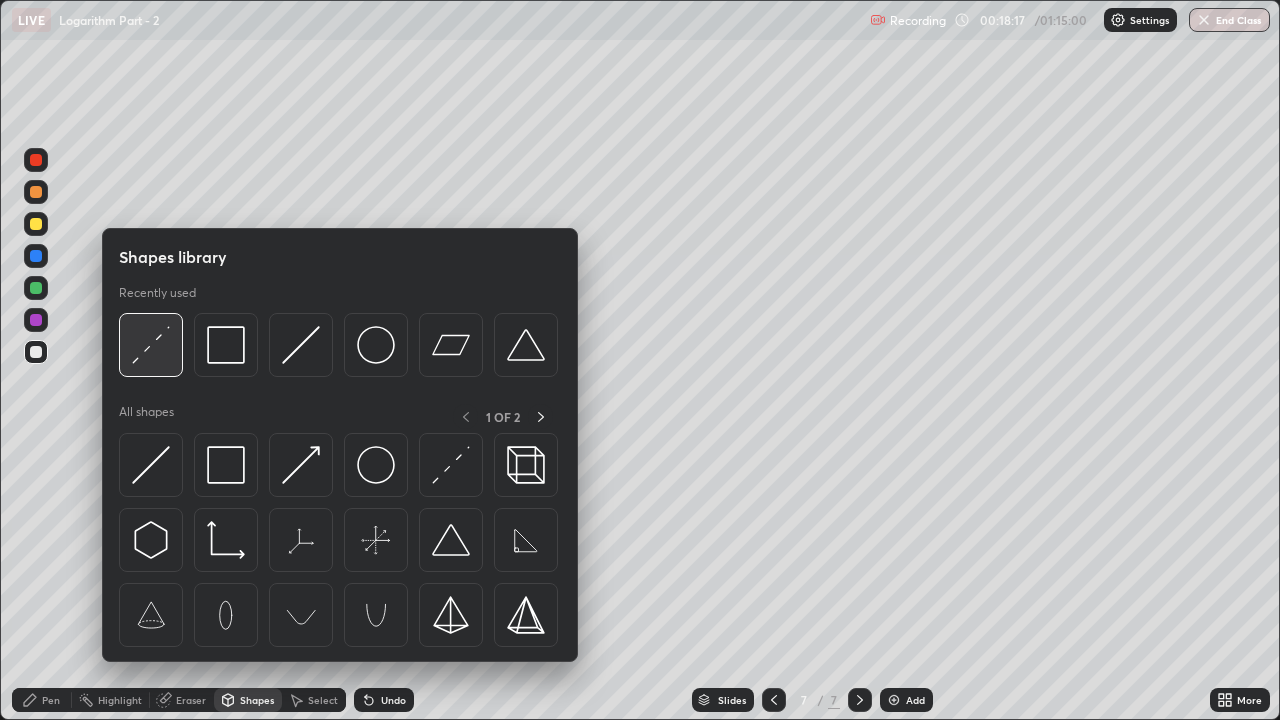click at bounding box center [151, 345] 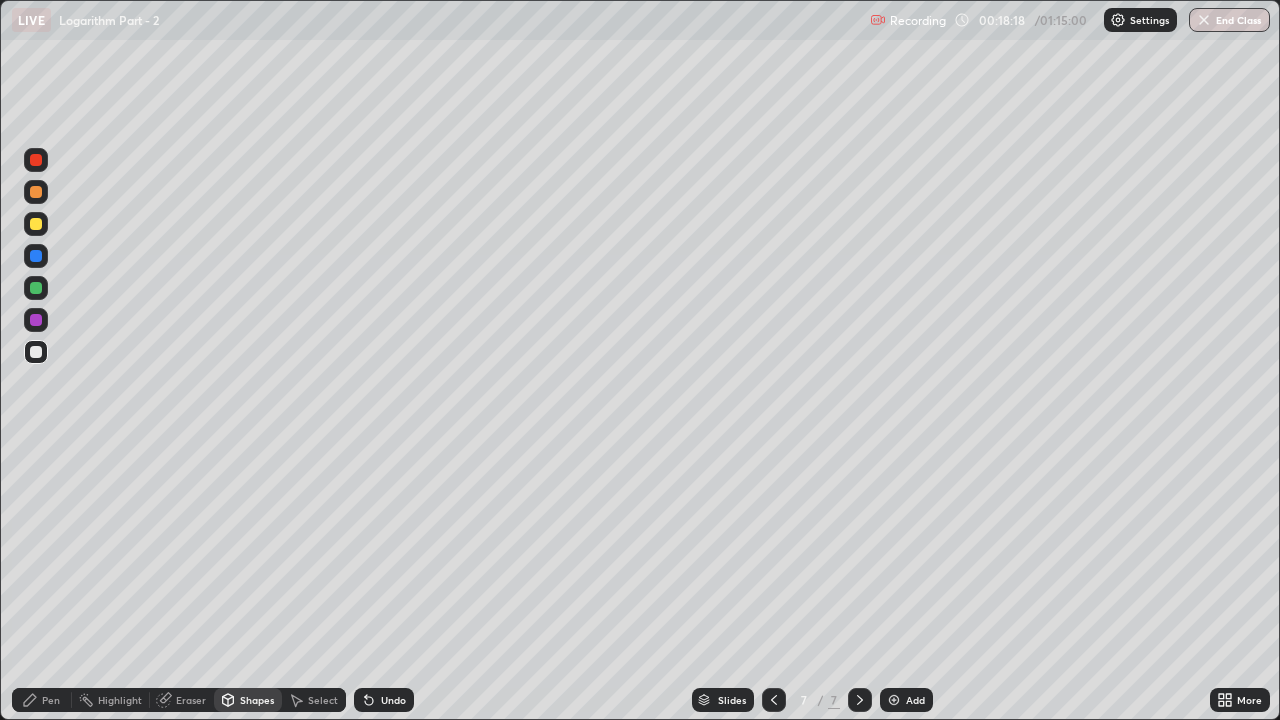 click at bounding box center (36, 192) 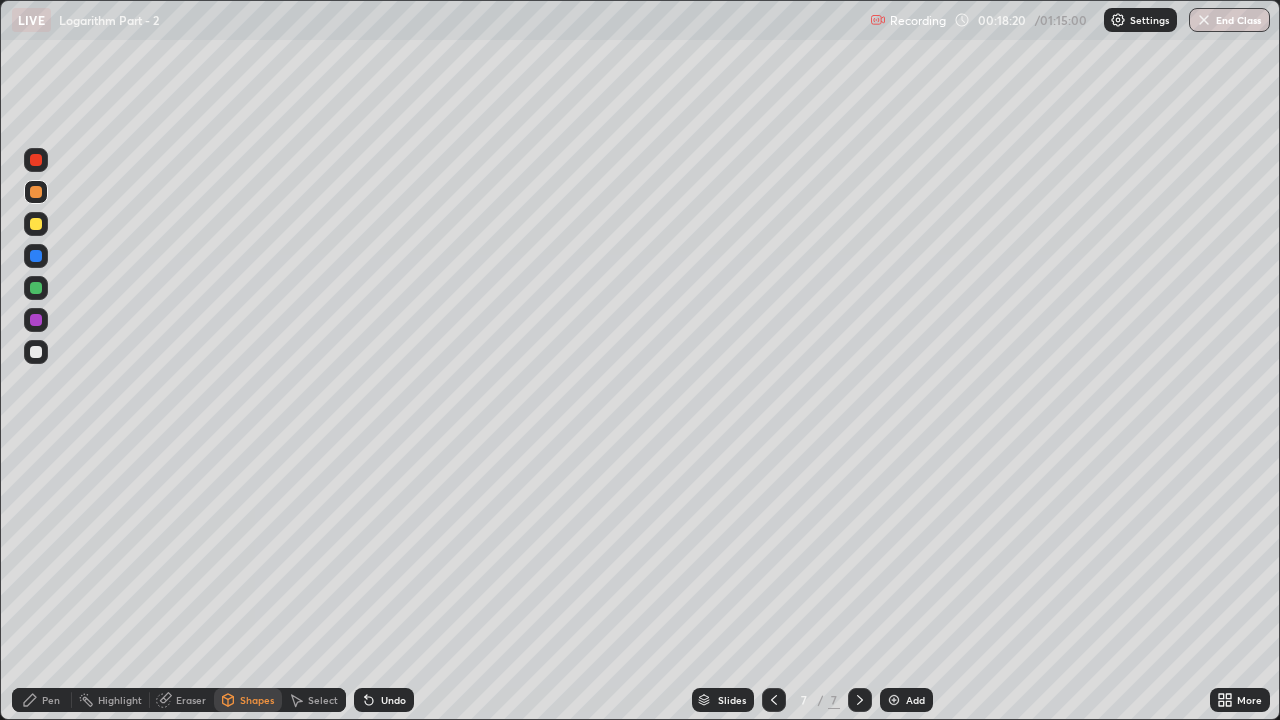 click on "Pen" at bounding box center [51, 700] 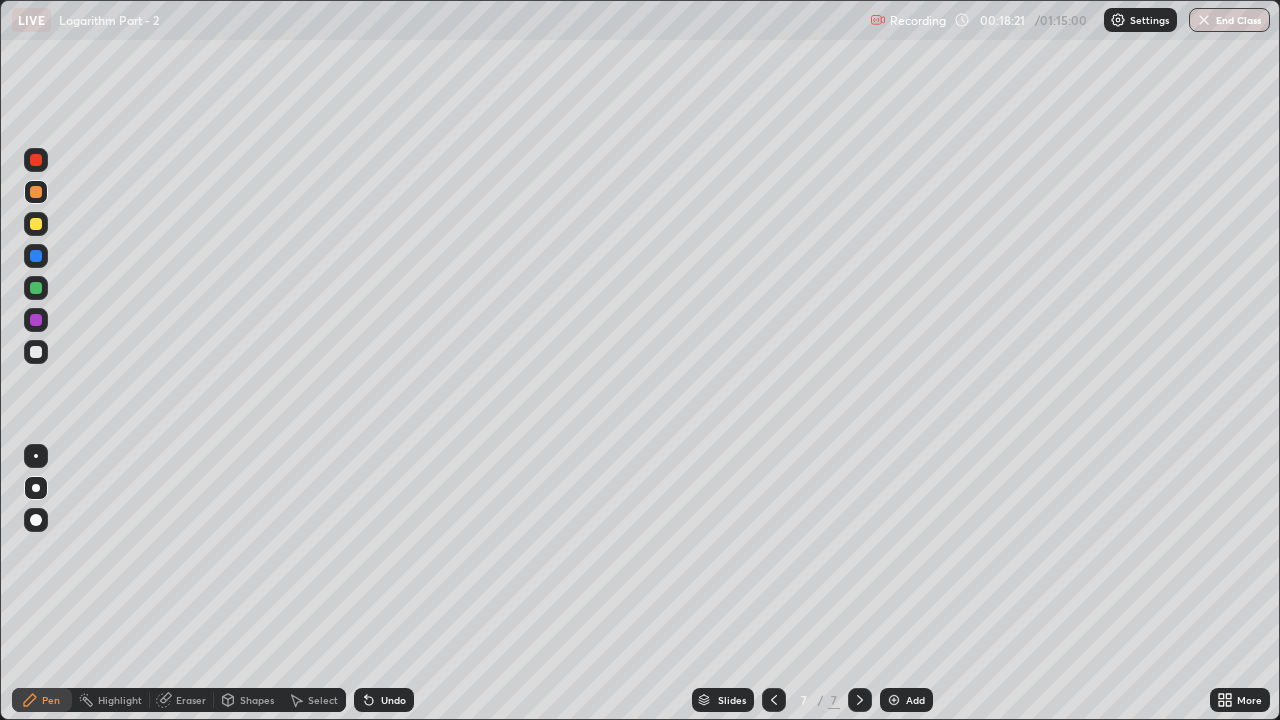 click 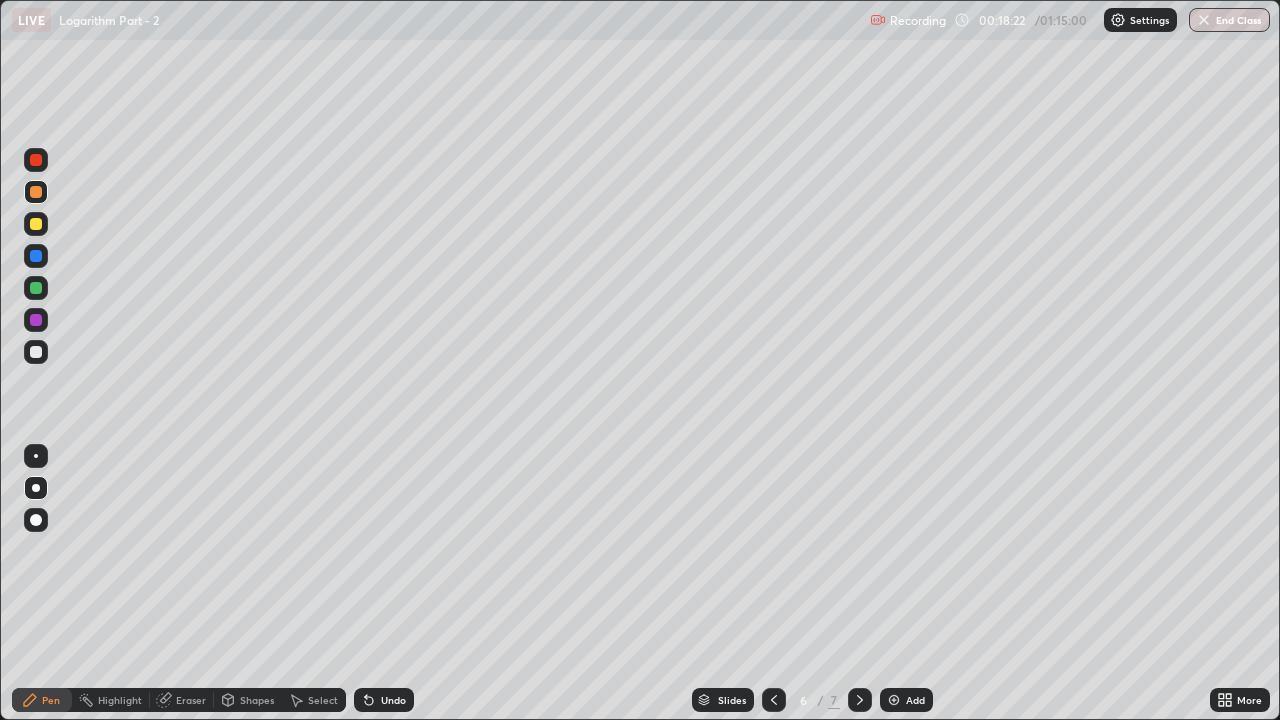 click 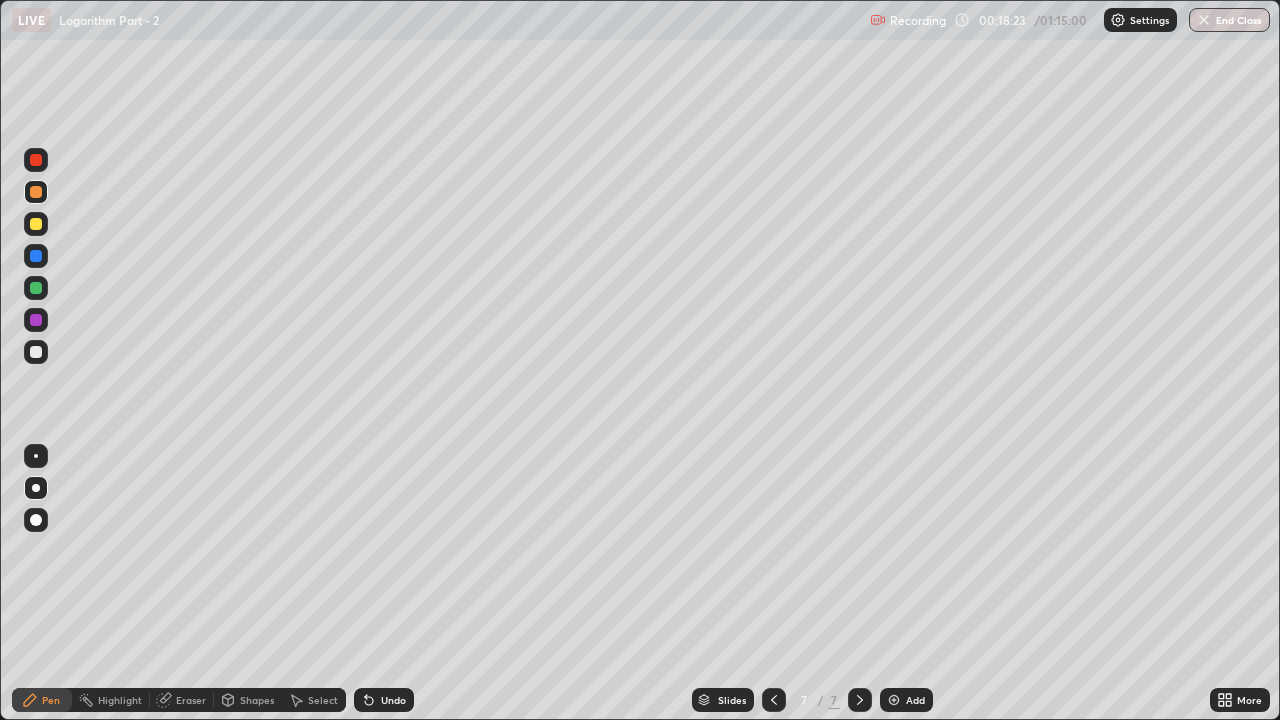 click at bounding box center (774, 700) 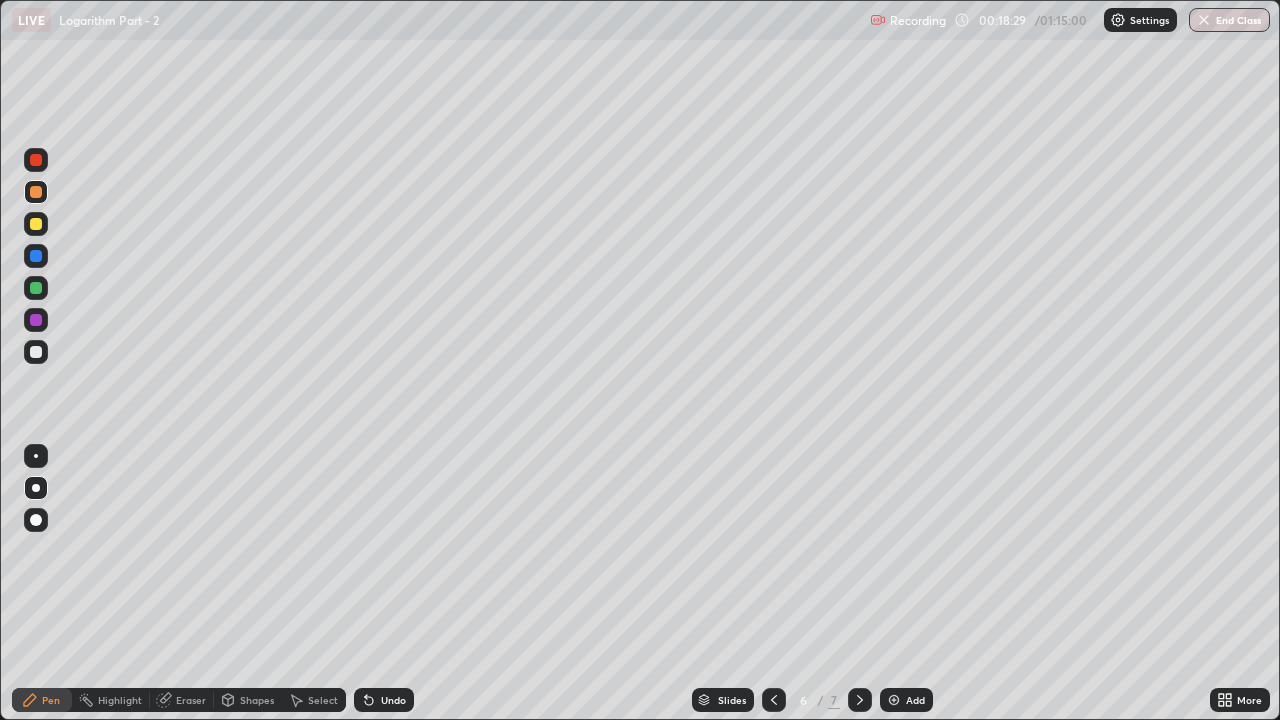 click 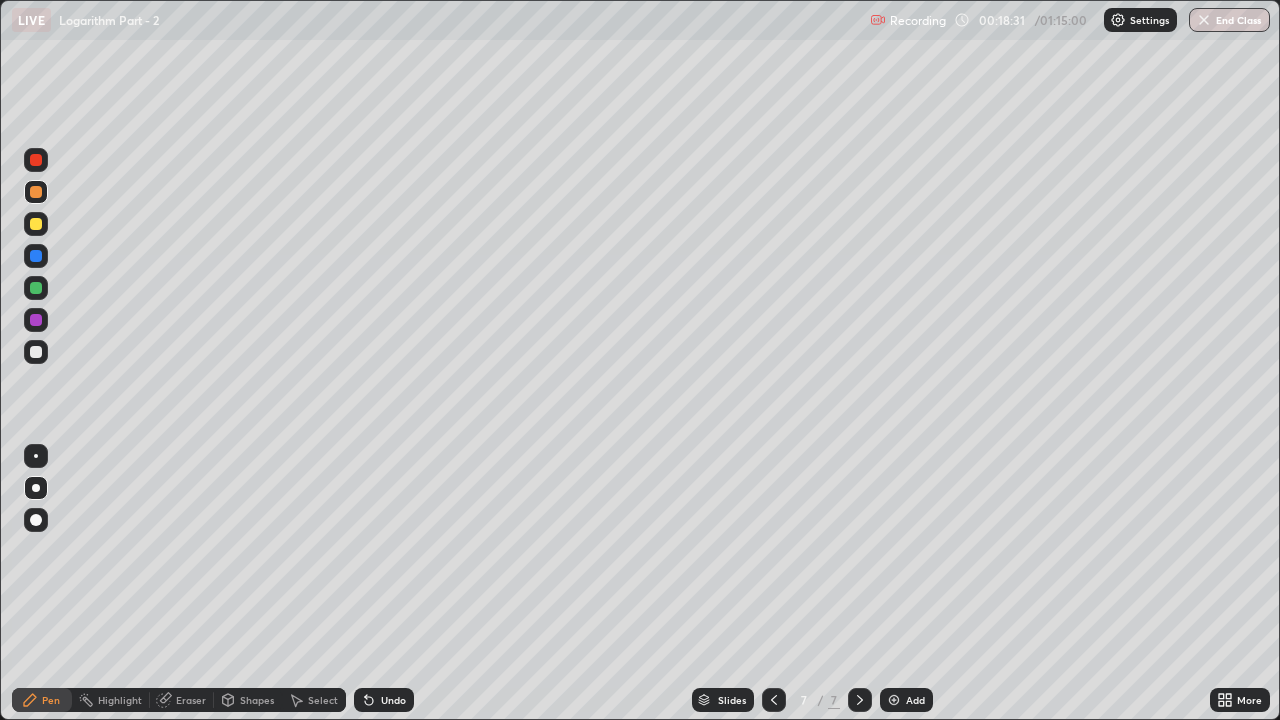 click at bounding box center (36, 352) 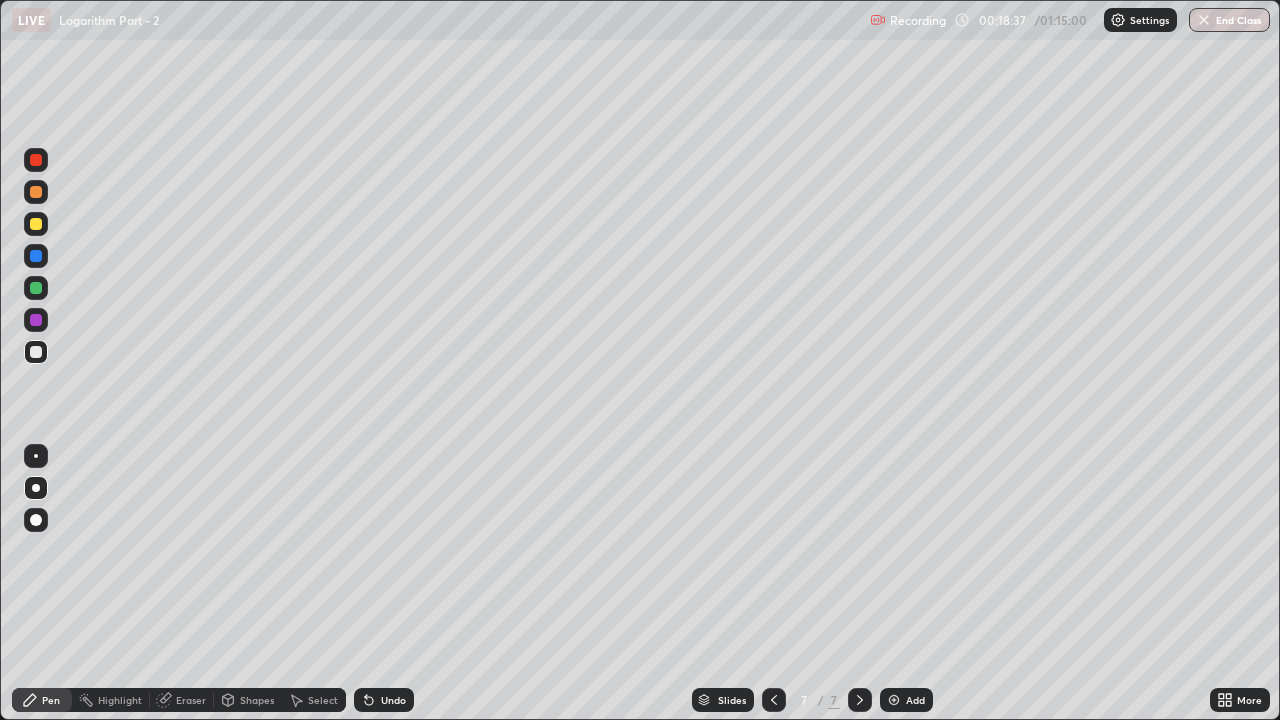 click 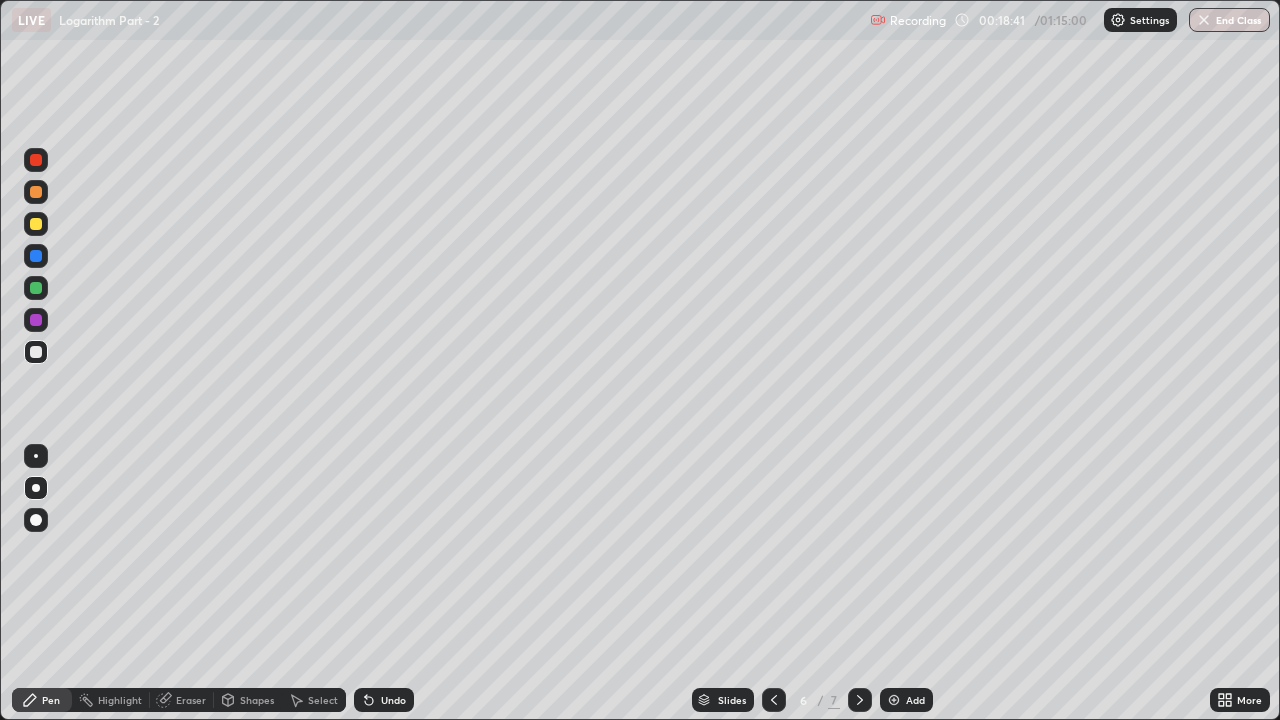 click at bounding box center (860, 700) 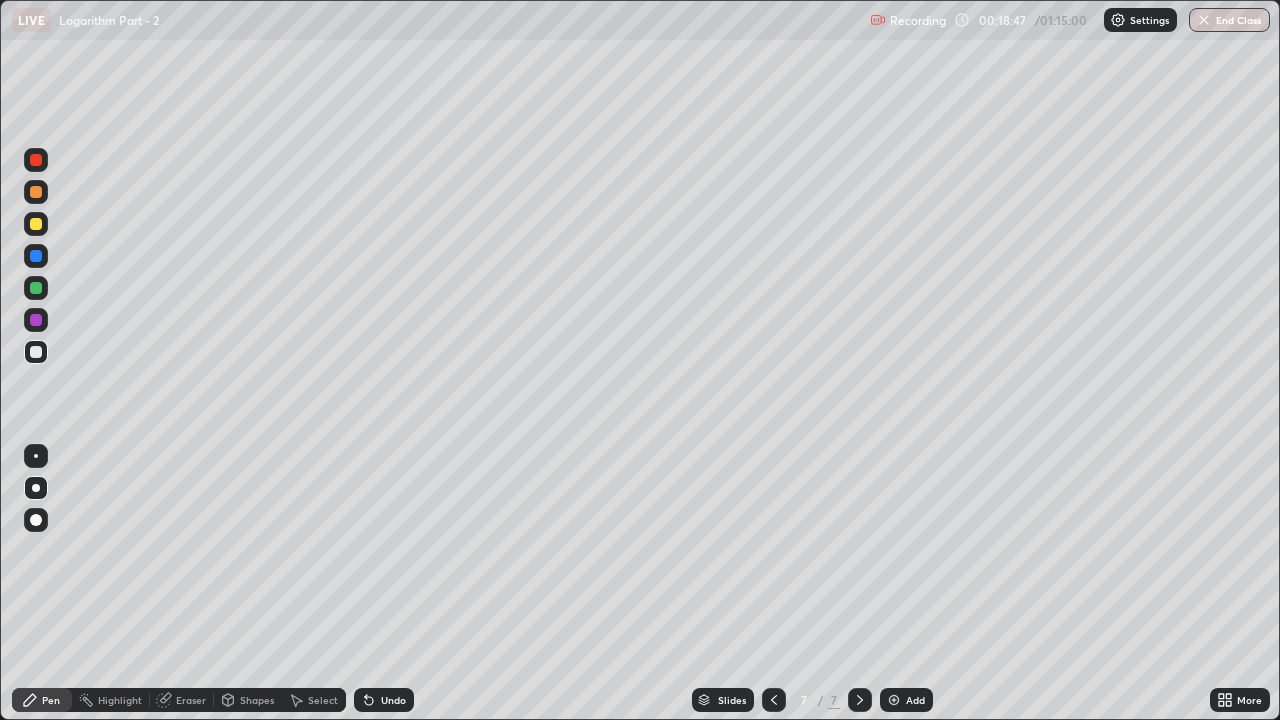 click 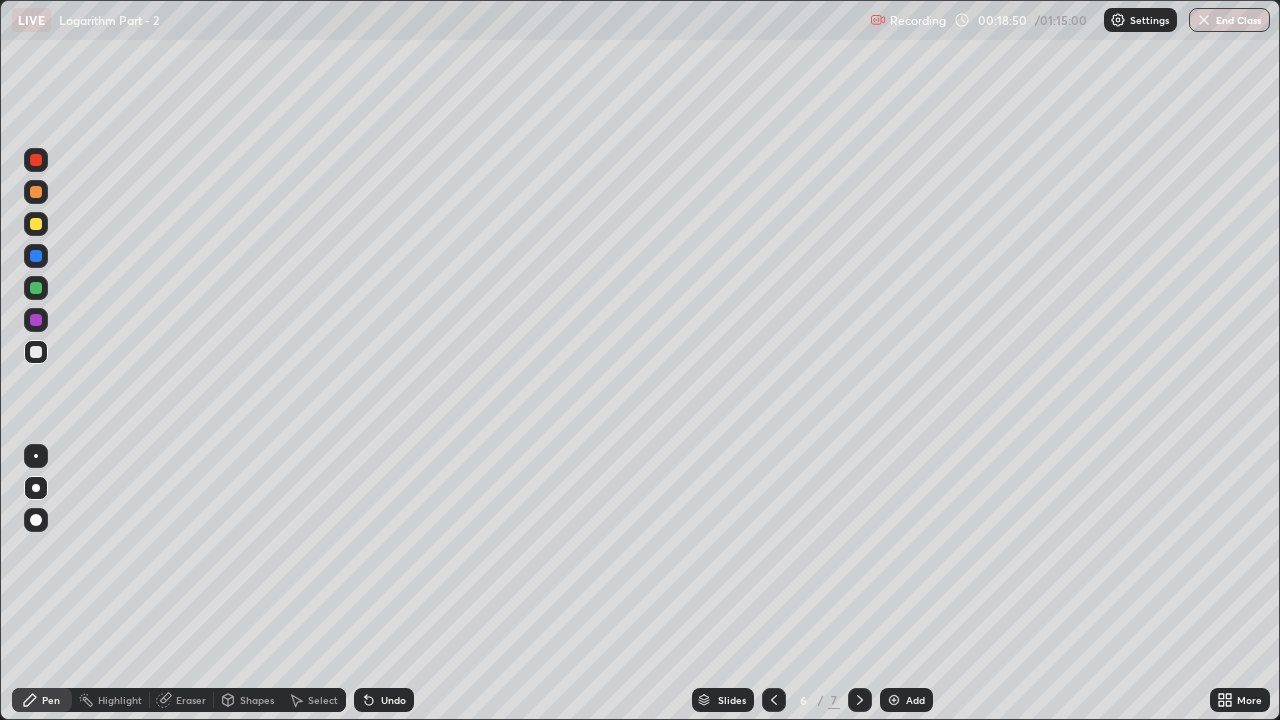 click 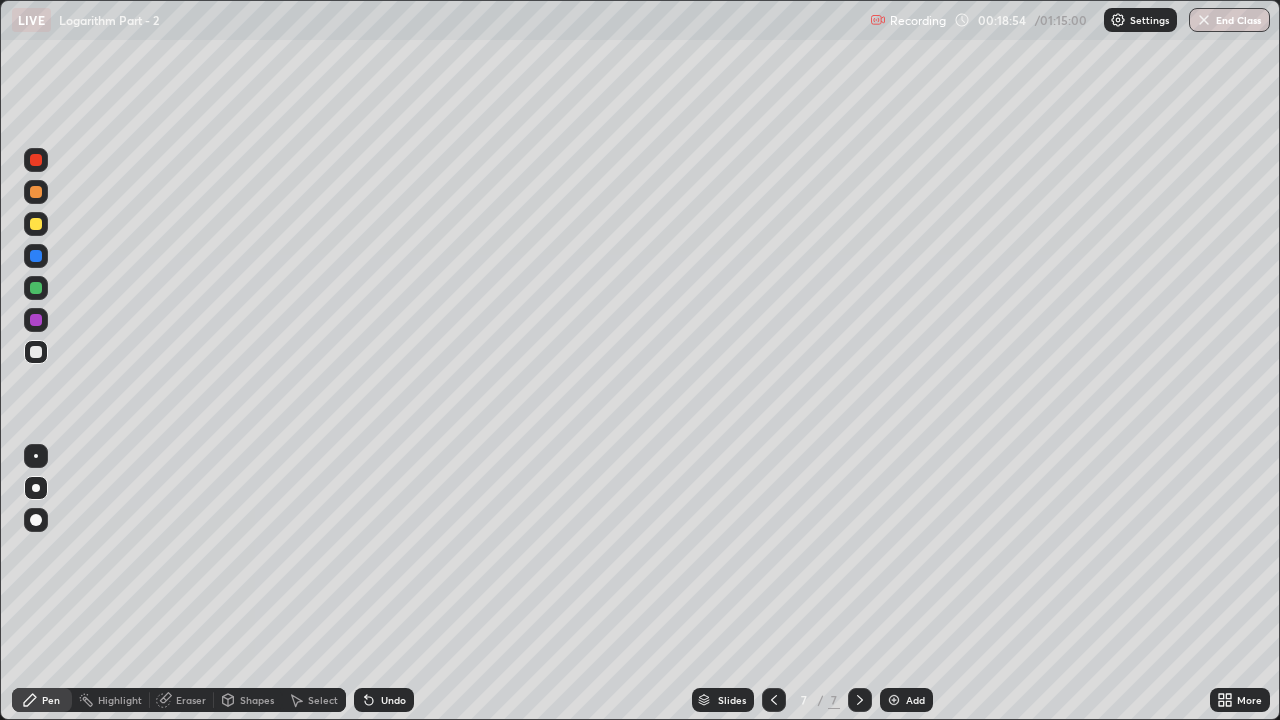 click on "Eraser" at bounding box center [191, 700] 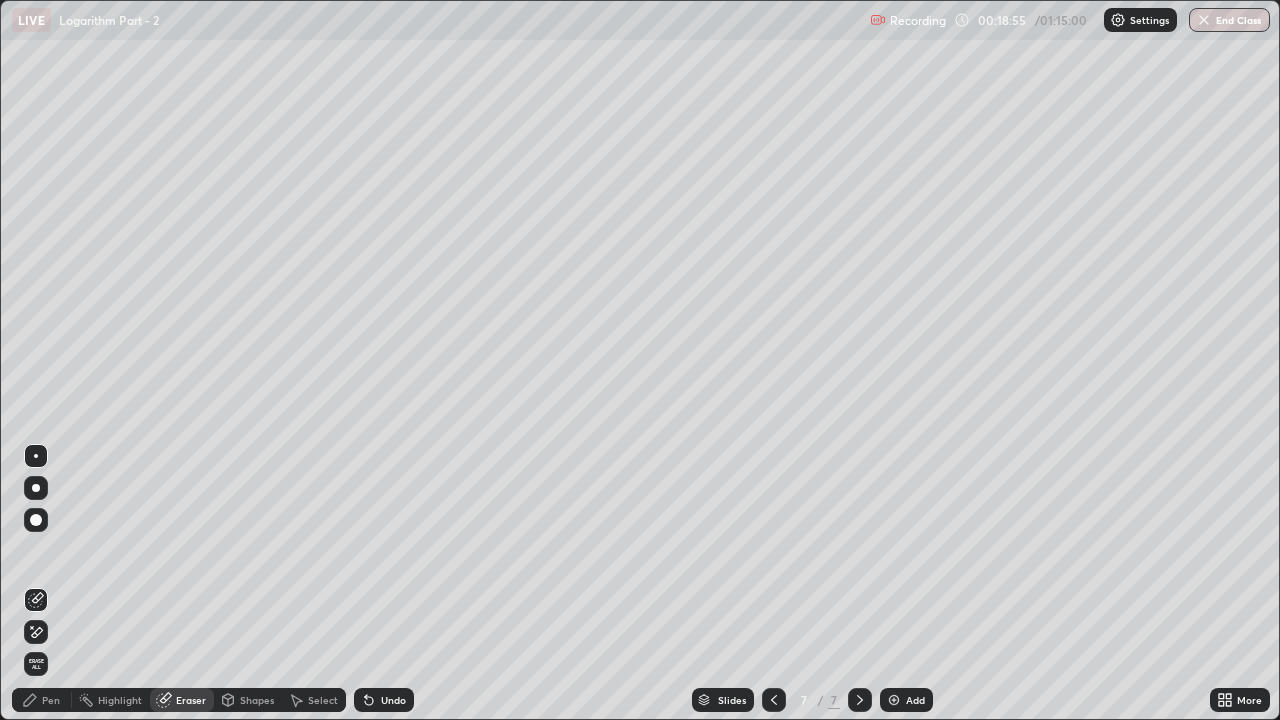 click 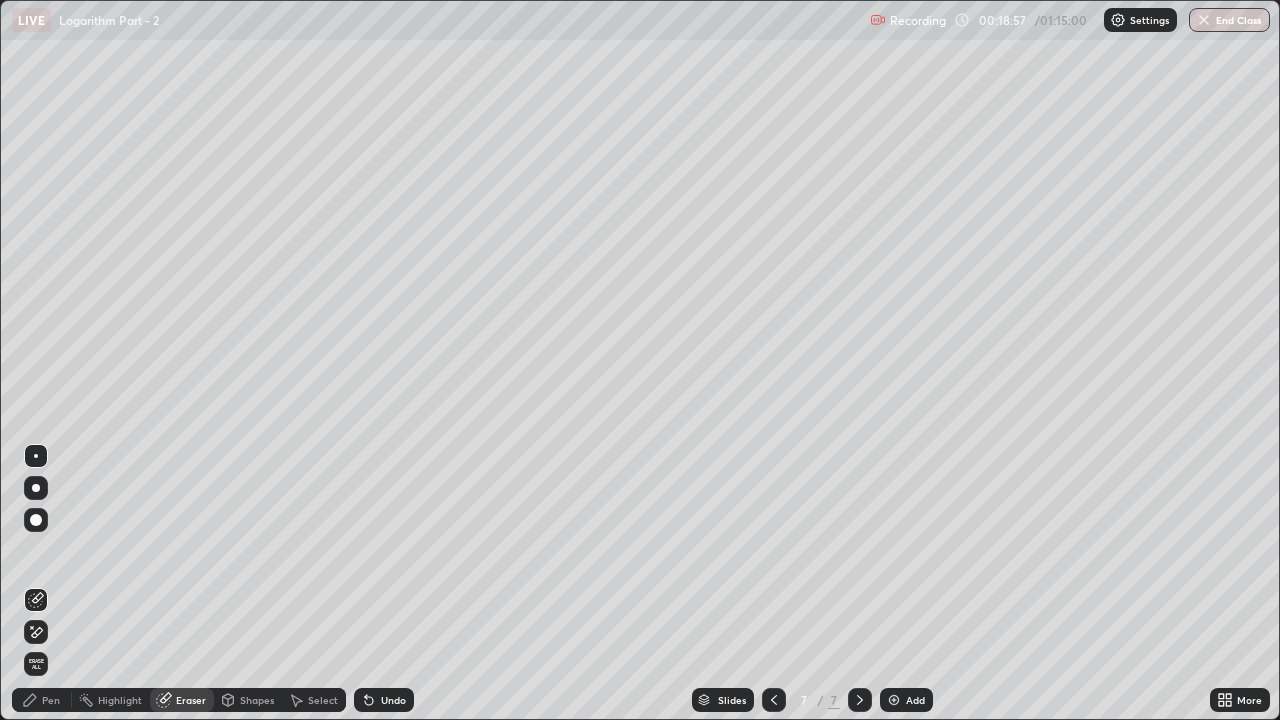 click on "Pen" at bounding box center (51, 700) 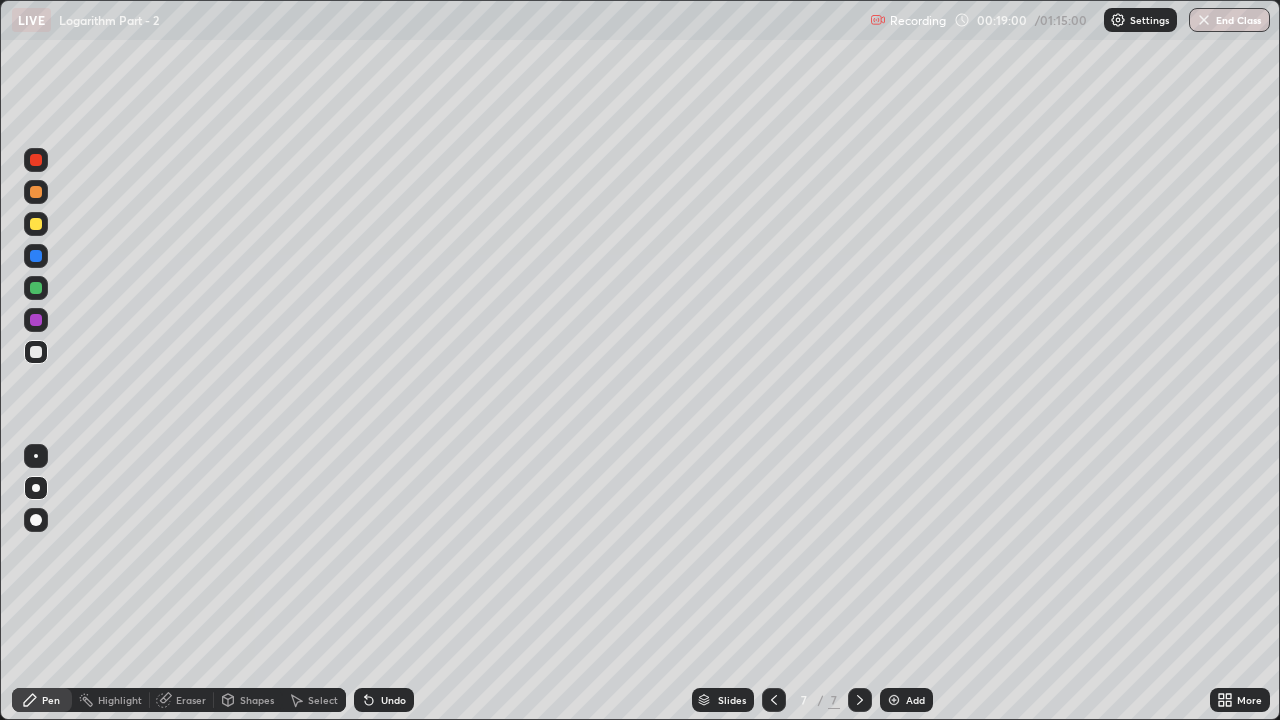 click on "Pen" at bounding box center (42, 700) 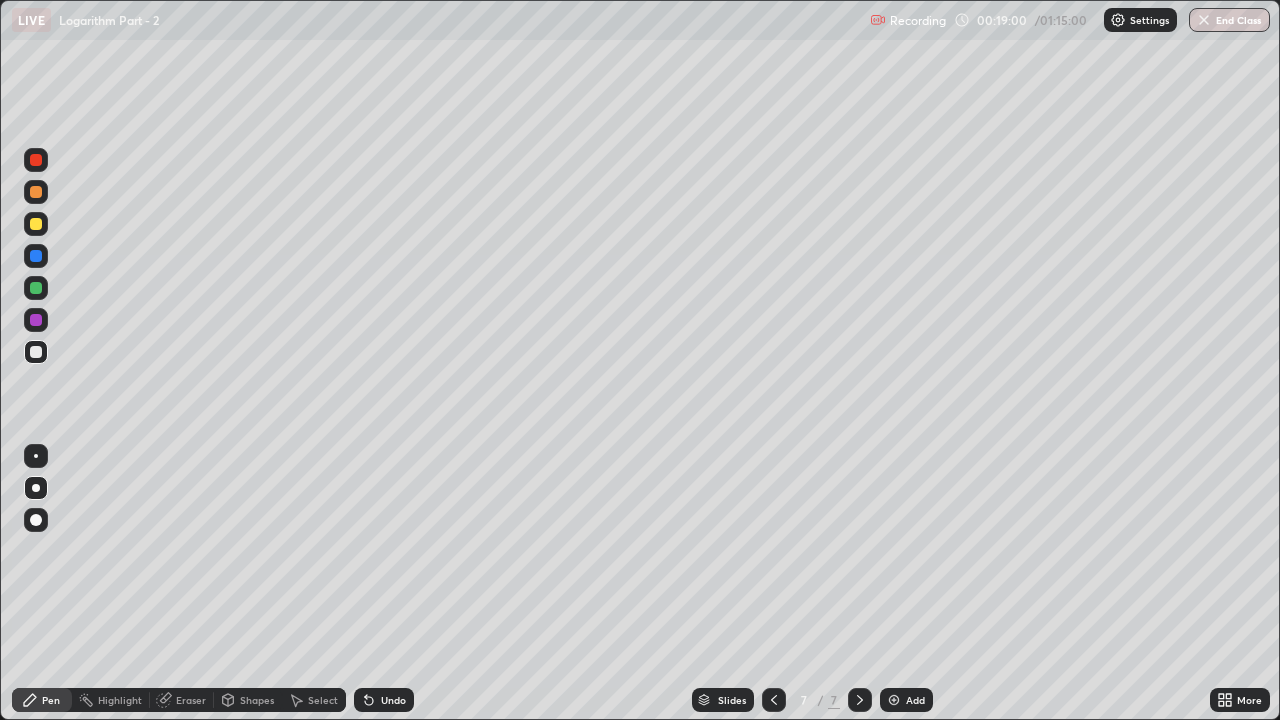 click at bounding box center (36, 224) 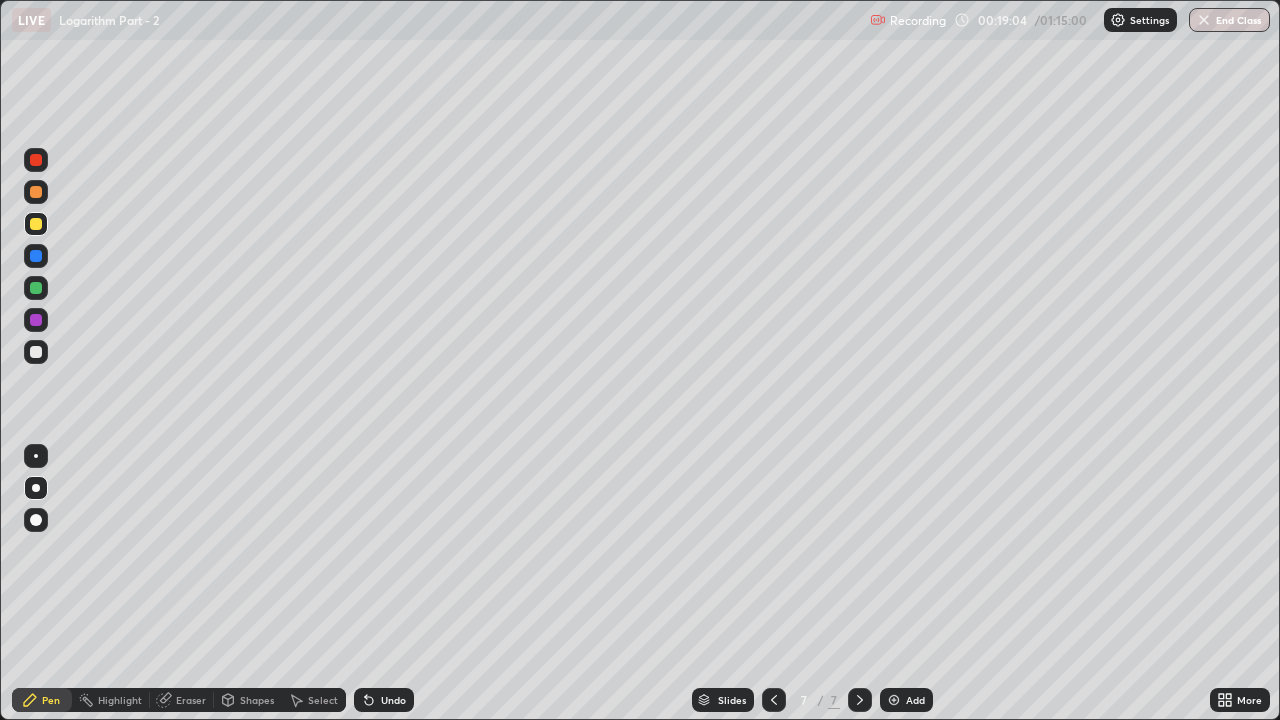 click 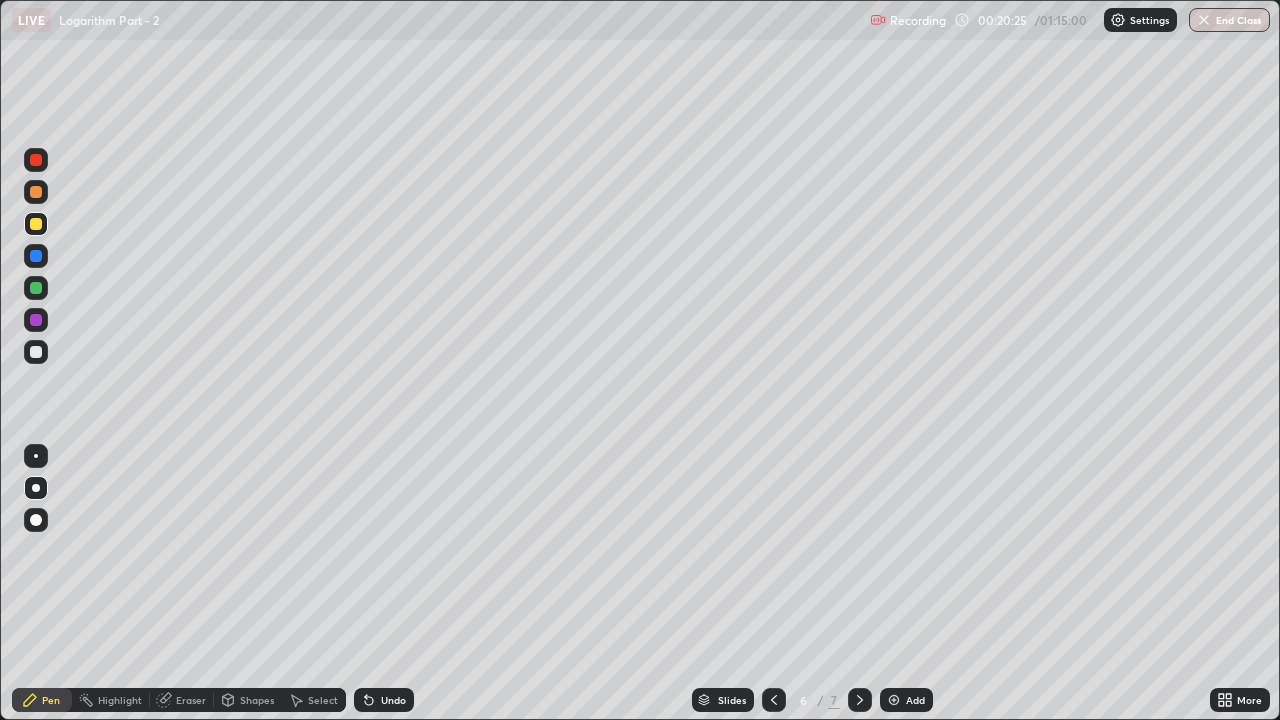 click at bounding box center [860, 700] 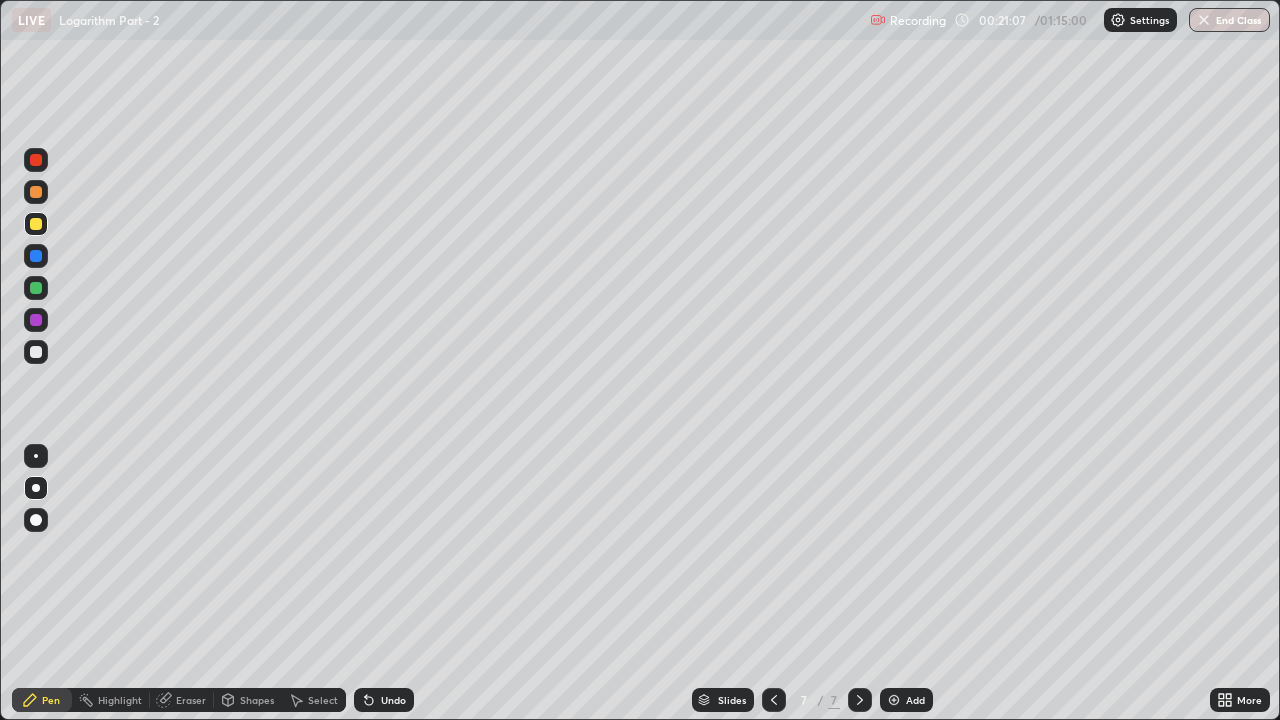 click at bounding box center (36, 192) 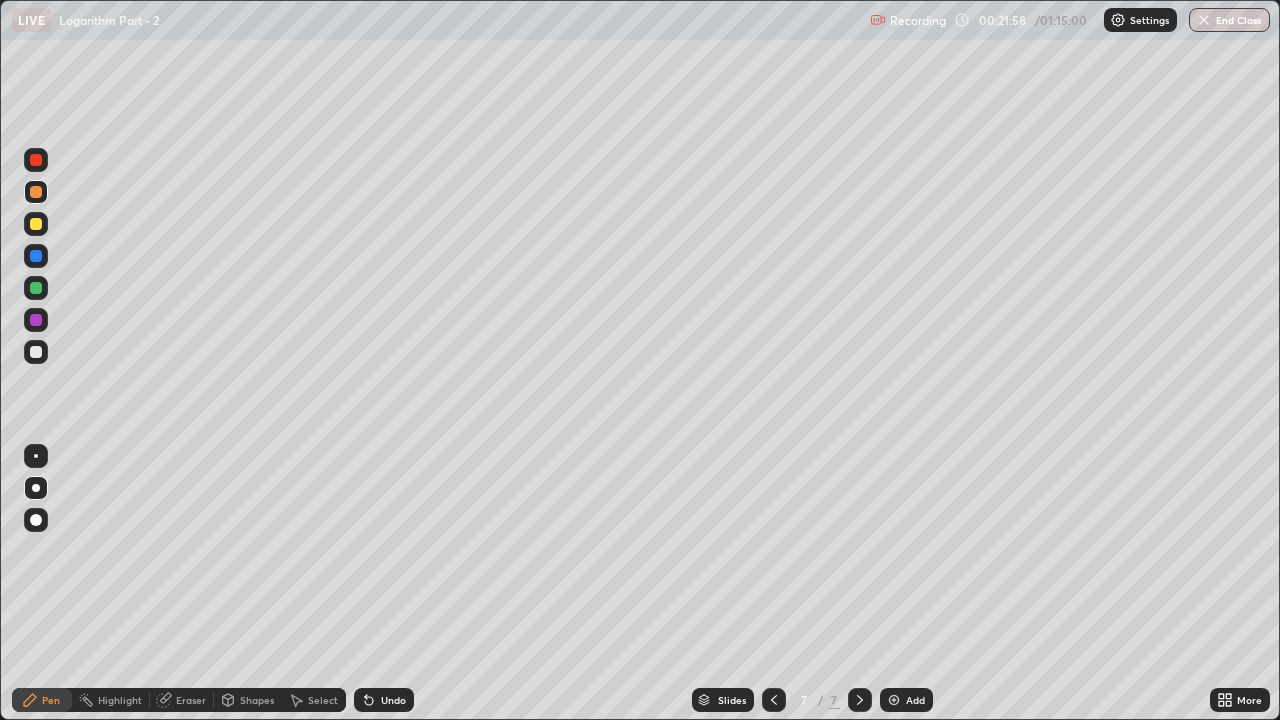 click at bounding box center (36, 224) 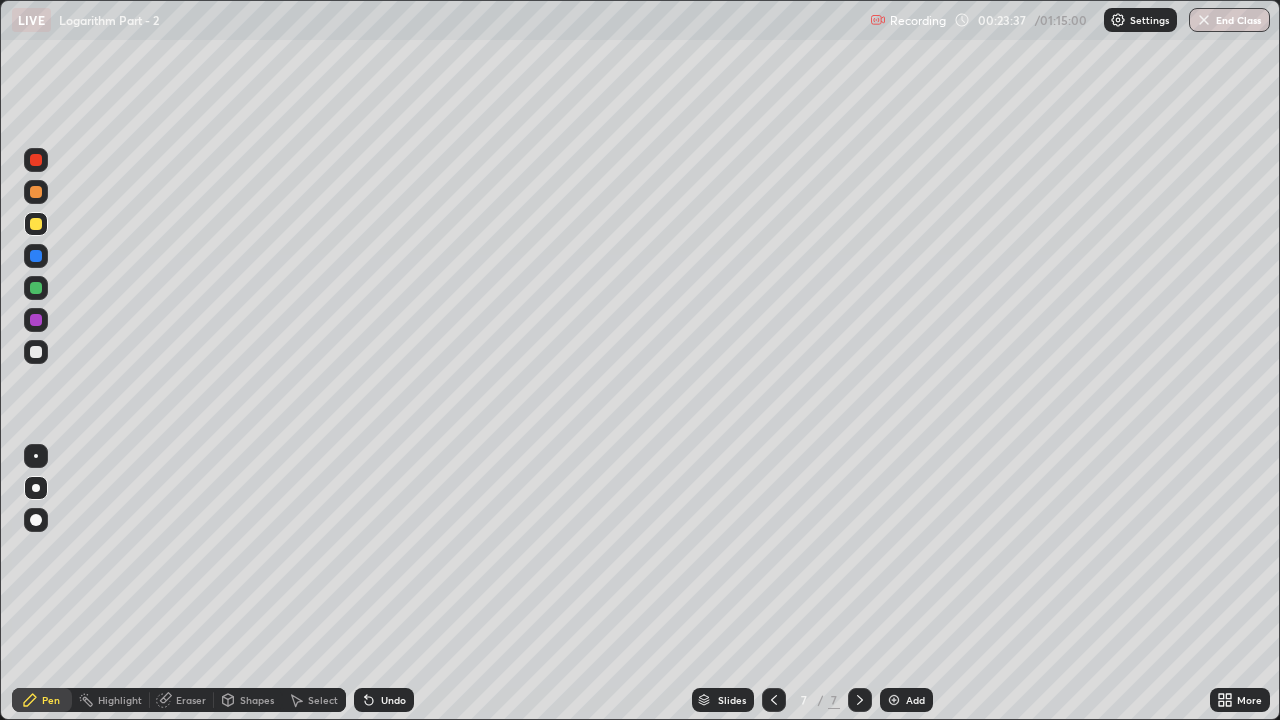 click 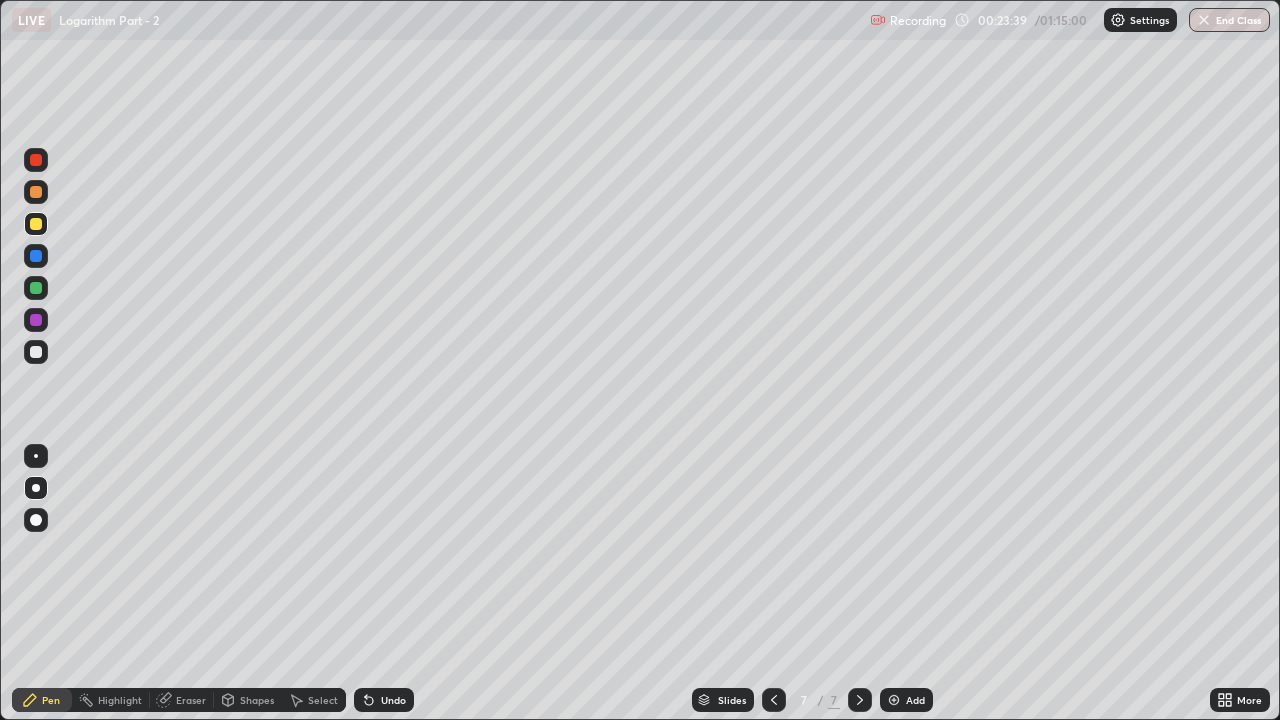 click on "Add" at bounding box center [906, 700] 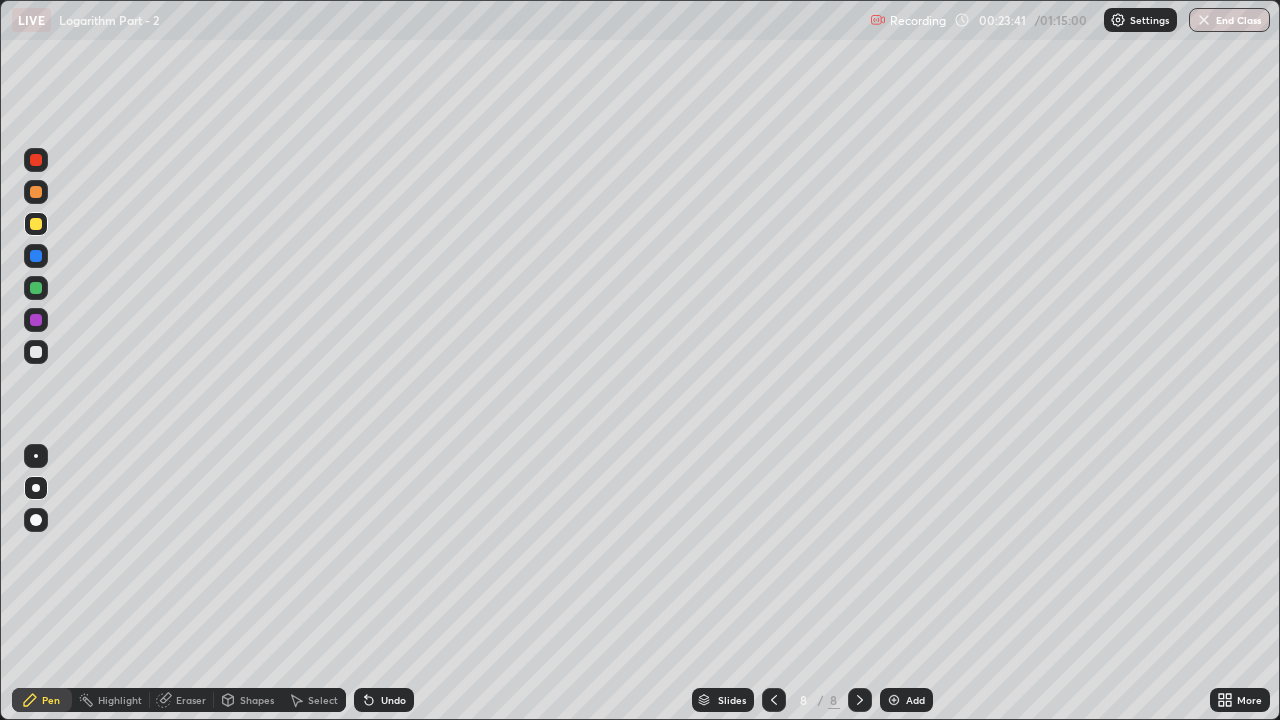 click 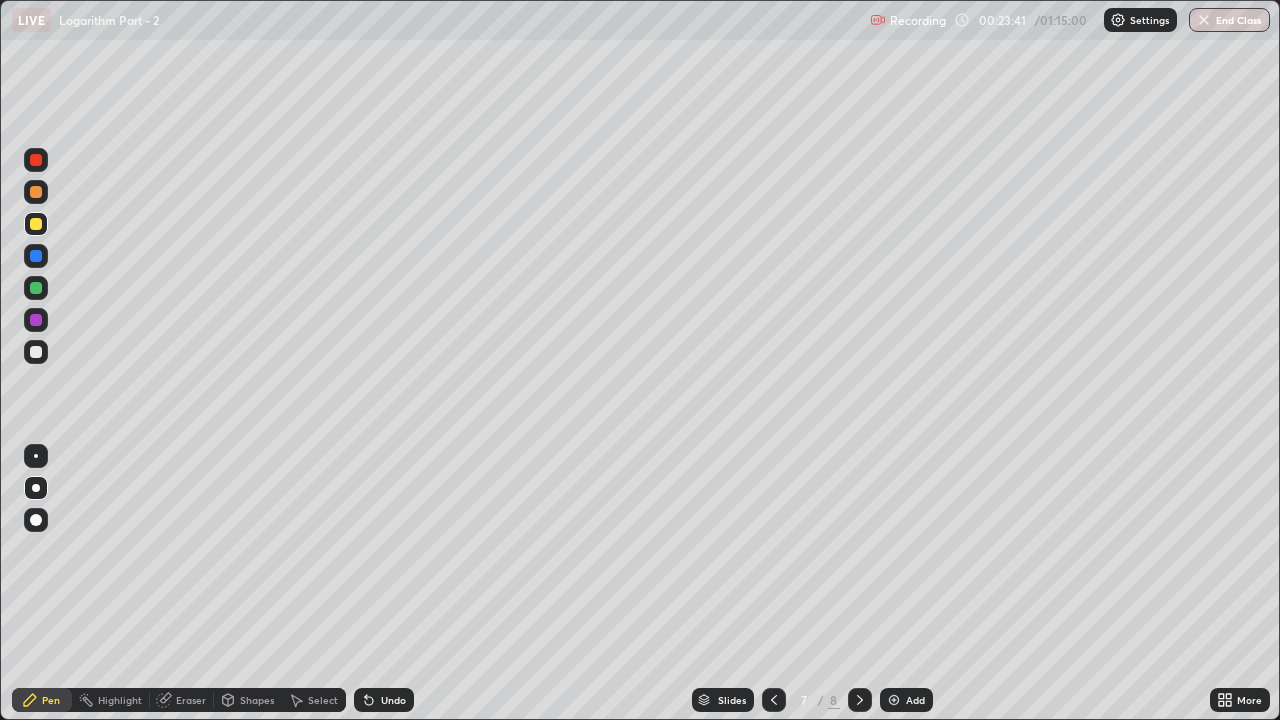 click at bounding box center (774, 700) 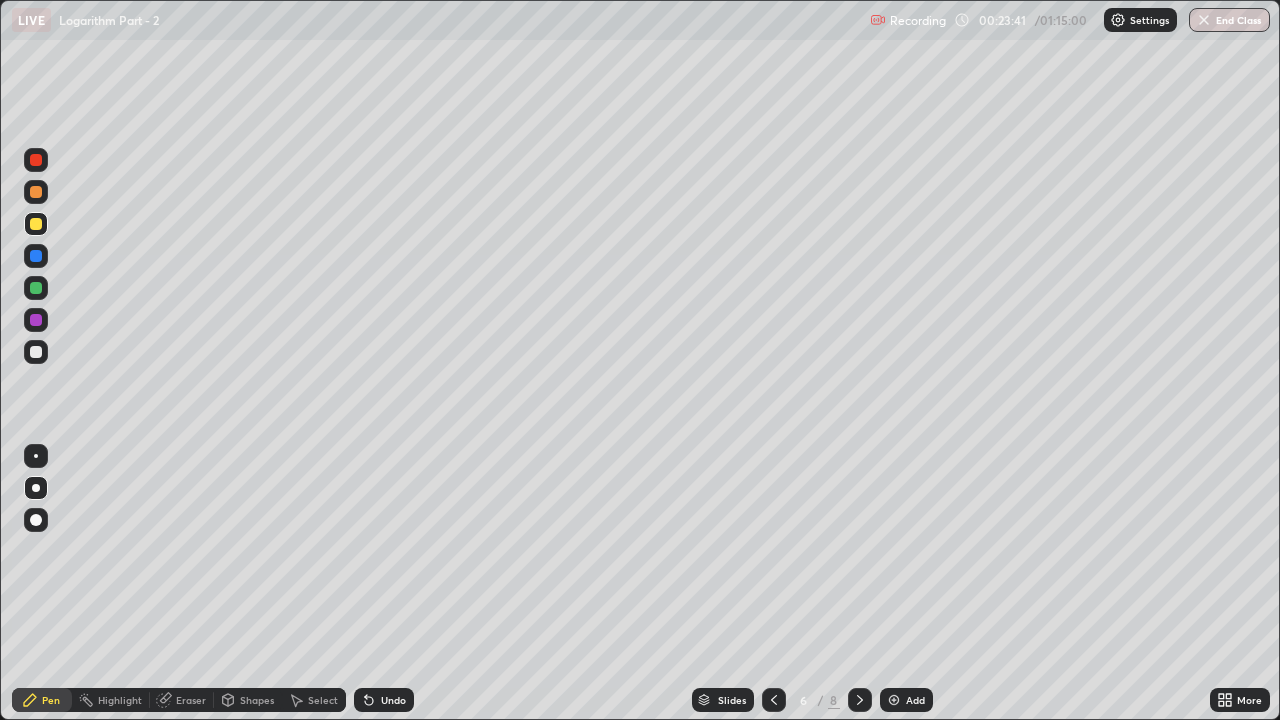 click at bounding box center (774, 700) 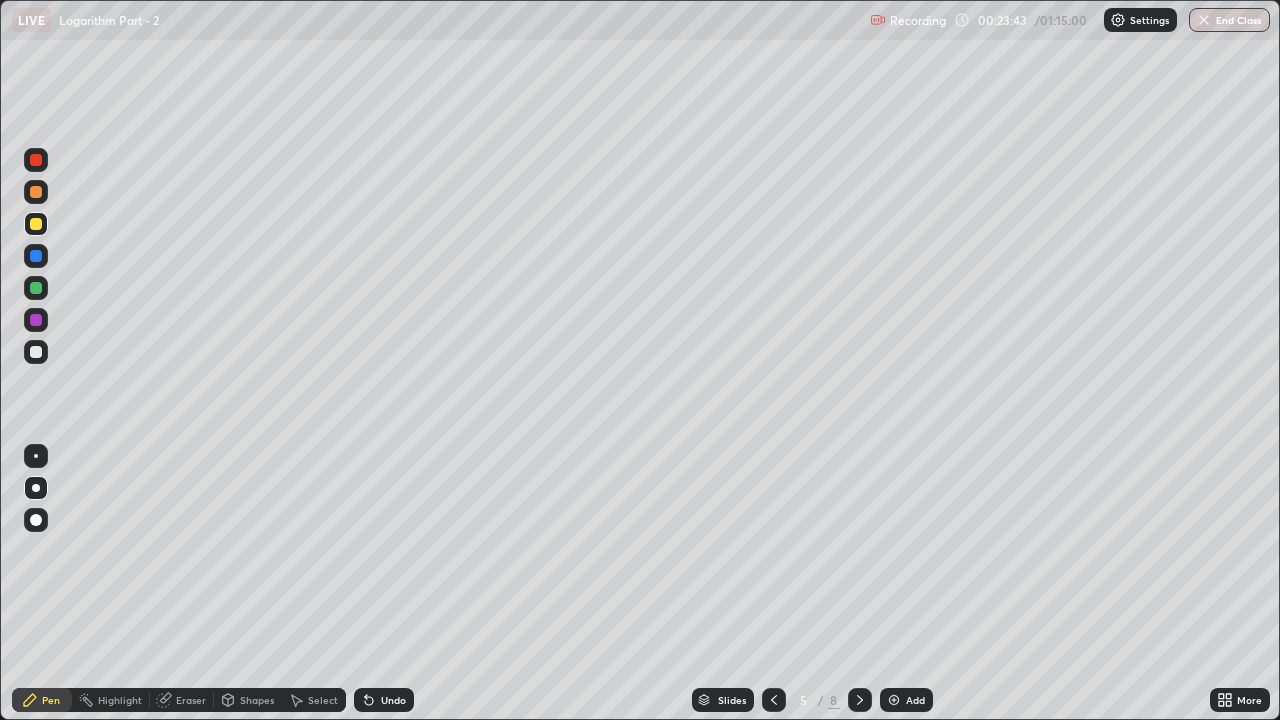 click 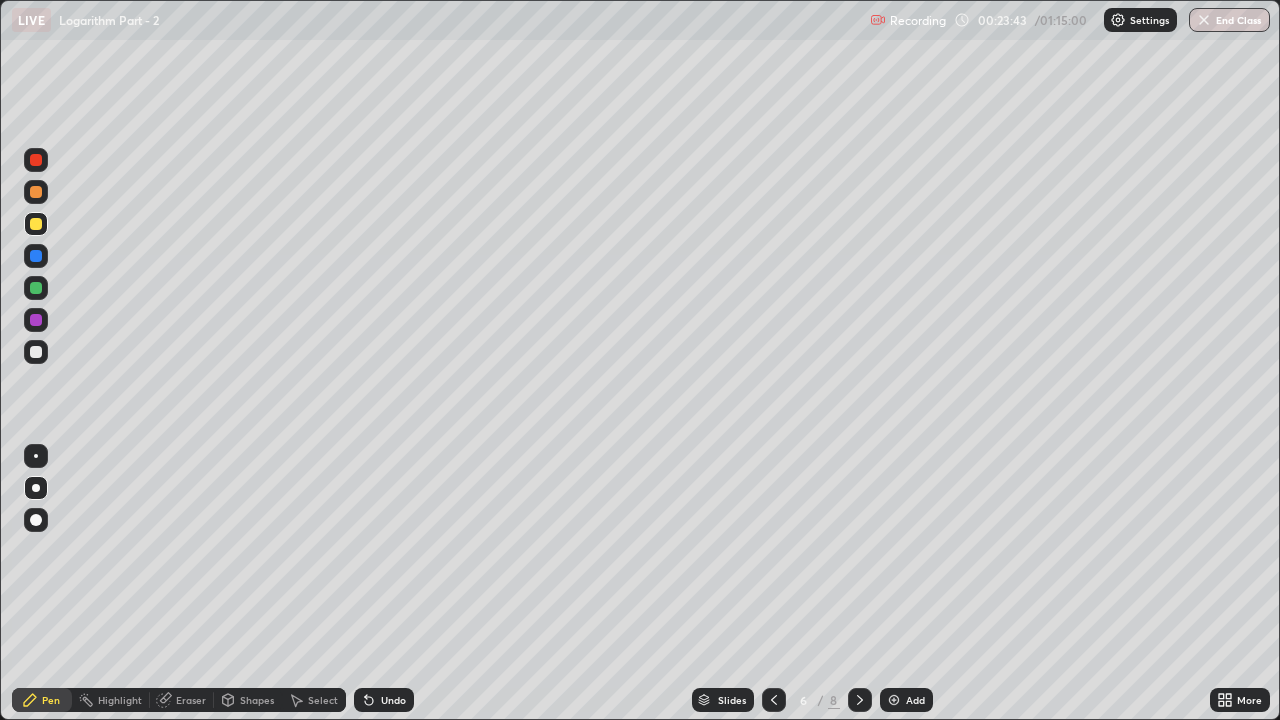 click 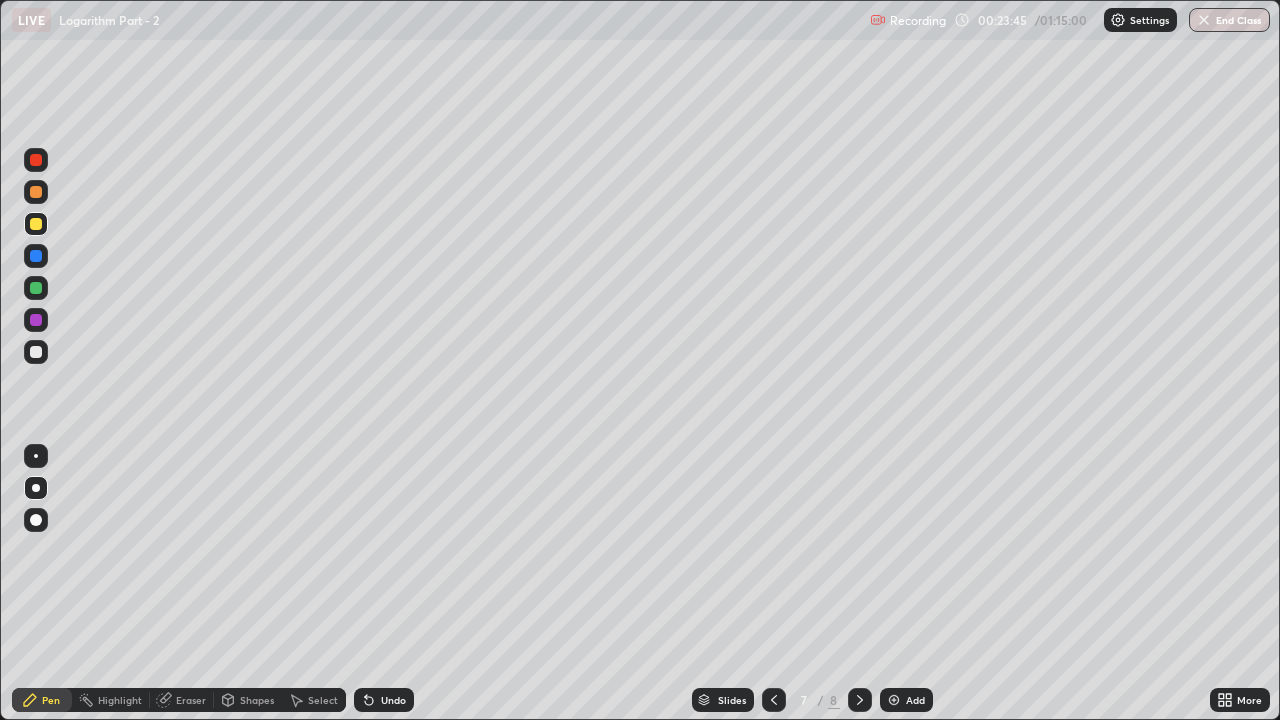 click 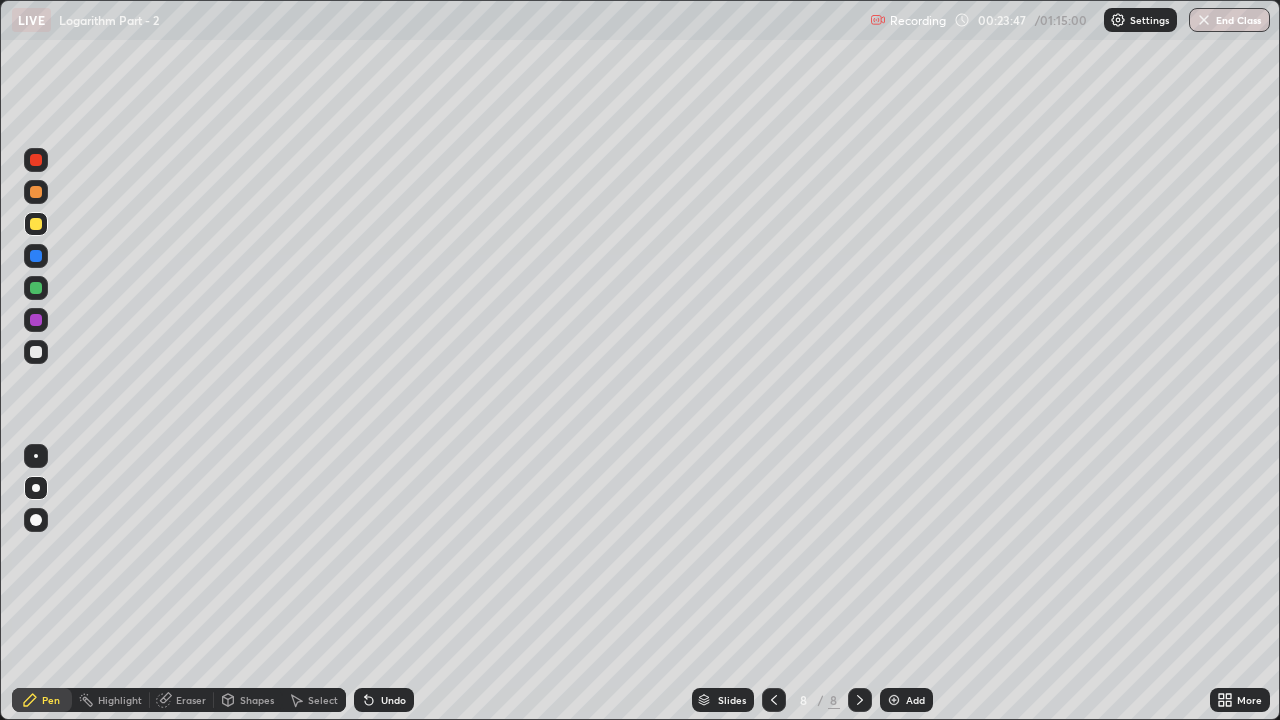 click at bounding box center [36, 224] 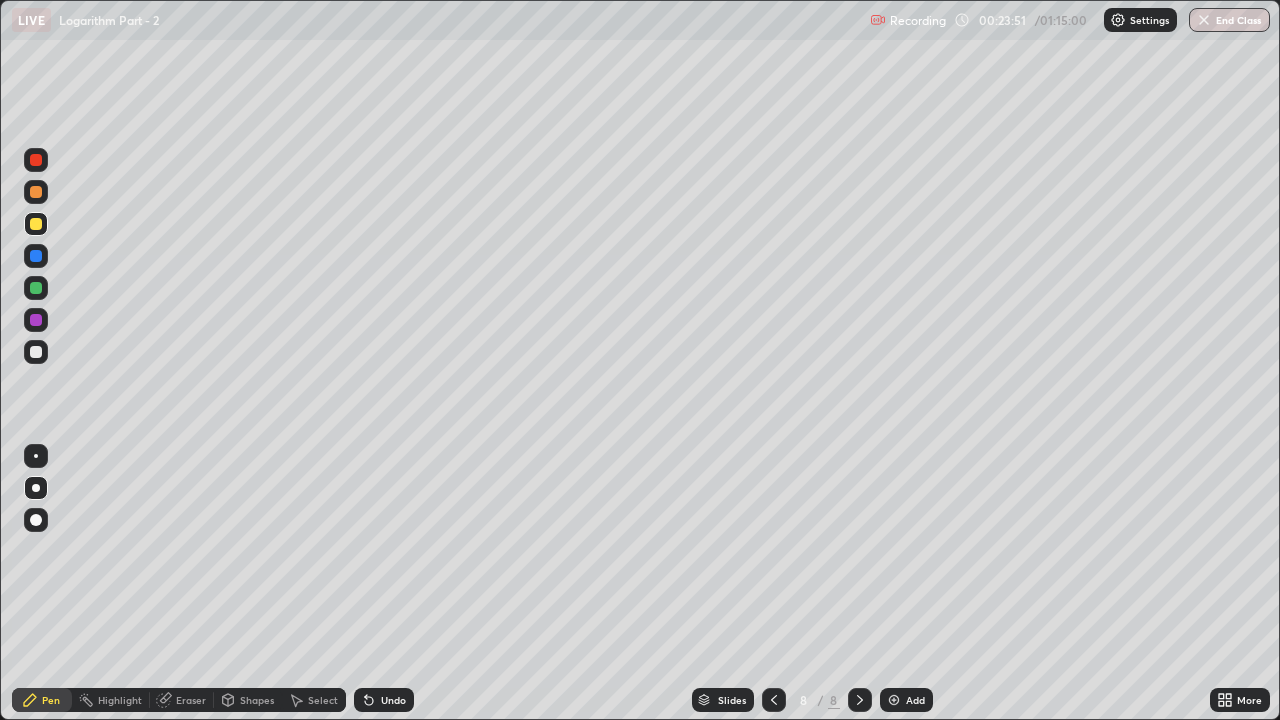 click at bounding box center (36, 352) 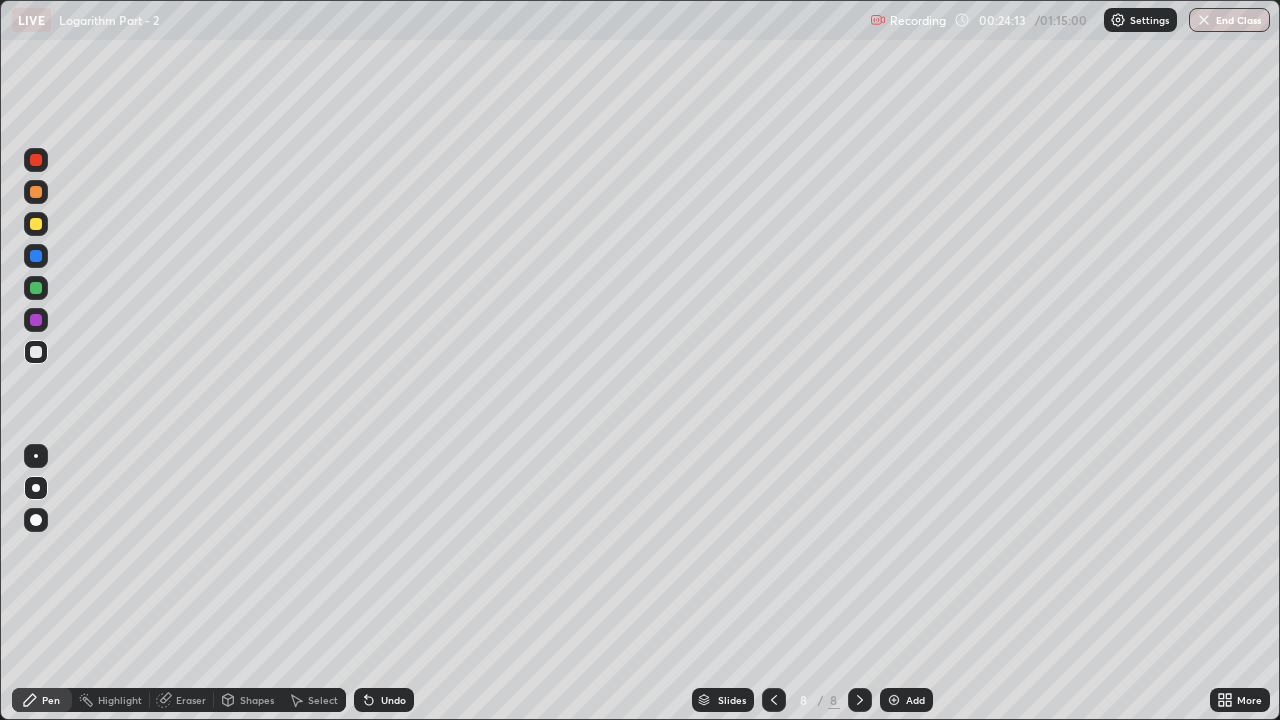 click at bounding box center [36, 224] 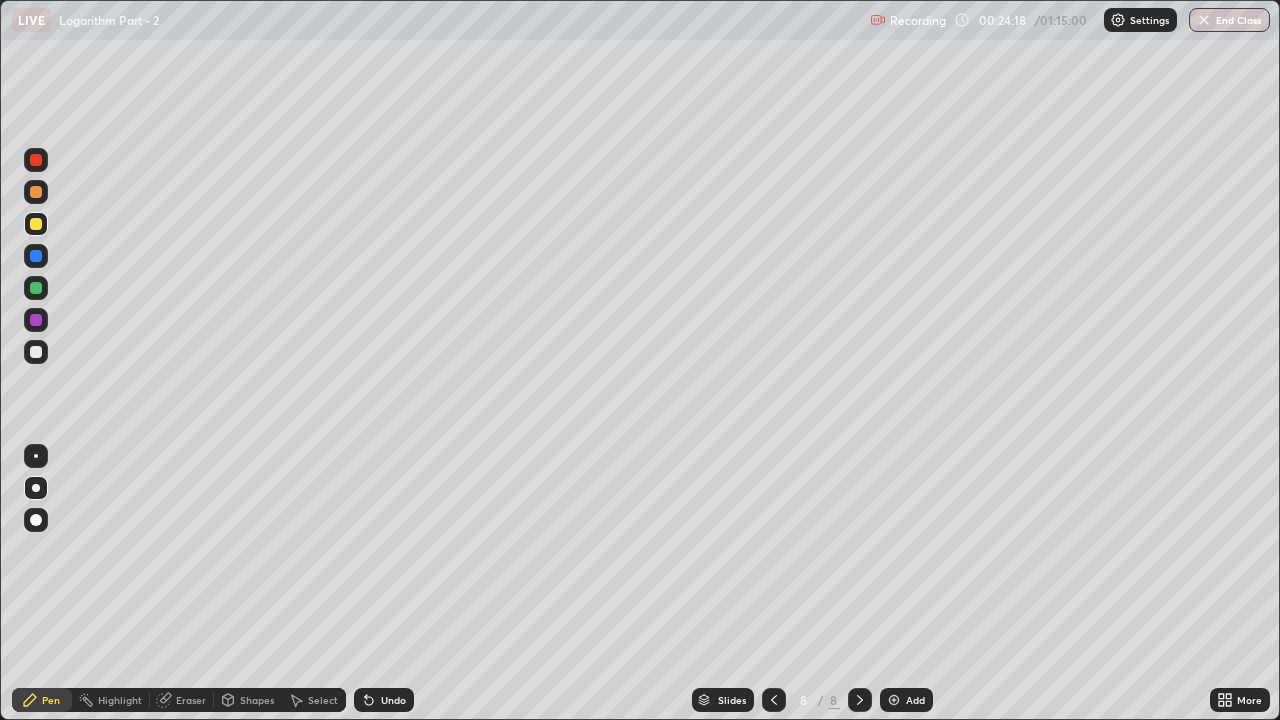 click at bounding box center (36, 352) 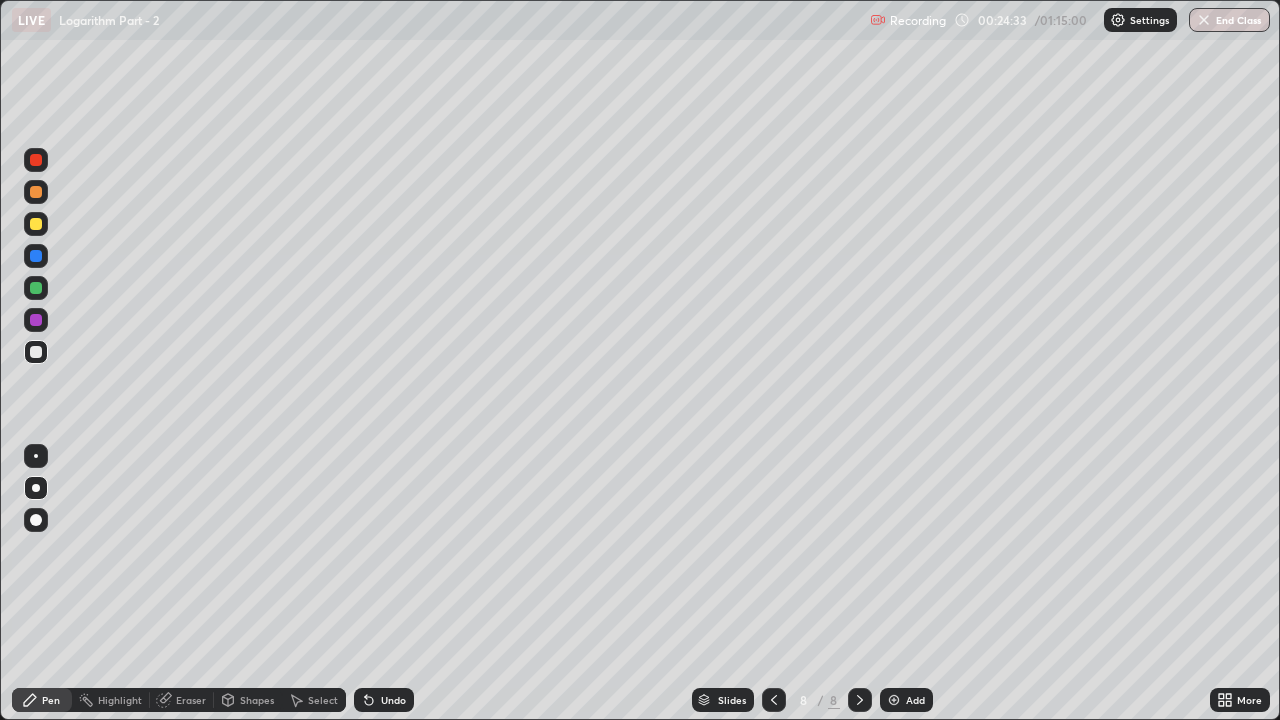 click on "Shapes" at bounding box center (248, 700) 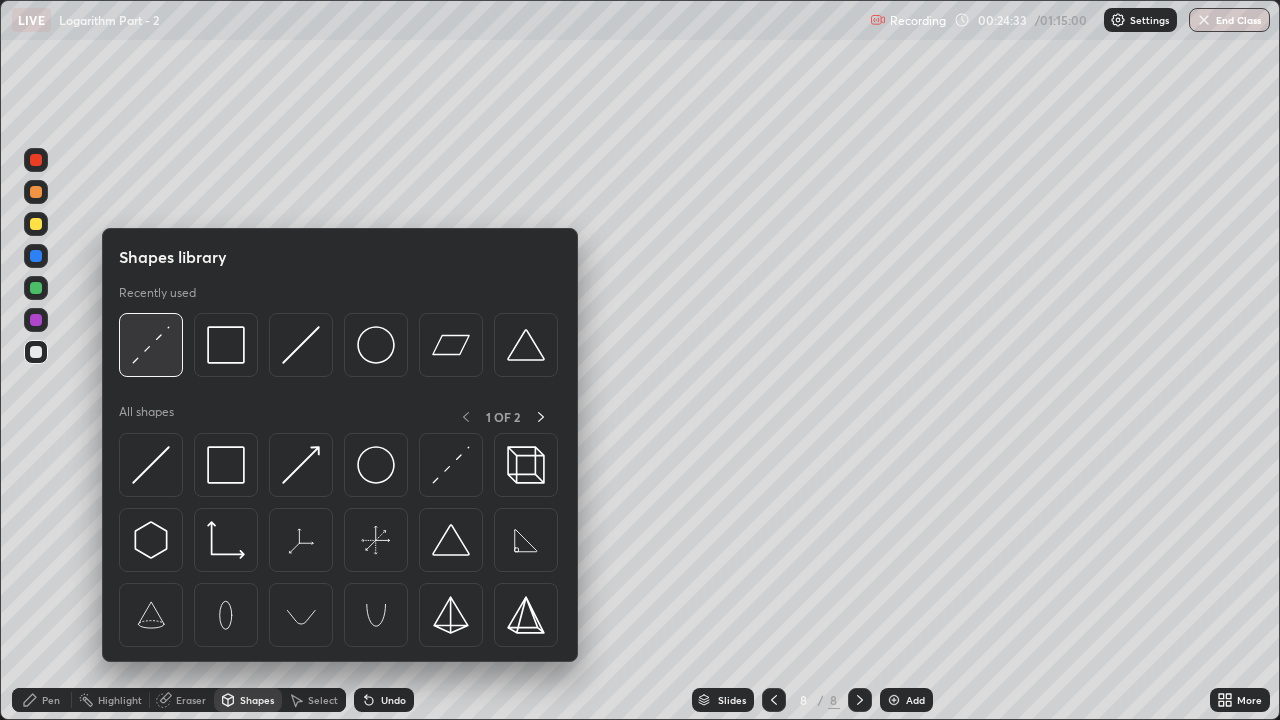 click at bounding box center [151, 345] 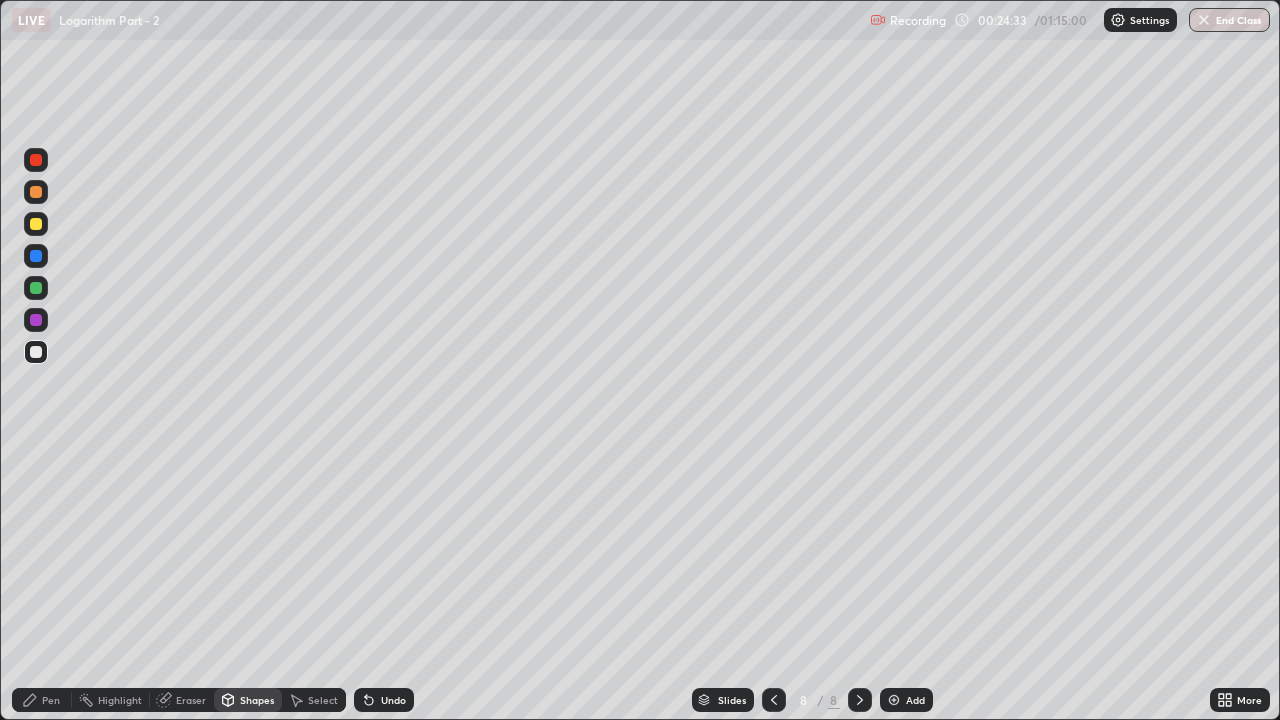 click at bounding box center [36, 288] 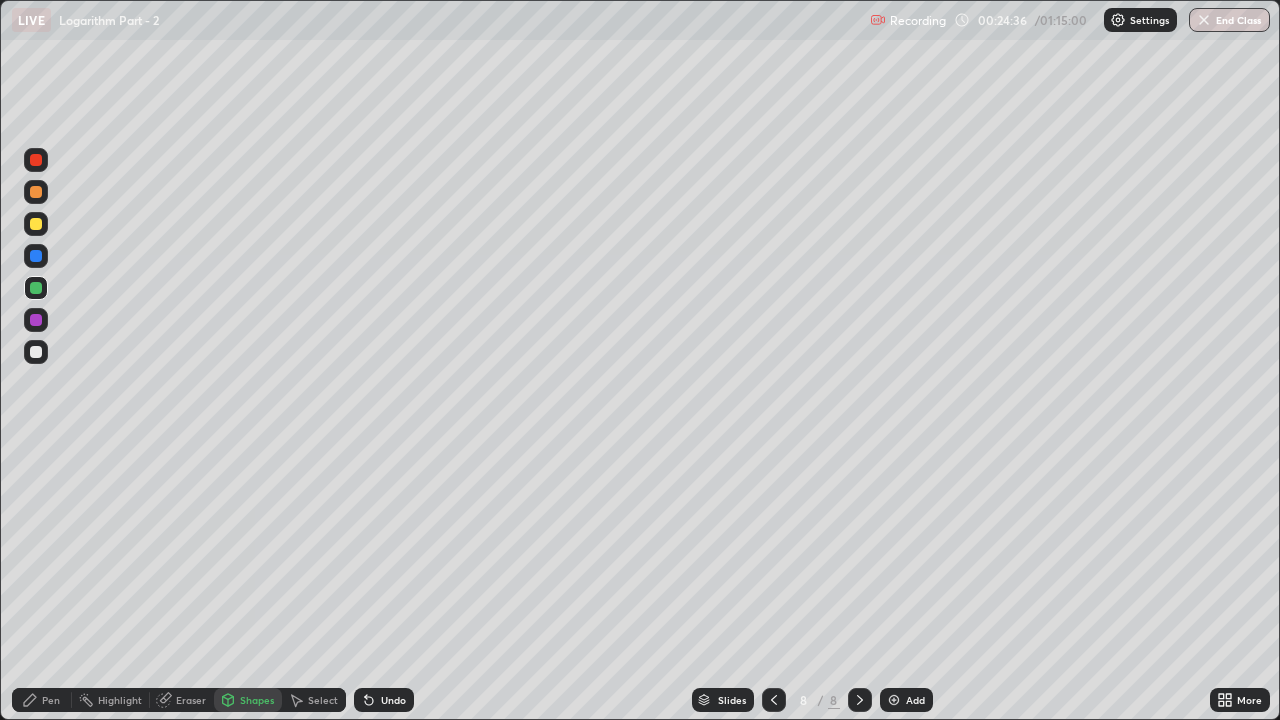 click on "Pen" at bounding box center [51, 700] 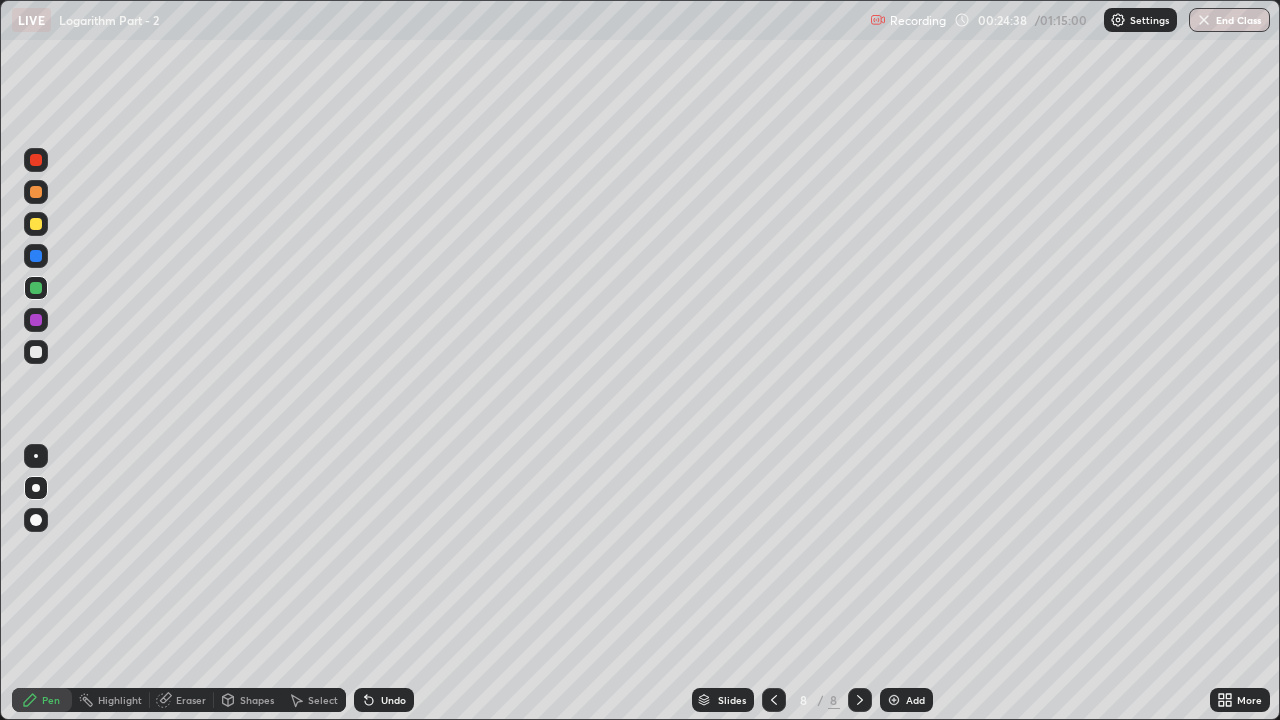 click at bounding box center (36, 352) 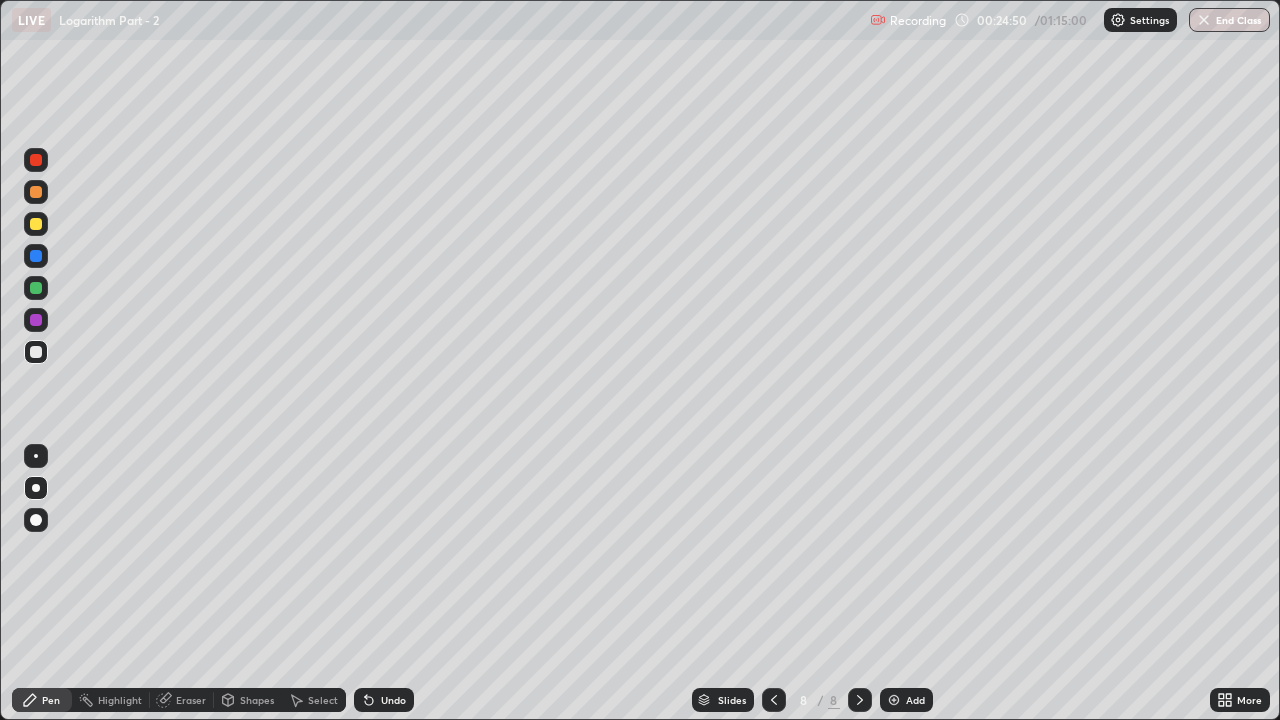 click on "Shapes" at bounding box center (248, 700) 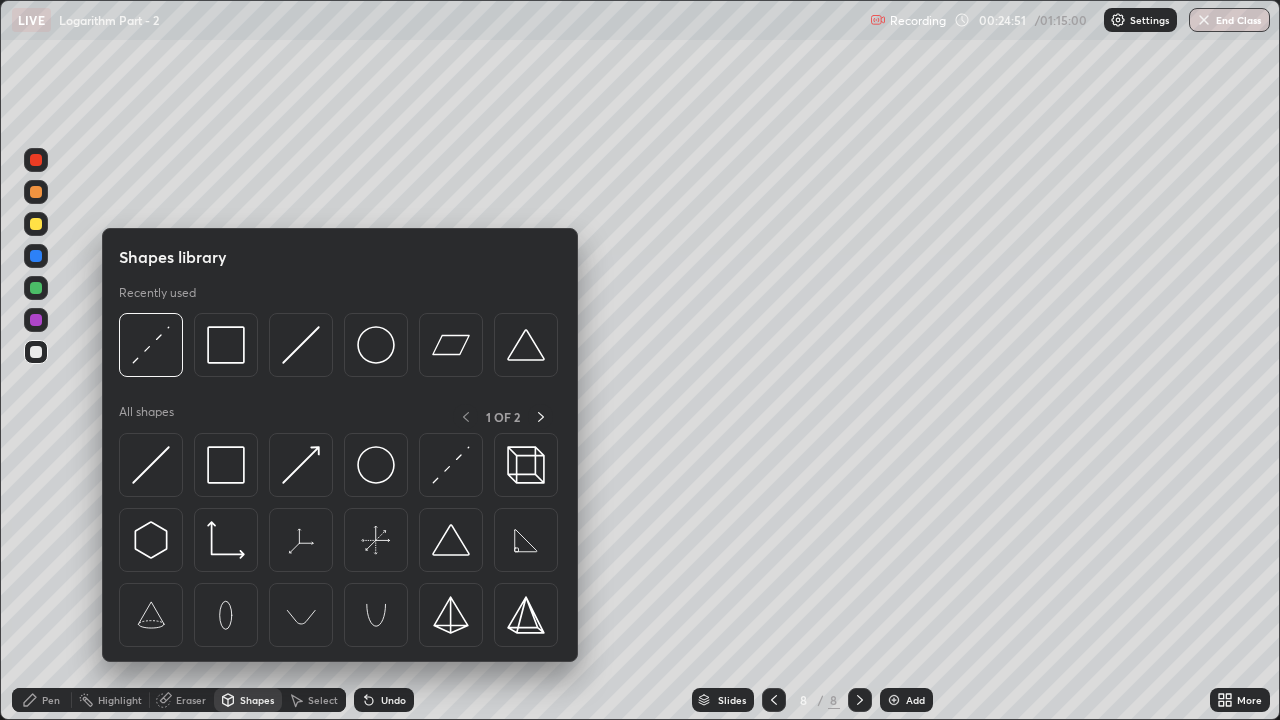 click at bounding box center [36, 288] 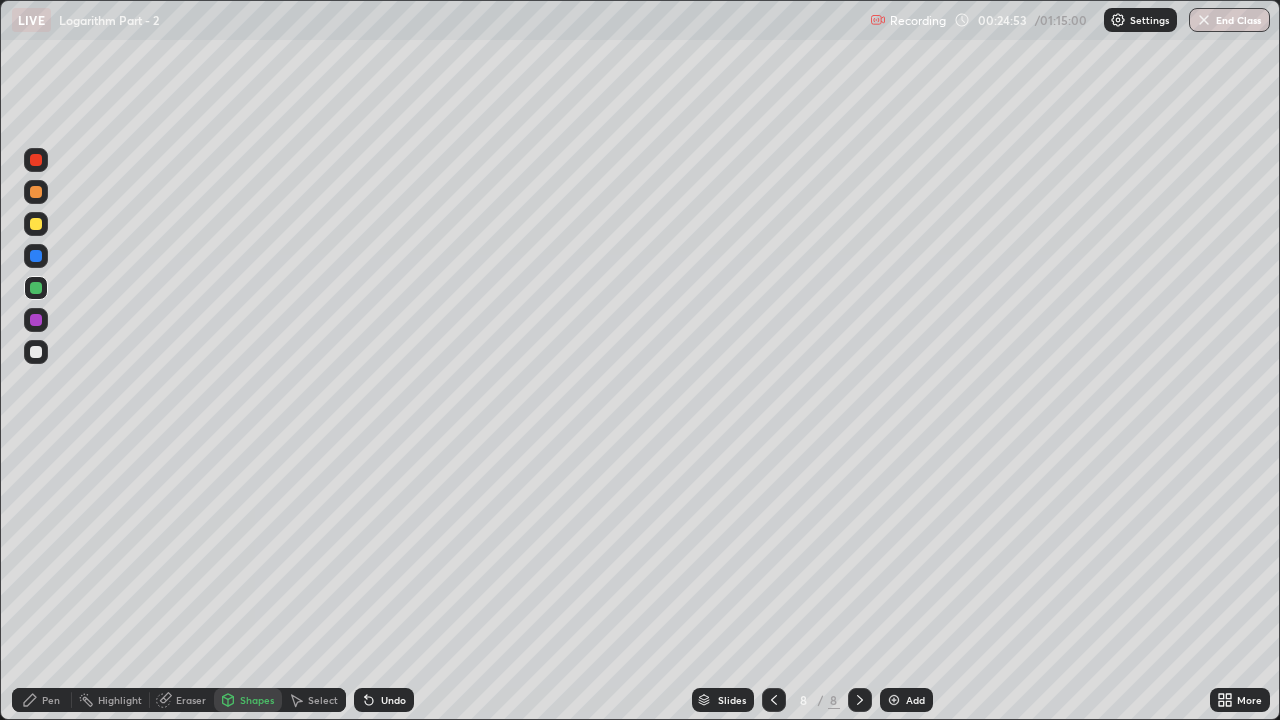 click on "Pen" at bounding box center (42, 700) 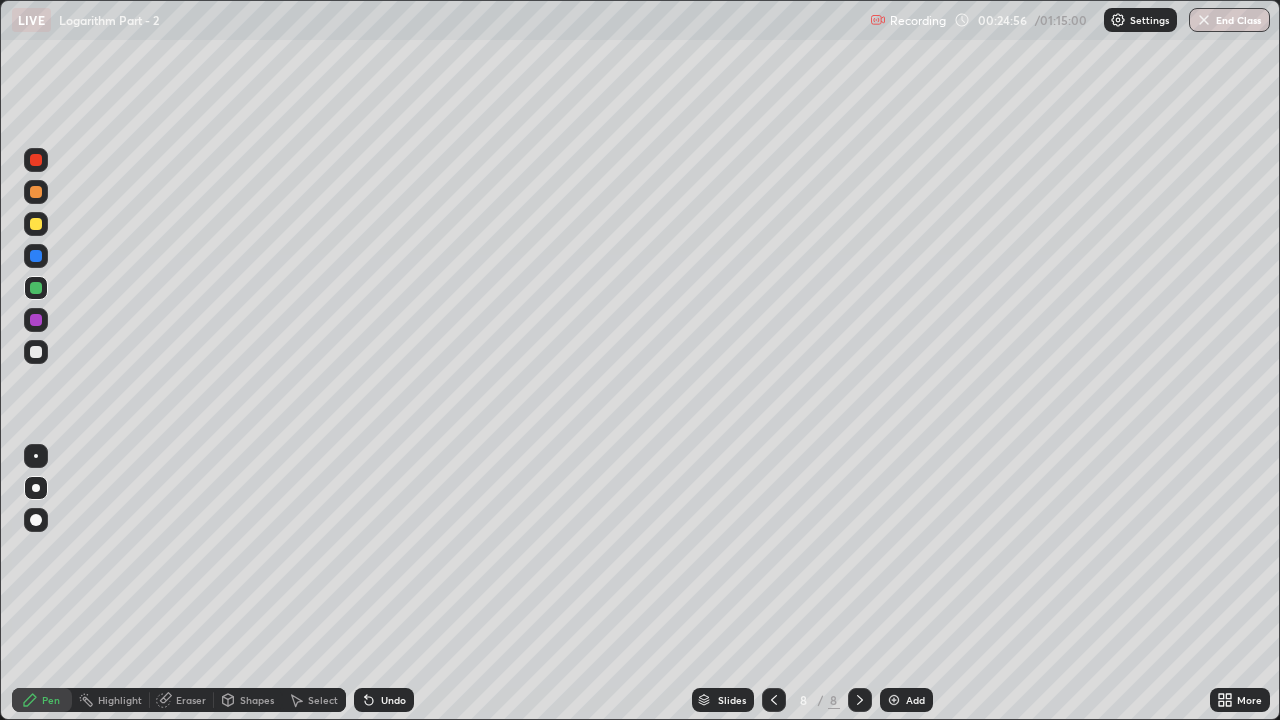 click at bounding box center [36, 352] 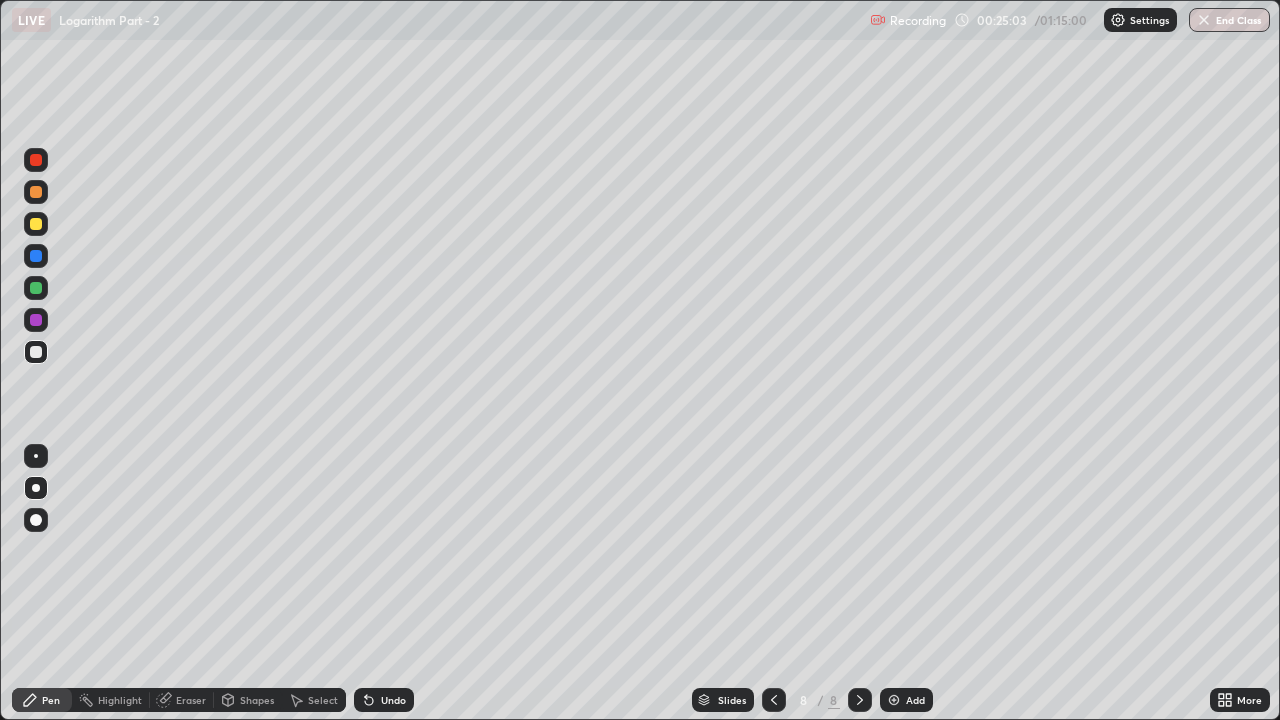 click on "Undo" at bounding box center (393, 700) 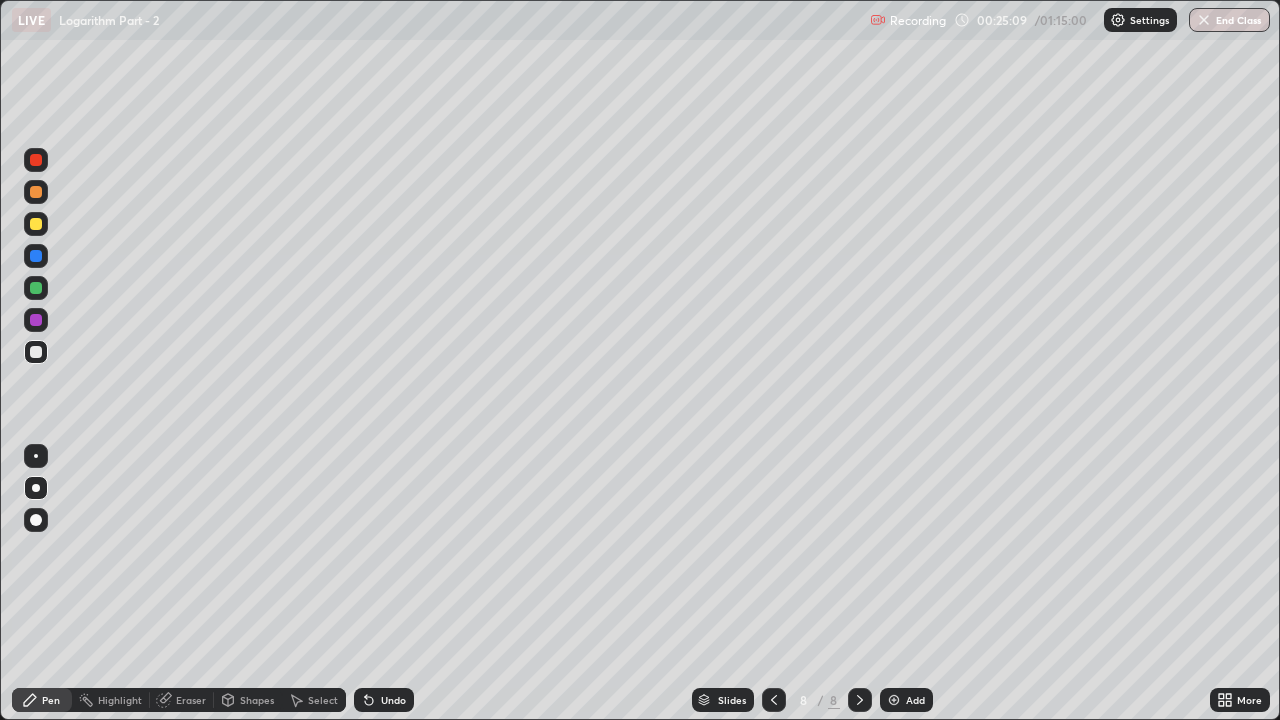 click at bounding box center [36, 288] 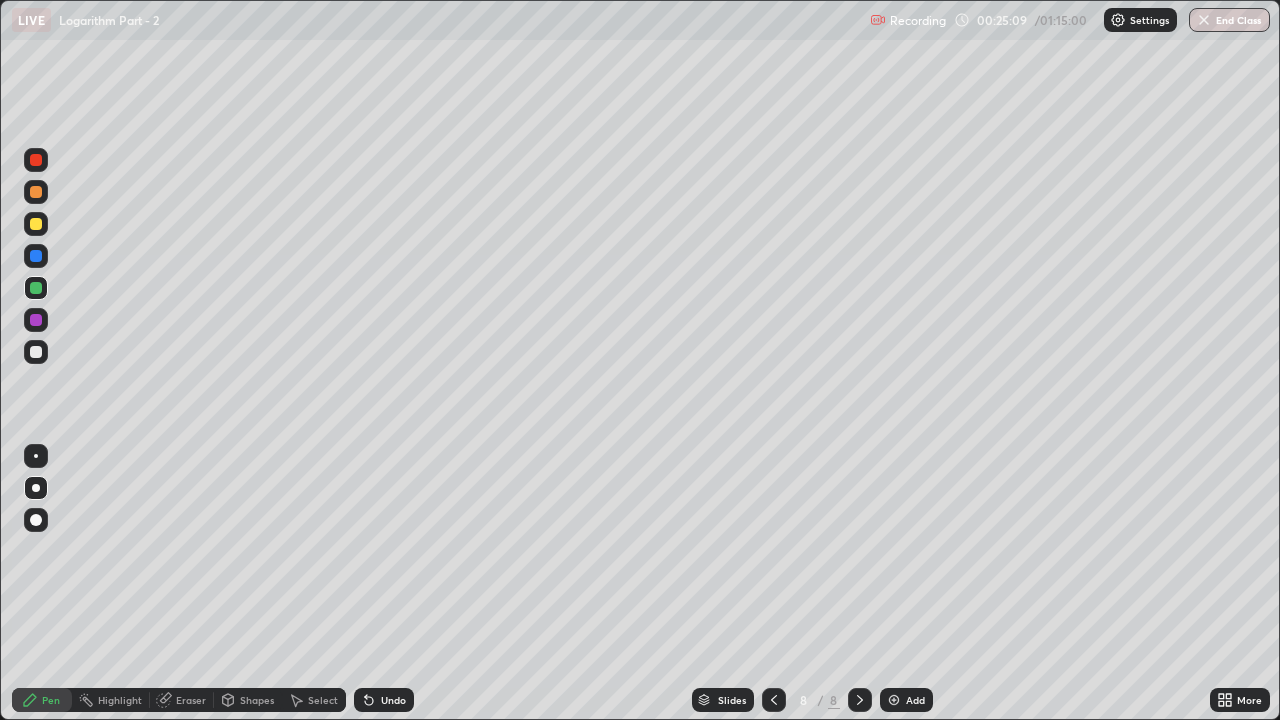 click on "Eraser" at bounding box center (191, 700) 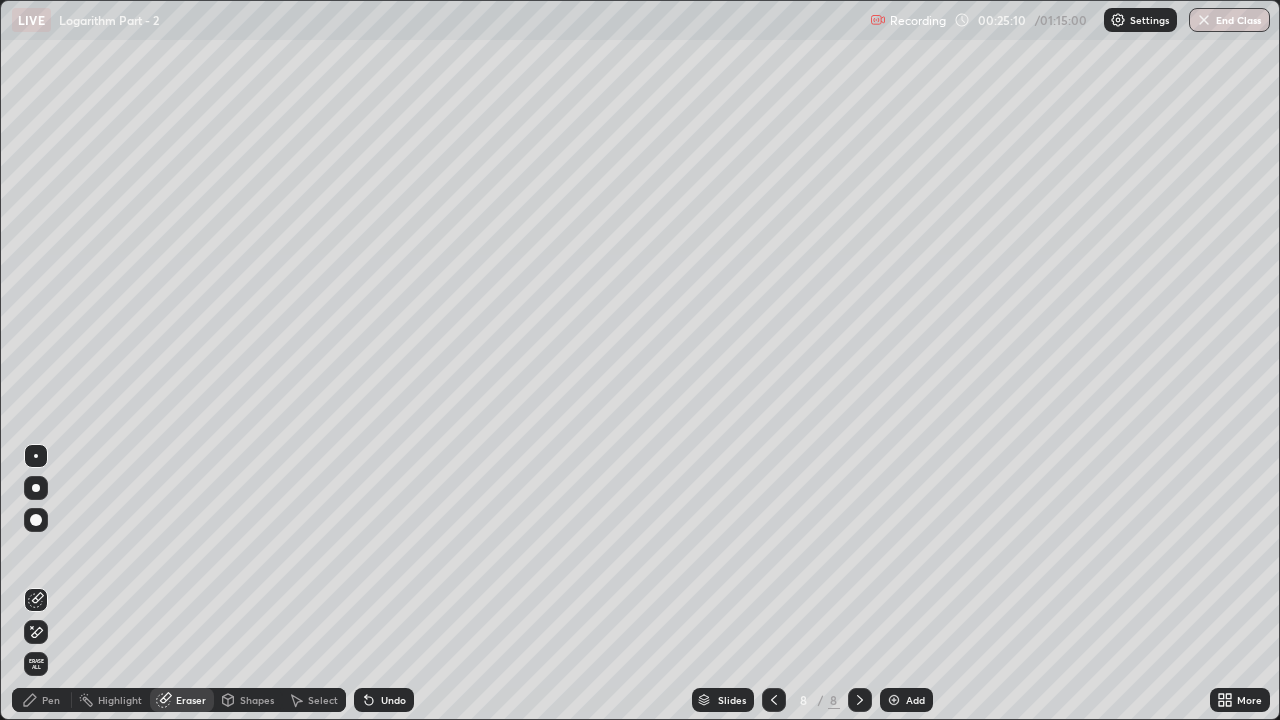 click on "Shapes" at bounding box center [257, 700] 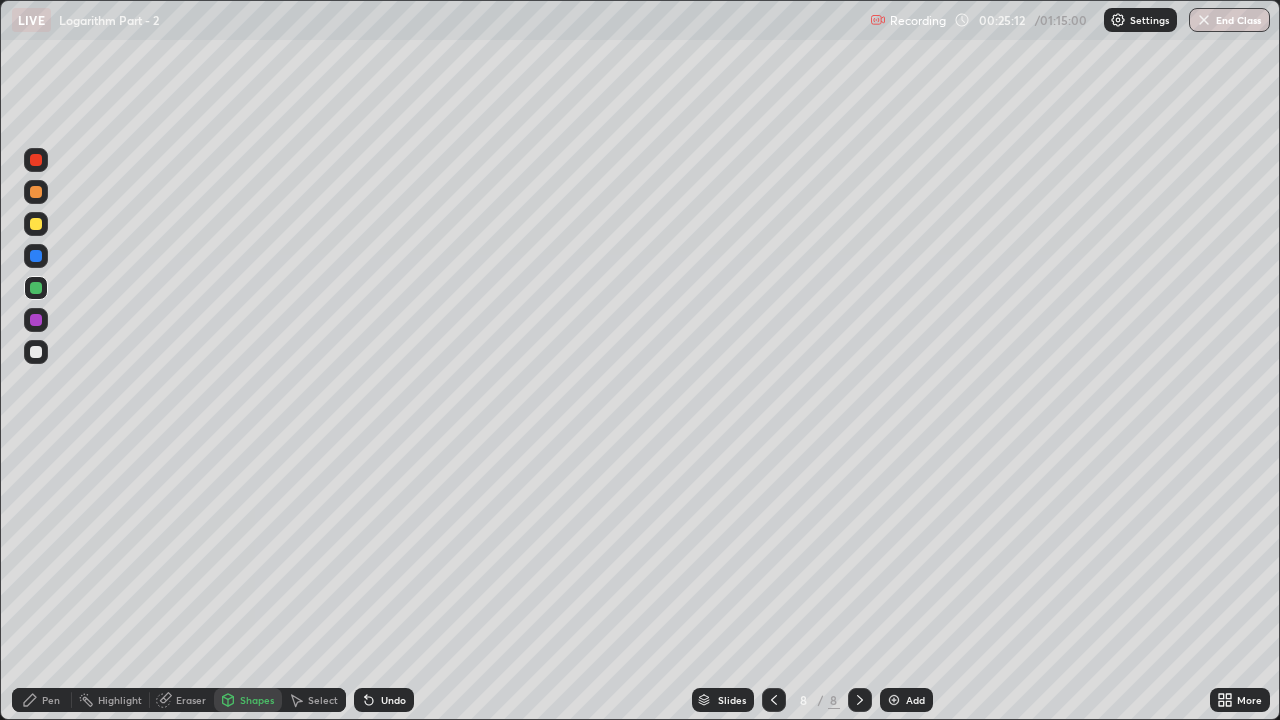 click on "Pen" at bounding box center [42, 700] 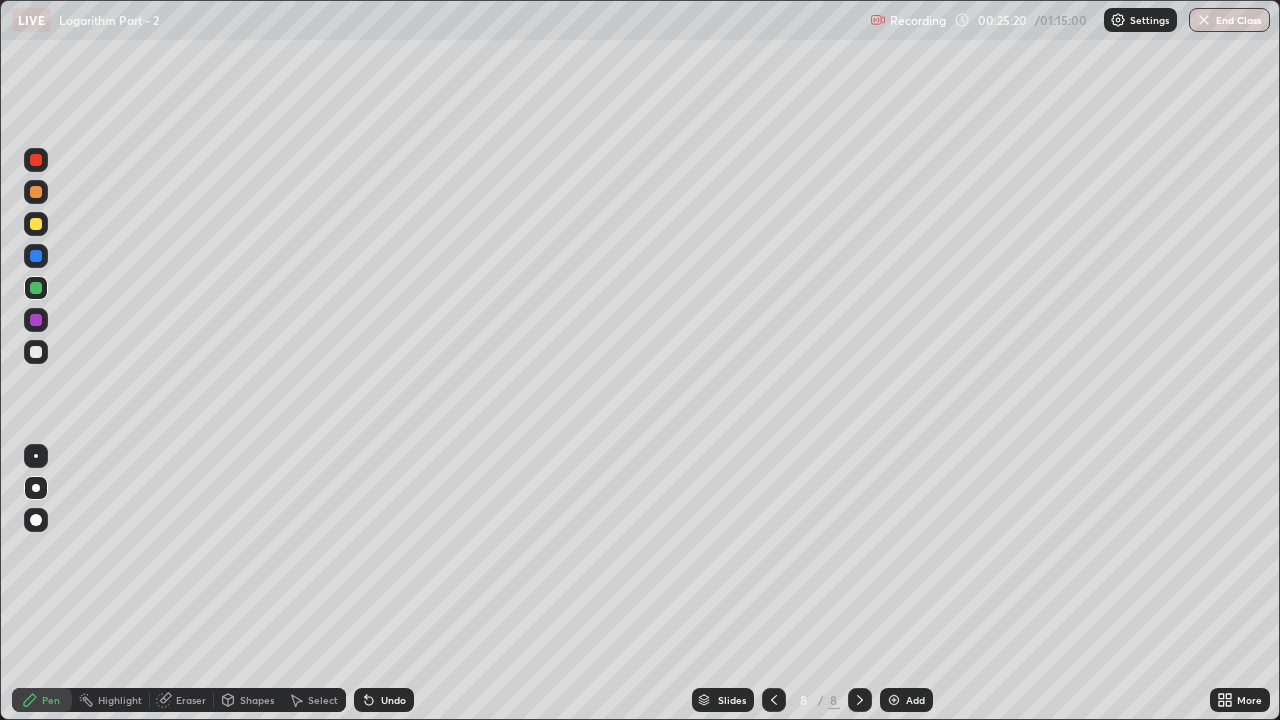 click on "Add" at bounding box center [906, 700] 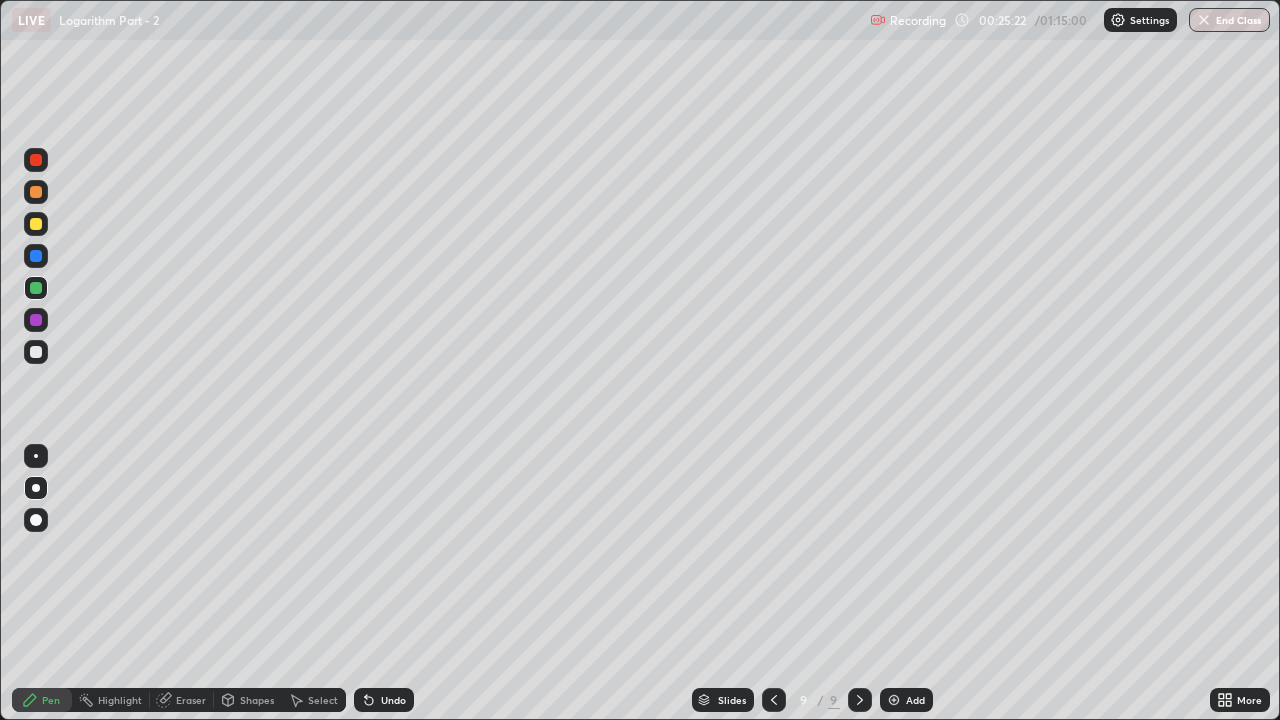 click at bounding box center [36, 352] 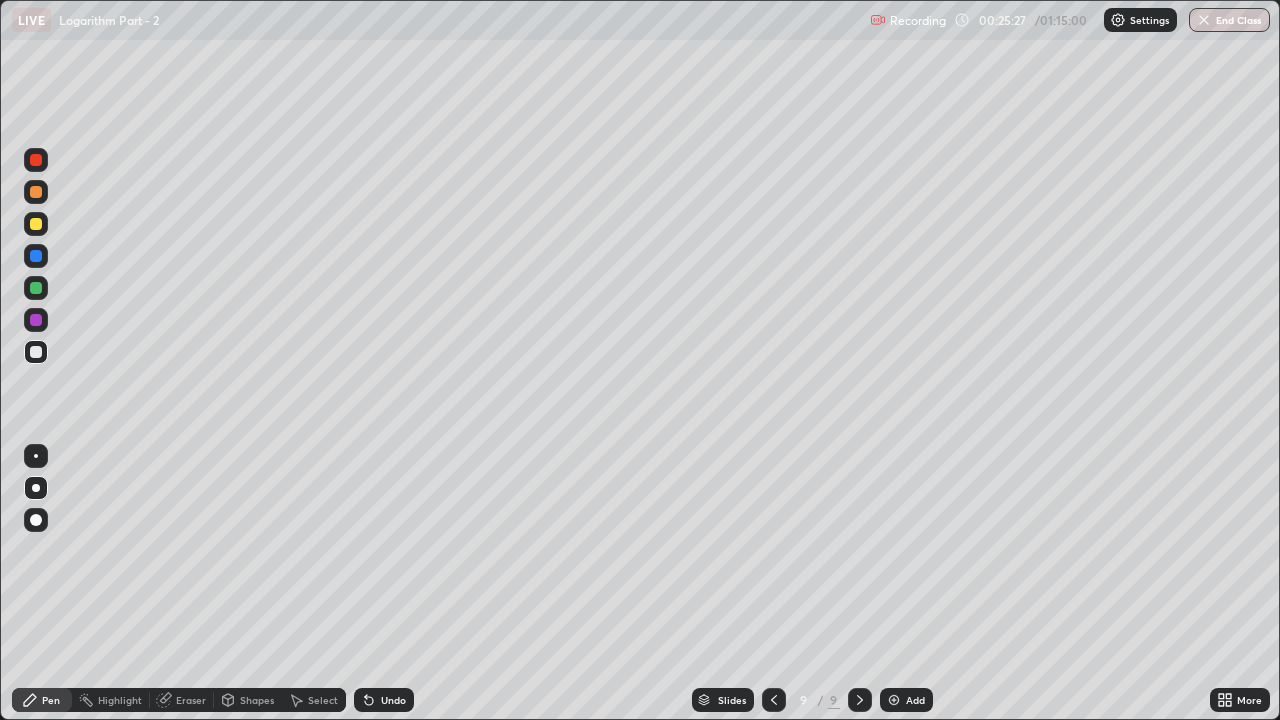 click 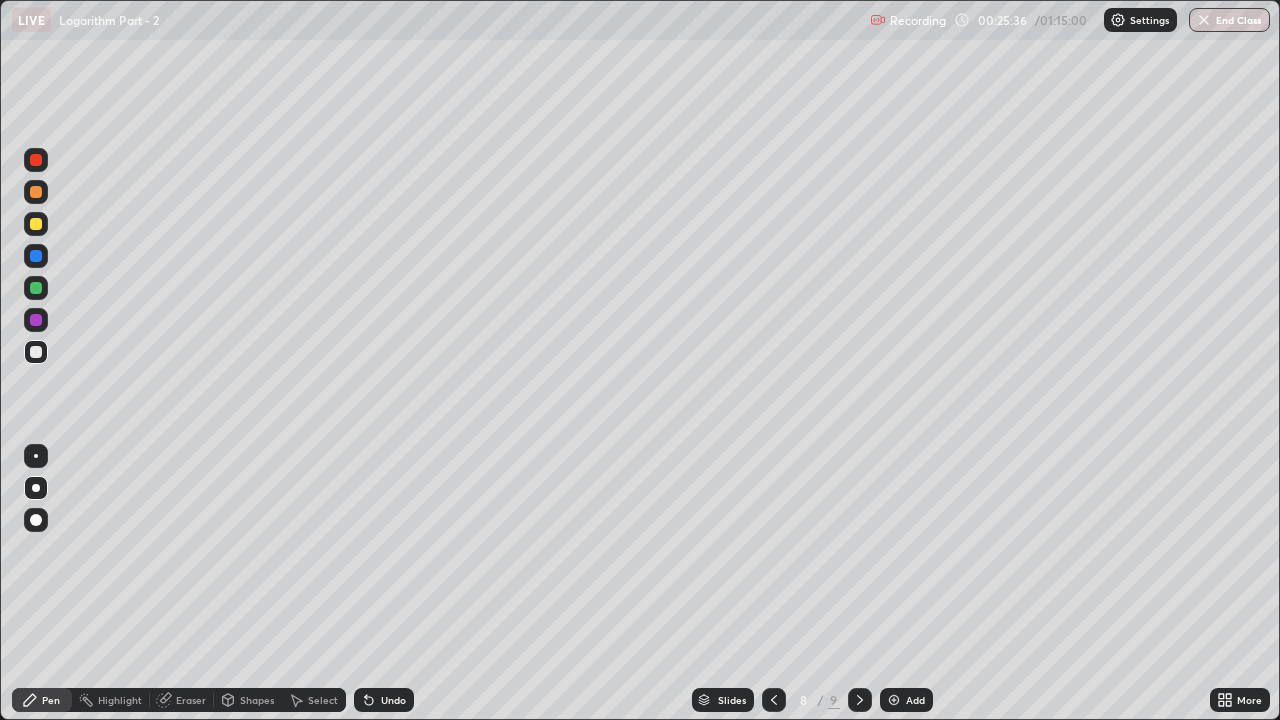 click at bounding box center [860, 700] 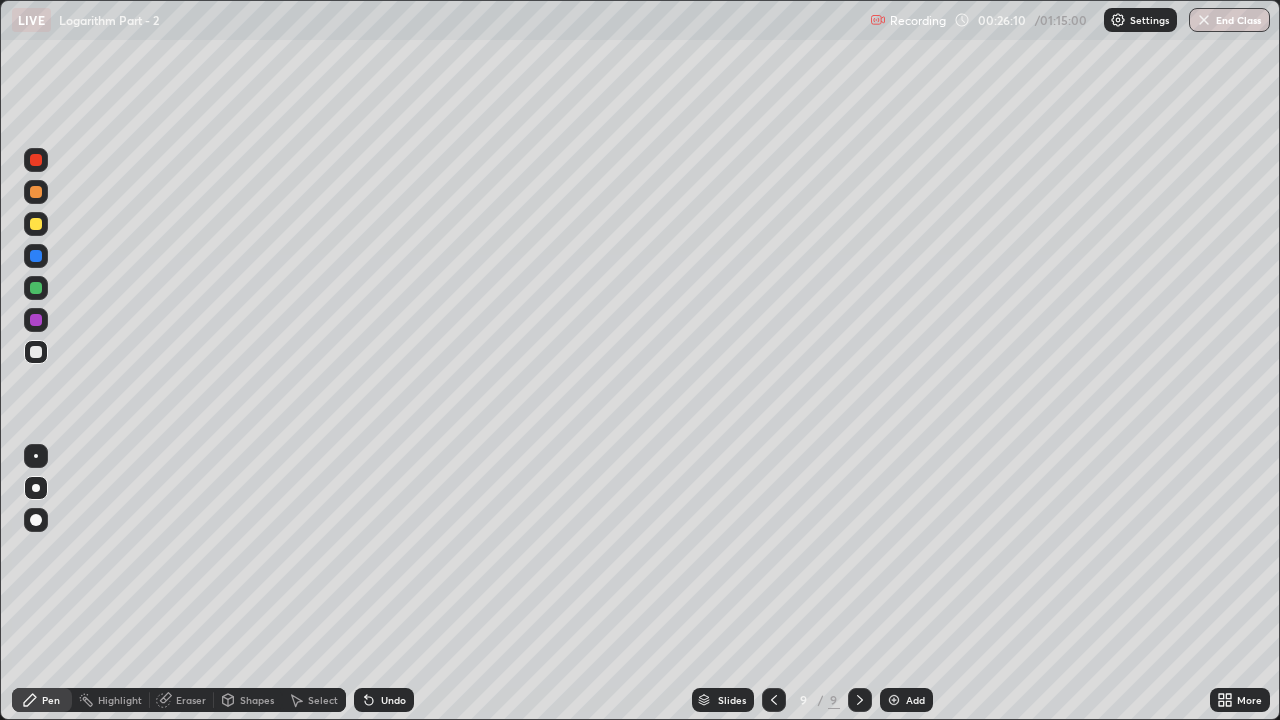 click 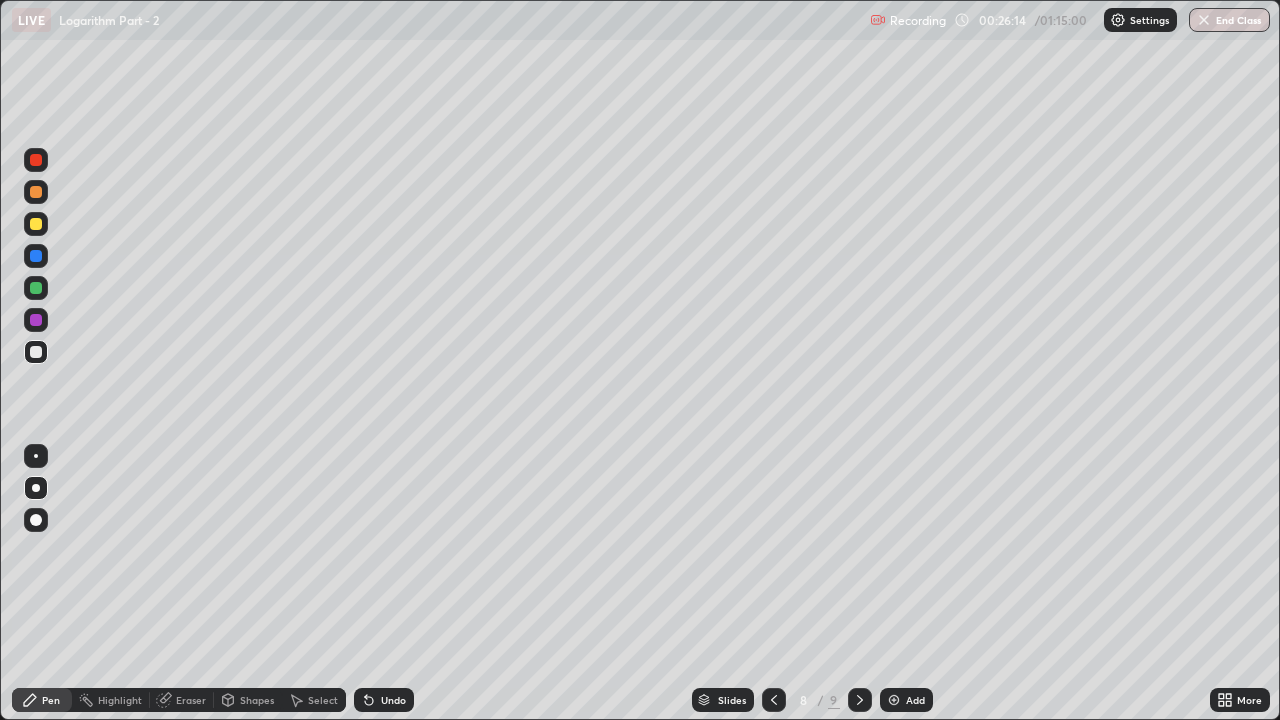 click 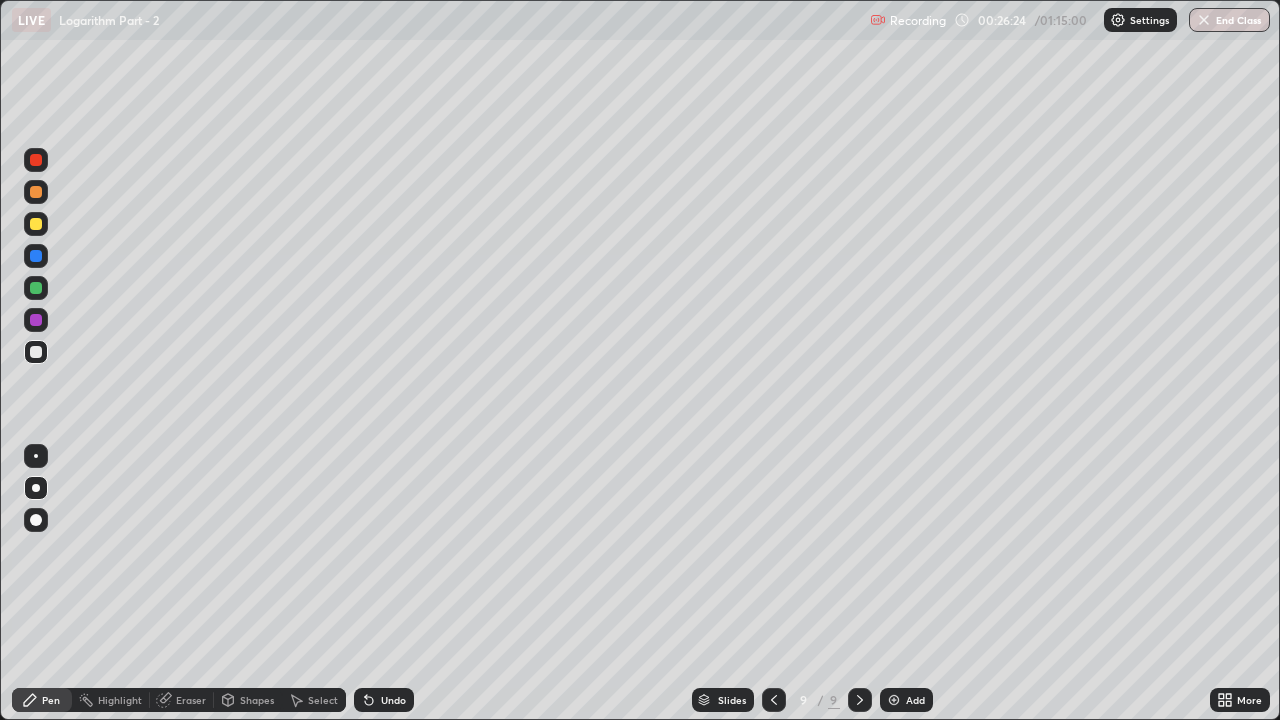 click 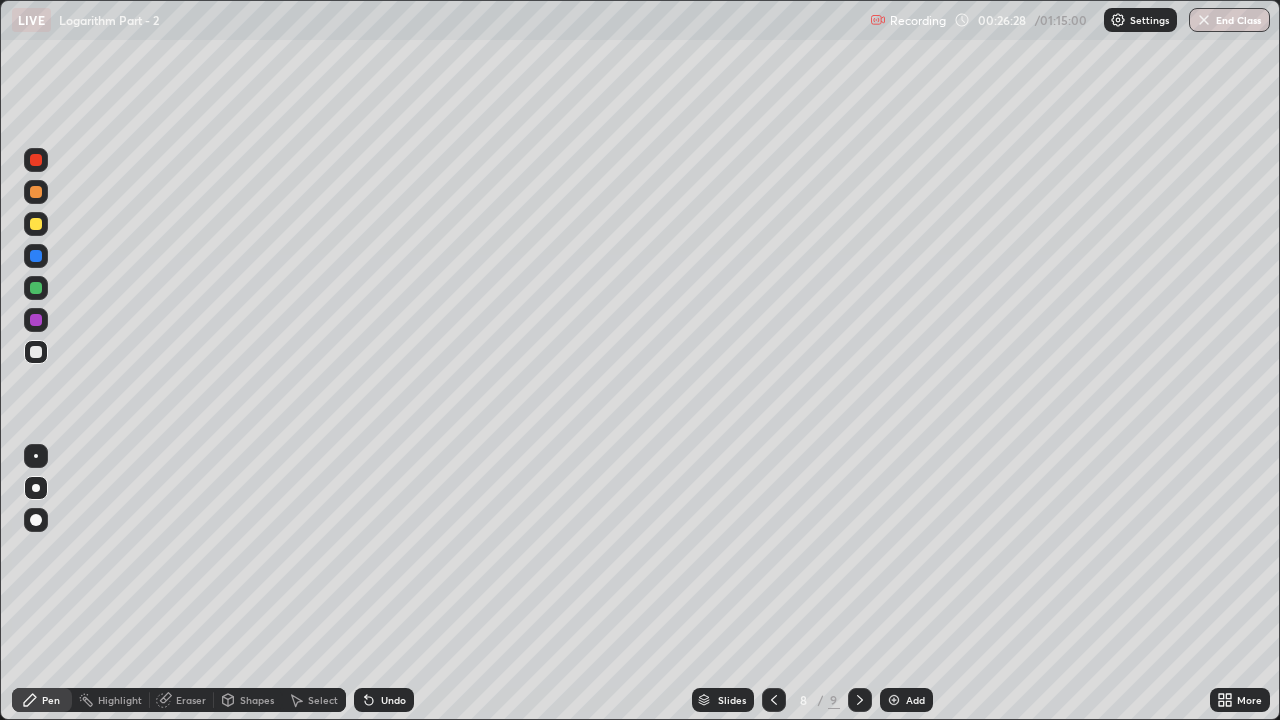 click at bounding box center [860, 700] 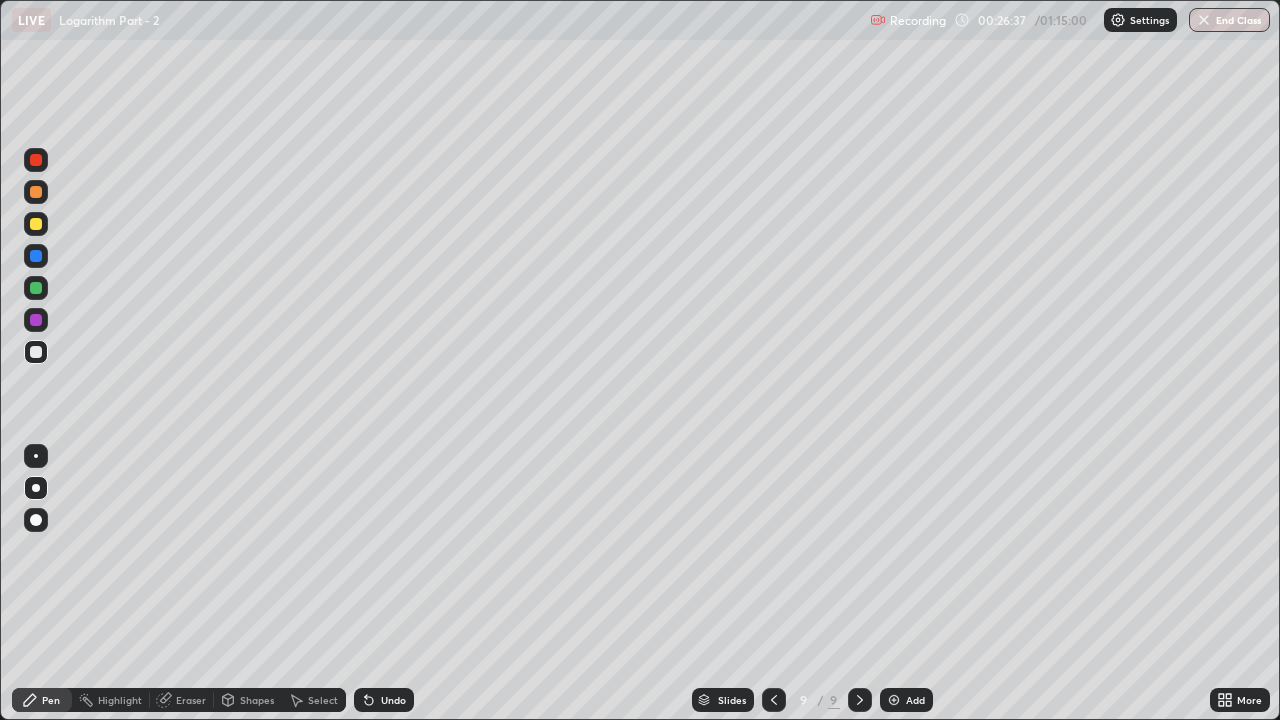 click at bounding box center (36, 224) 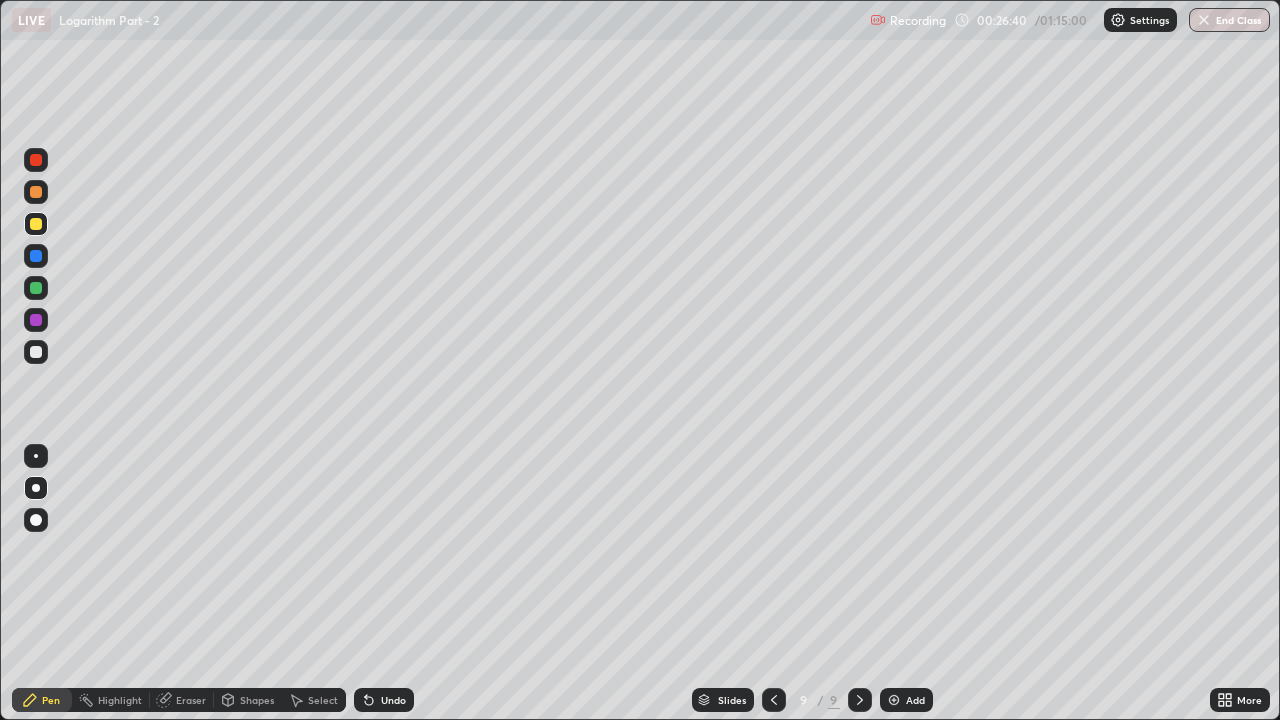 click on "Shapes" at bounding box center (257, 700) 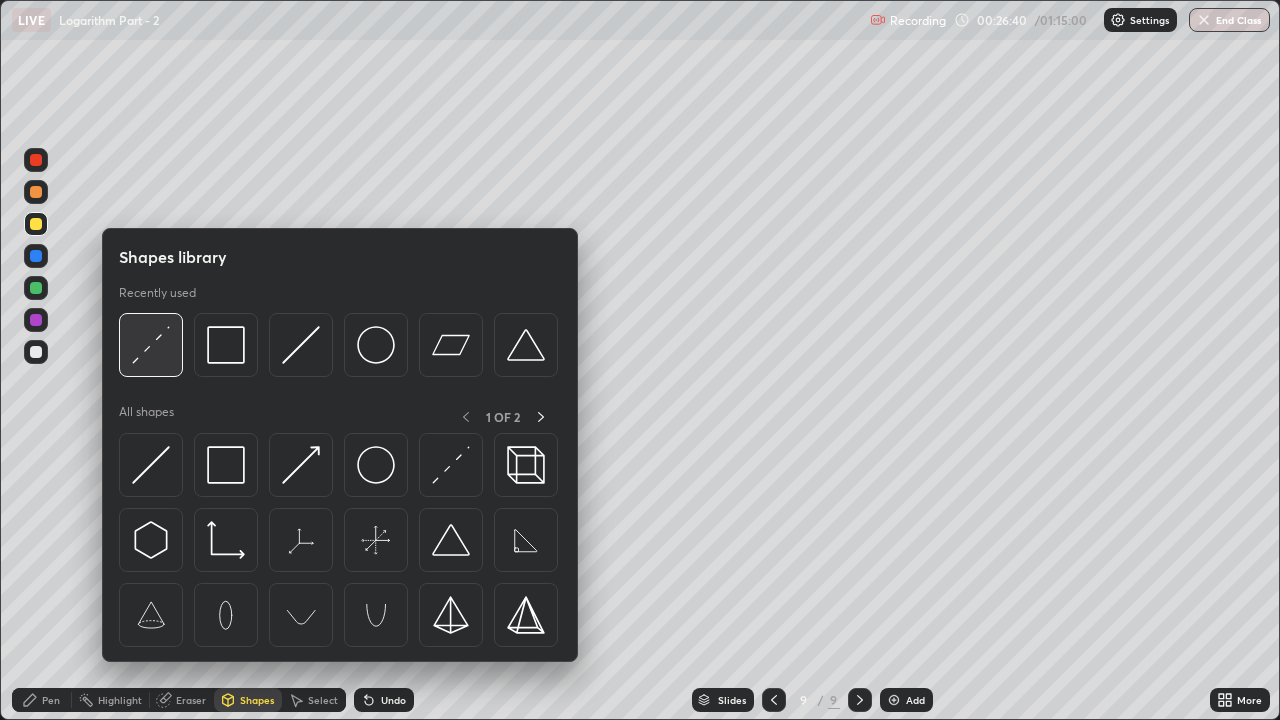 click at bounding box center [151, 345] 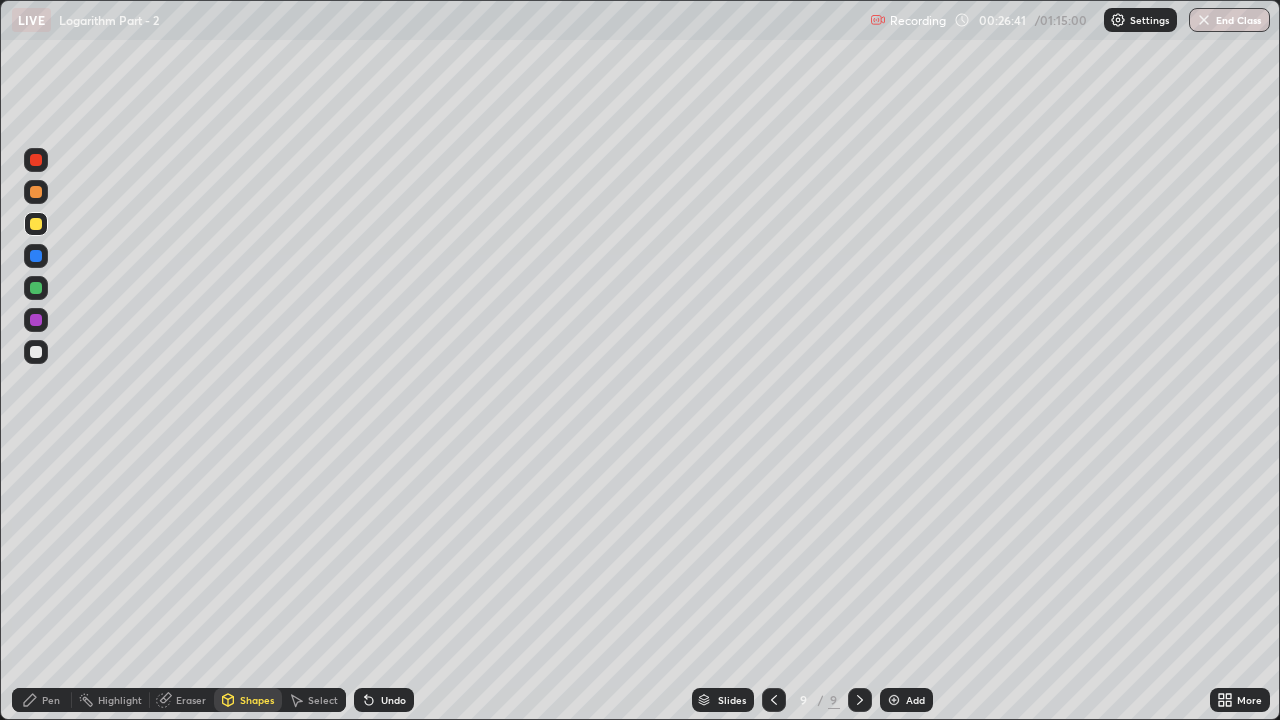 click at bounding box center [36, 224] 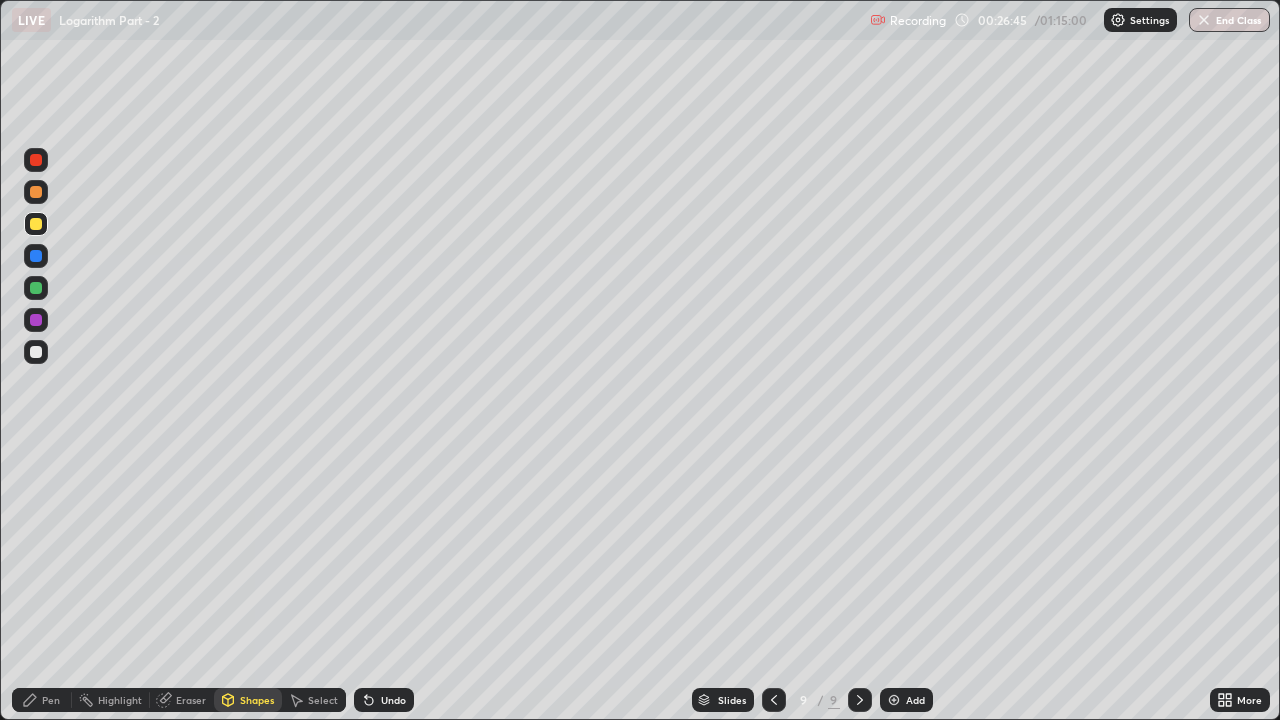 click 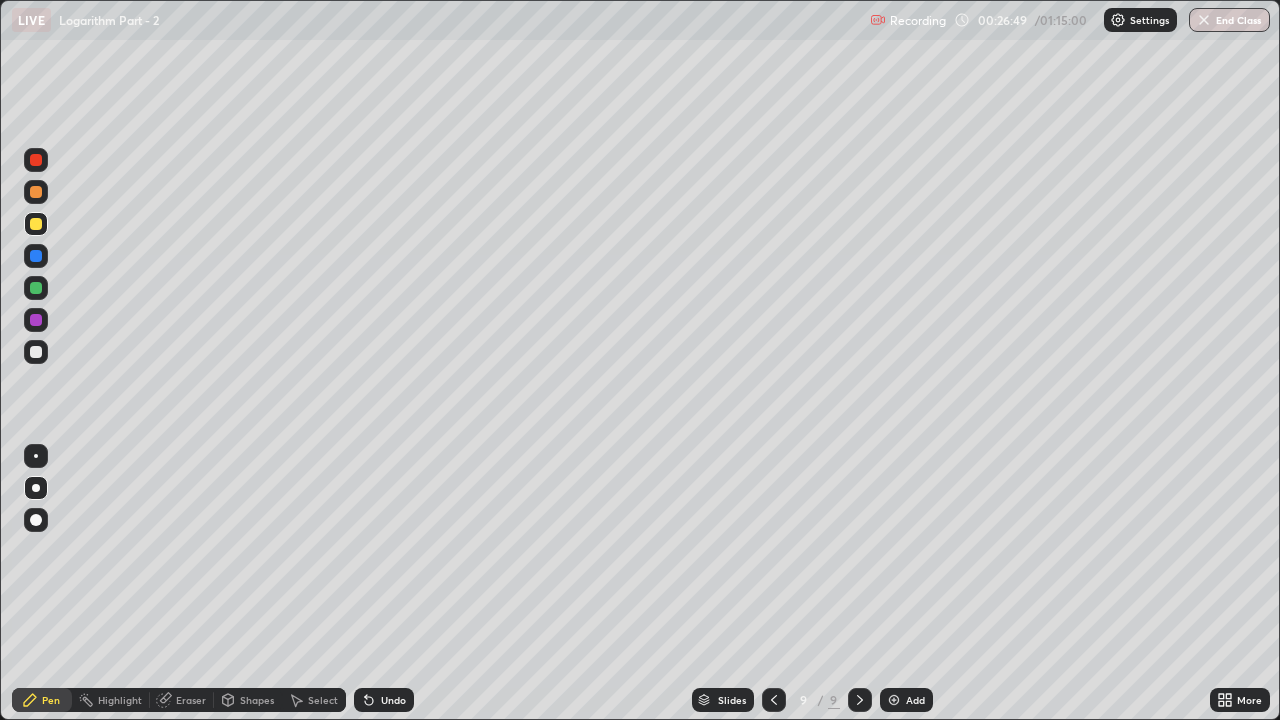 click on "Slides" at bounding box center (723, 700) 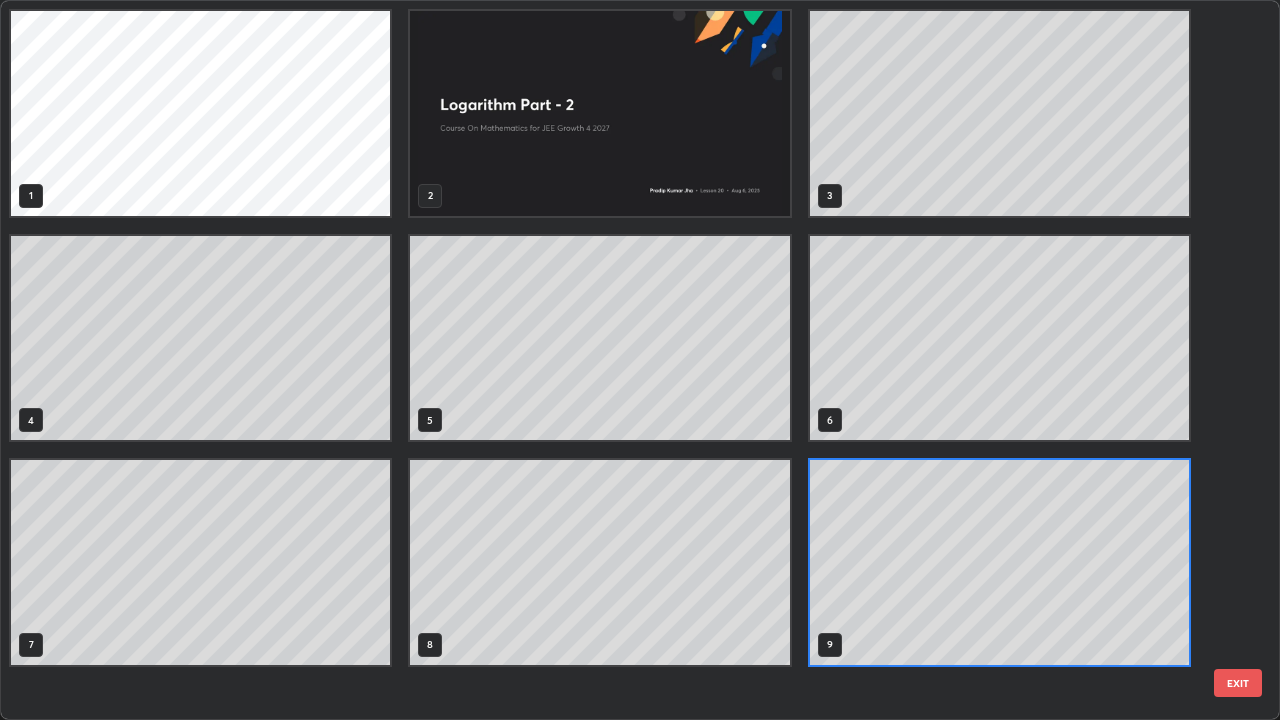 scroll, scrollTop: 7, scrollLeft: 11, axis: both 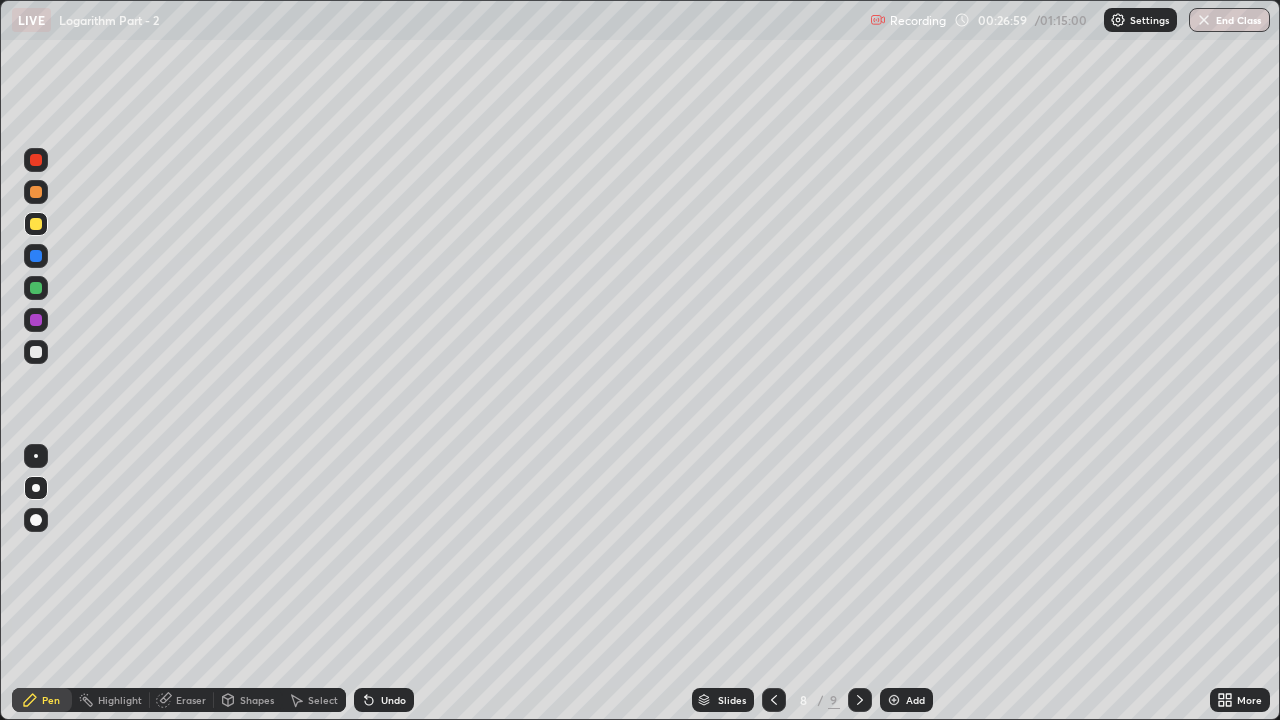 click 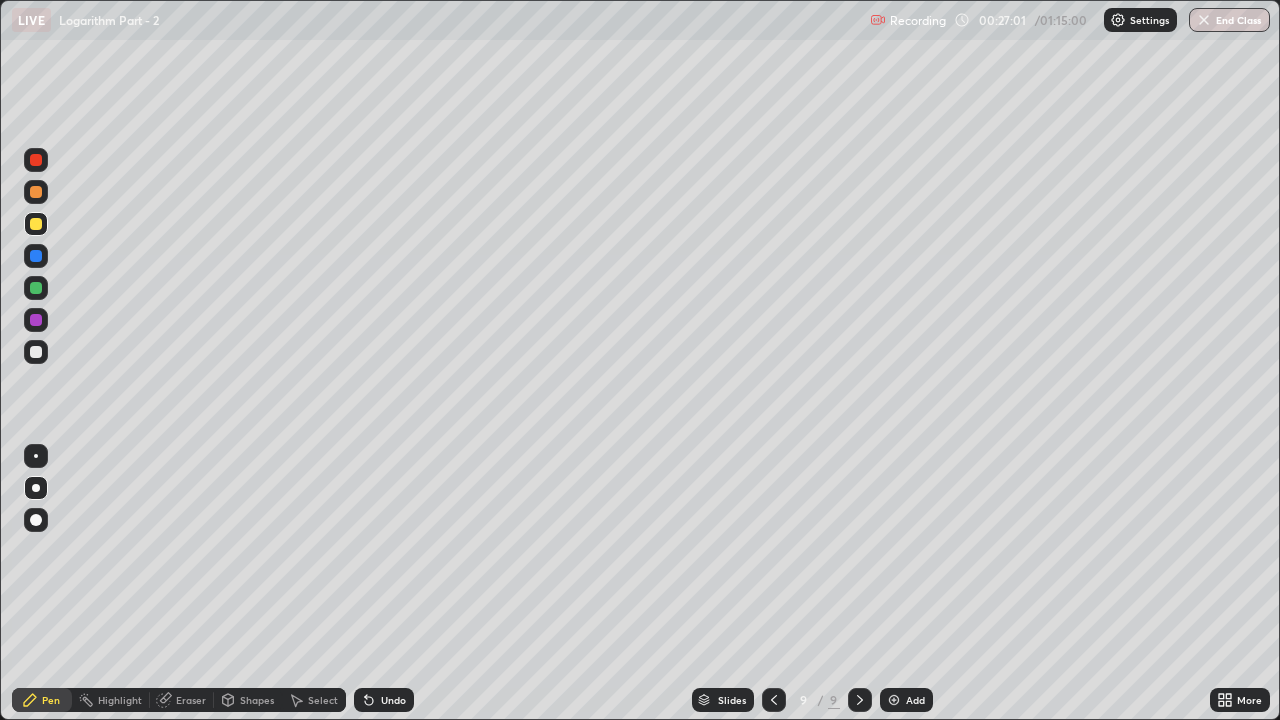 click at bounding box center (36, 192) 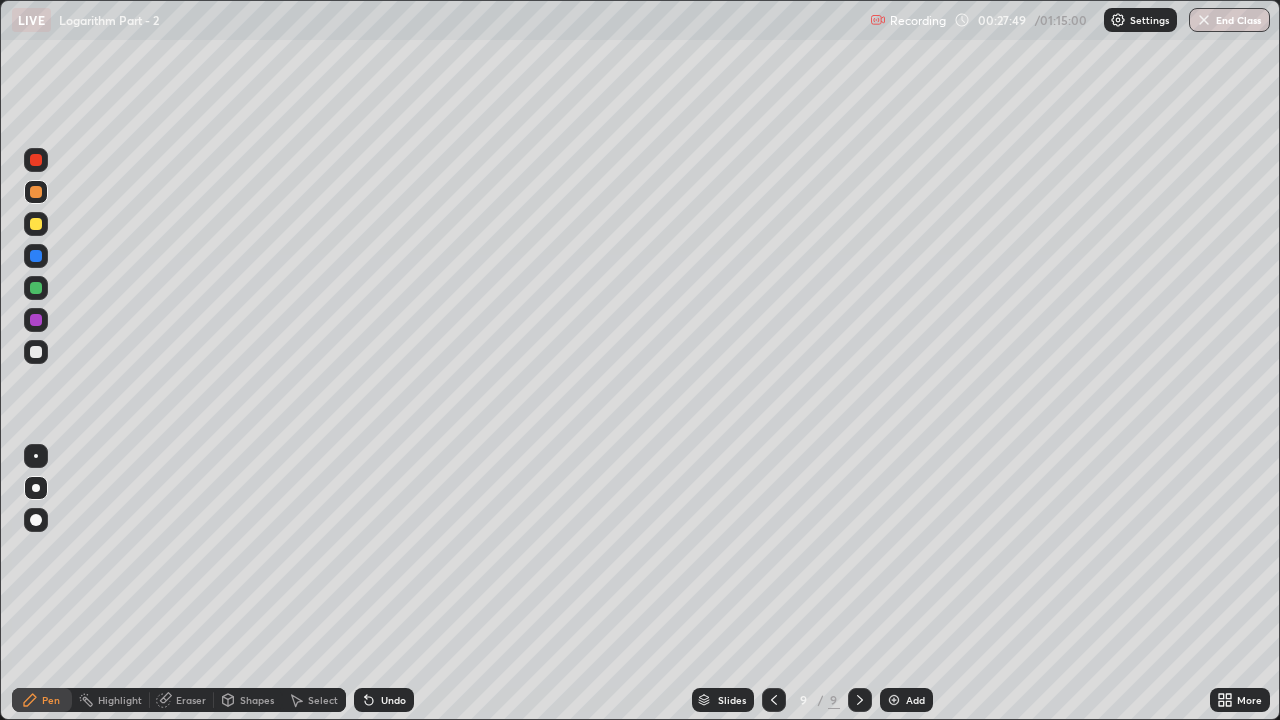 click at bounding box center [36, 352] 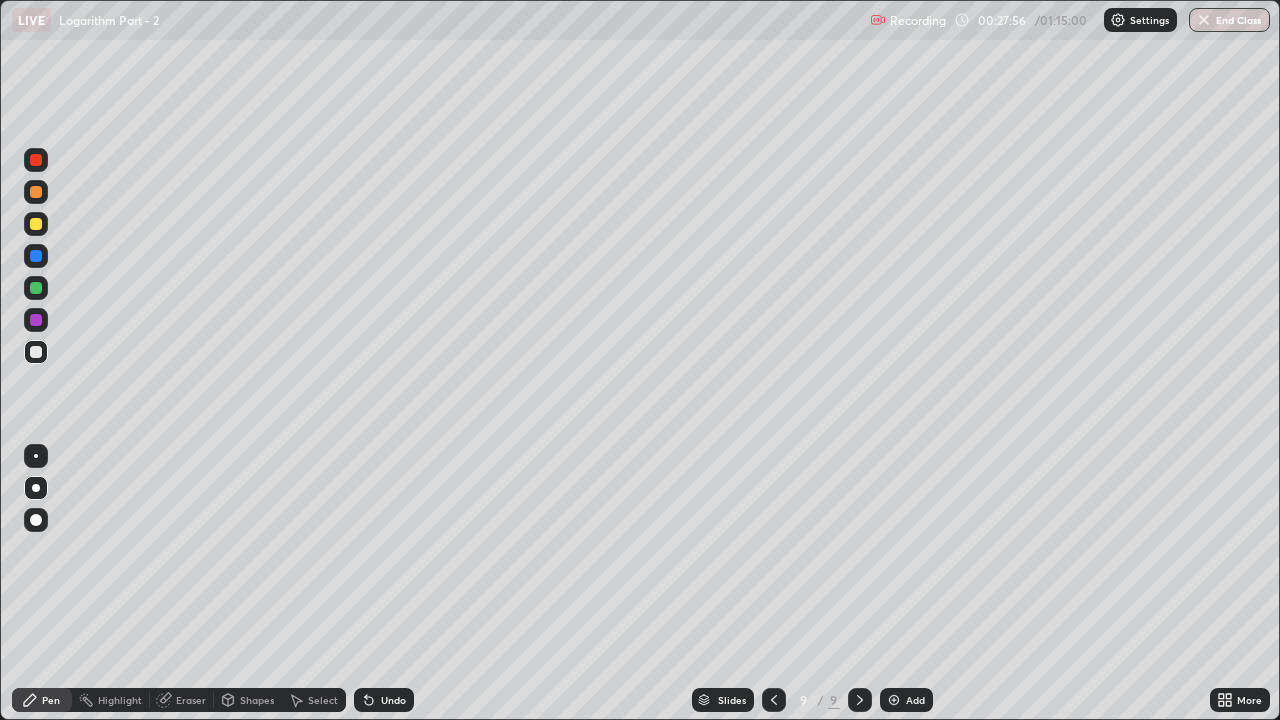 click at bounding box center [774, 700] 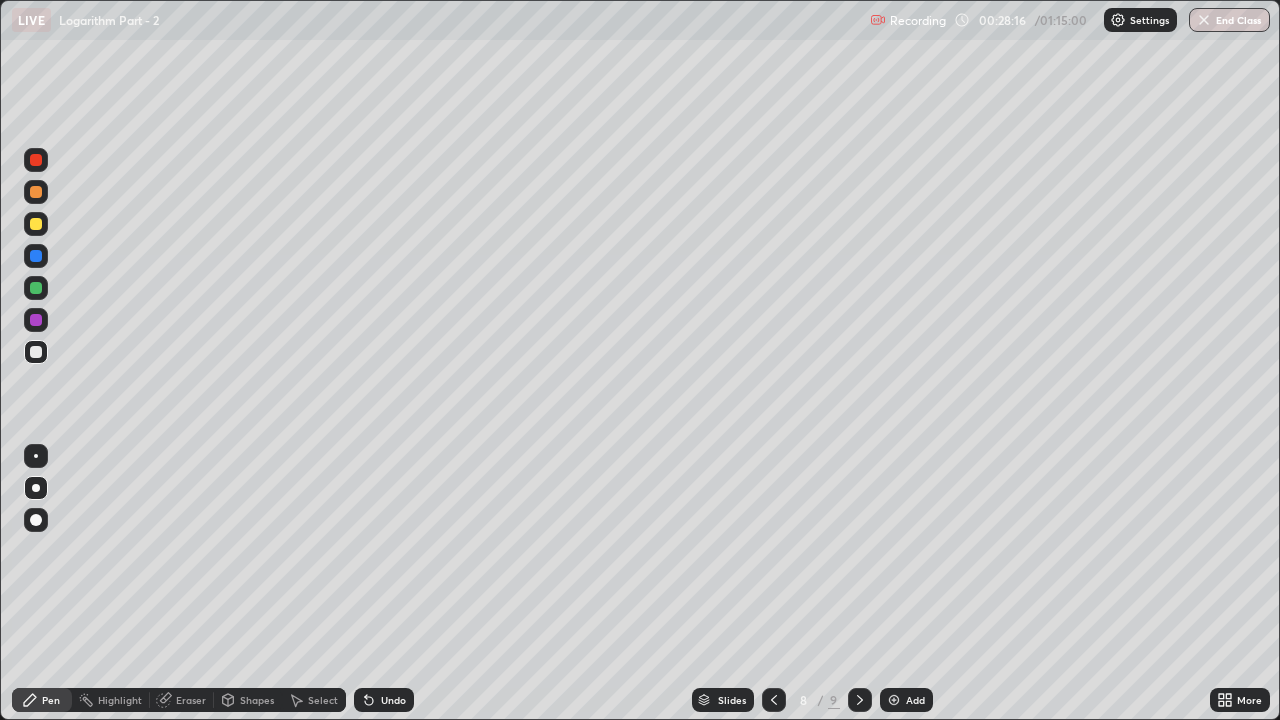 click at bounding box center [36, 224] 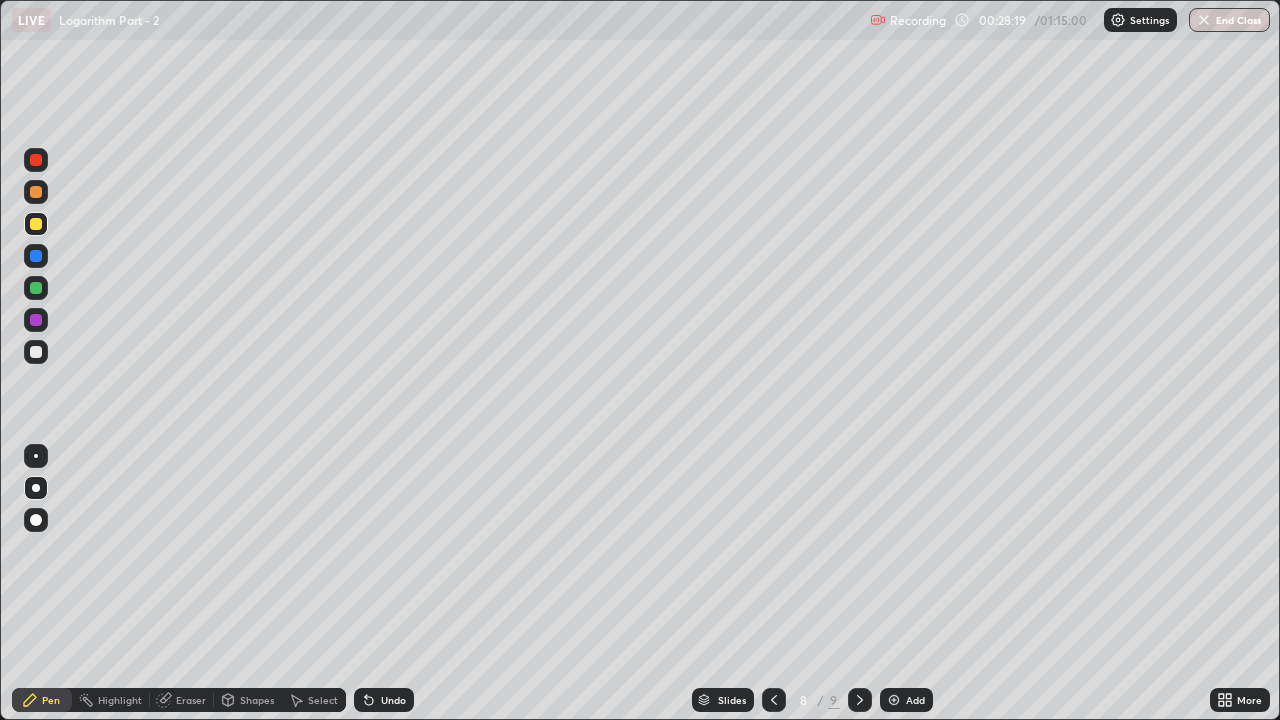 click at bounding box center [860, 700] 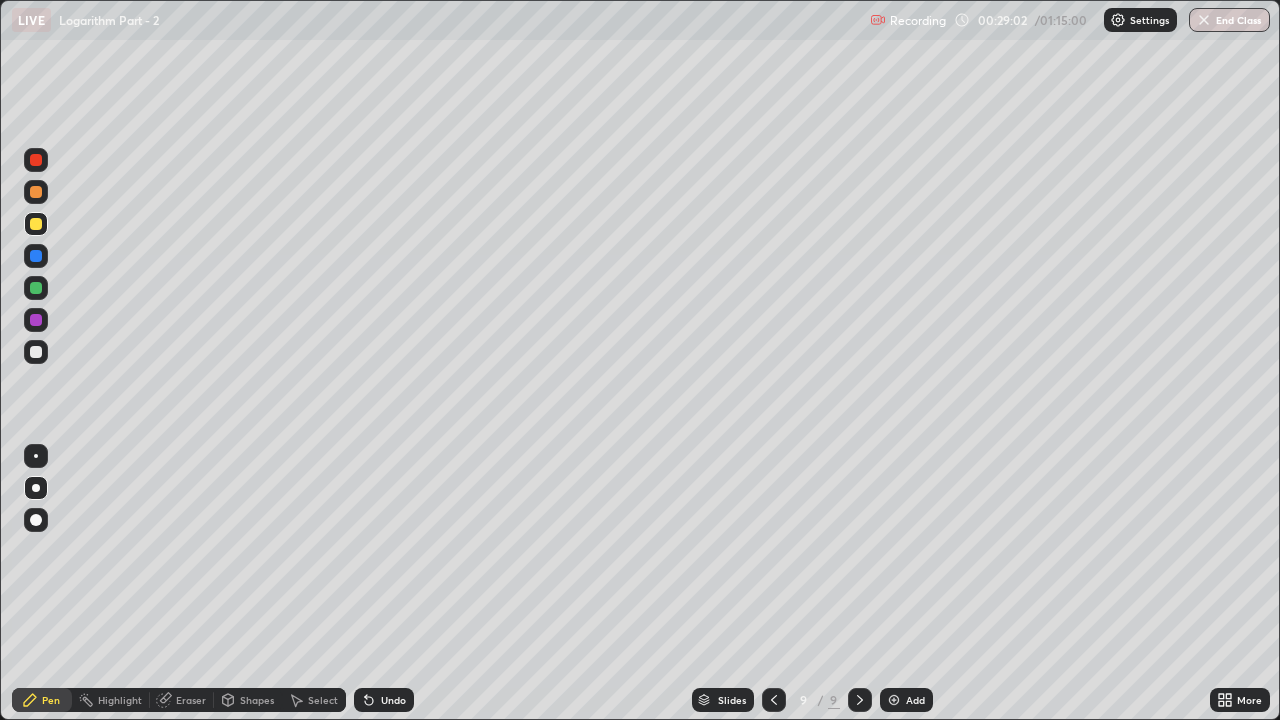 click 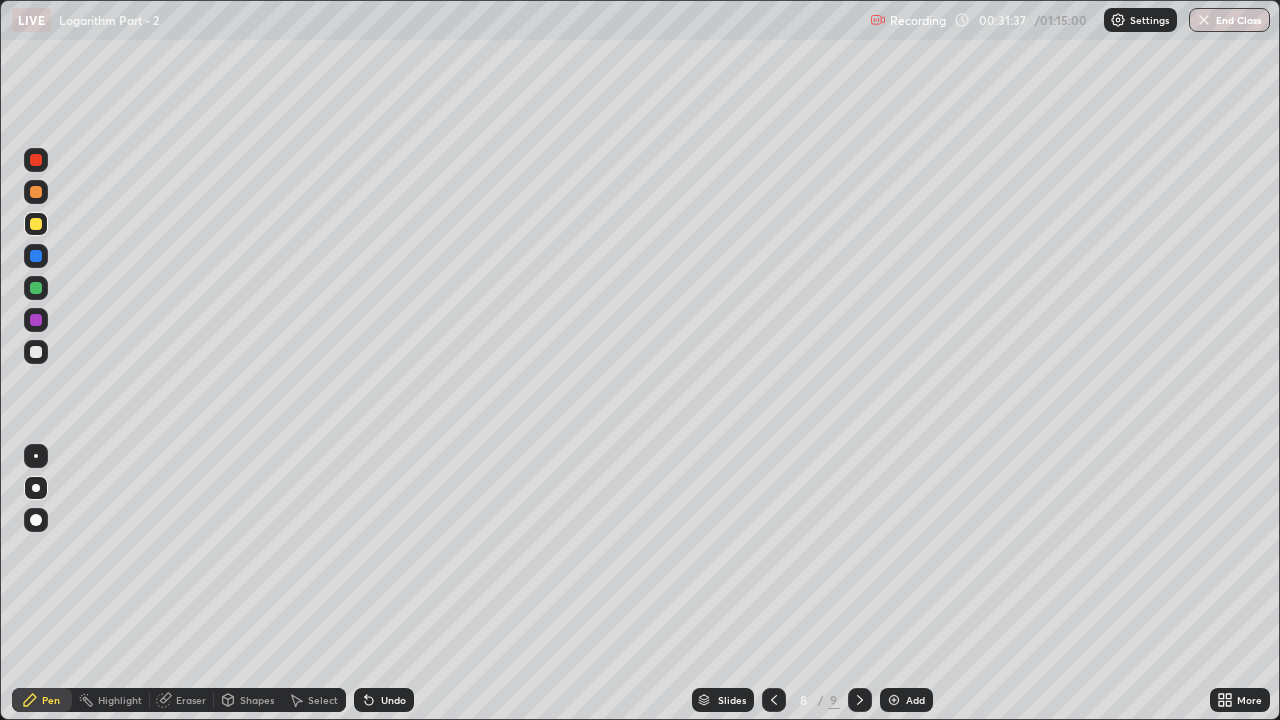 click at bounding box center (860, 700) 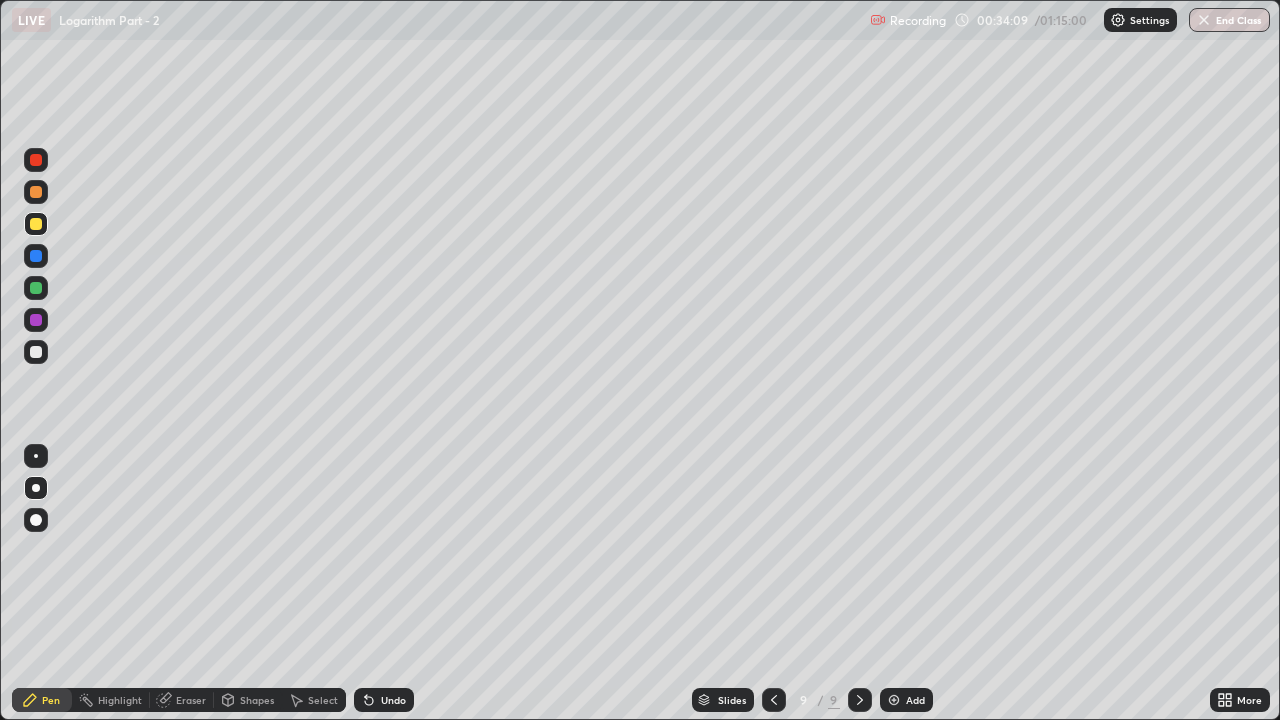 click at bounding box center (860, 700) 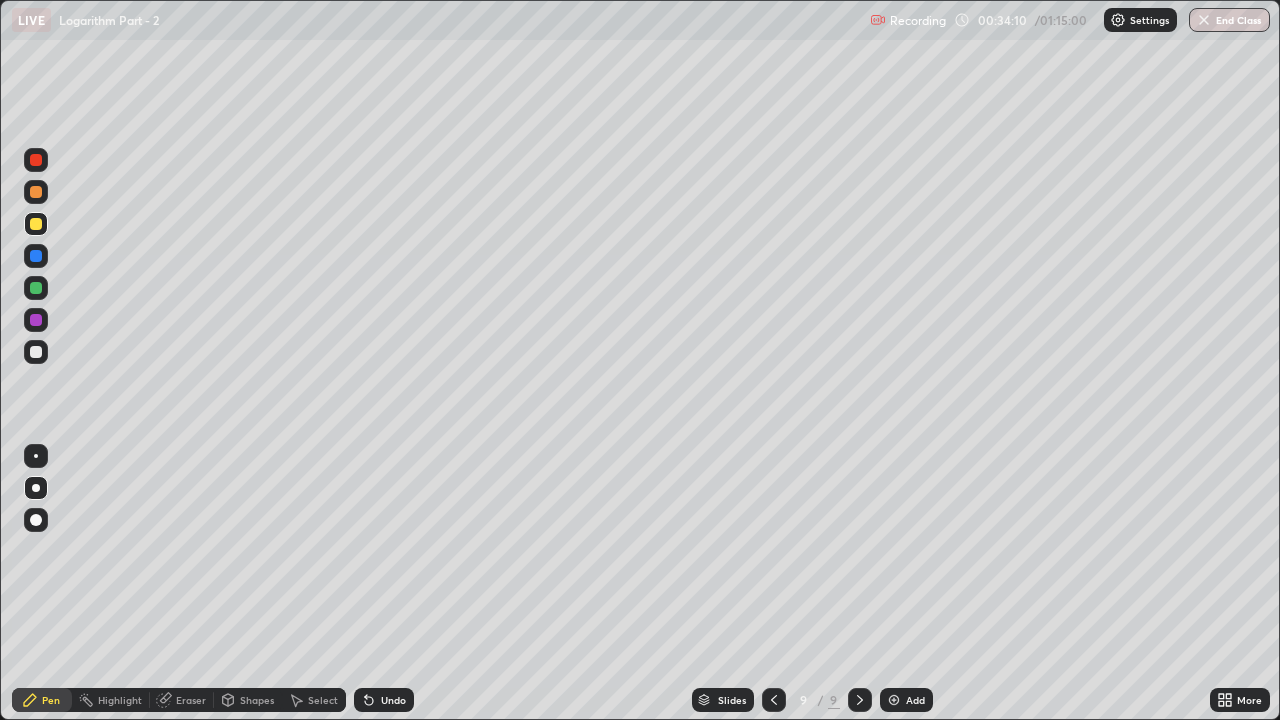click on "Add" at bounding box center [906, 700] 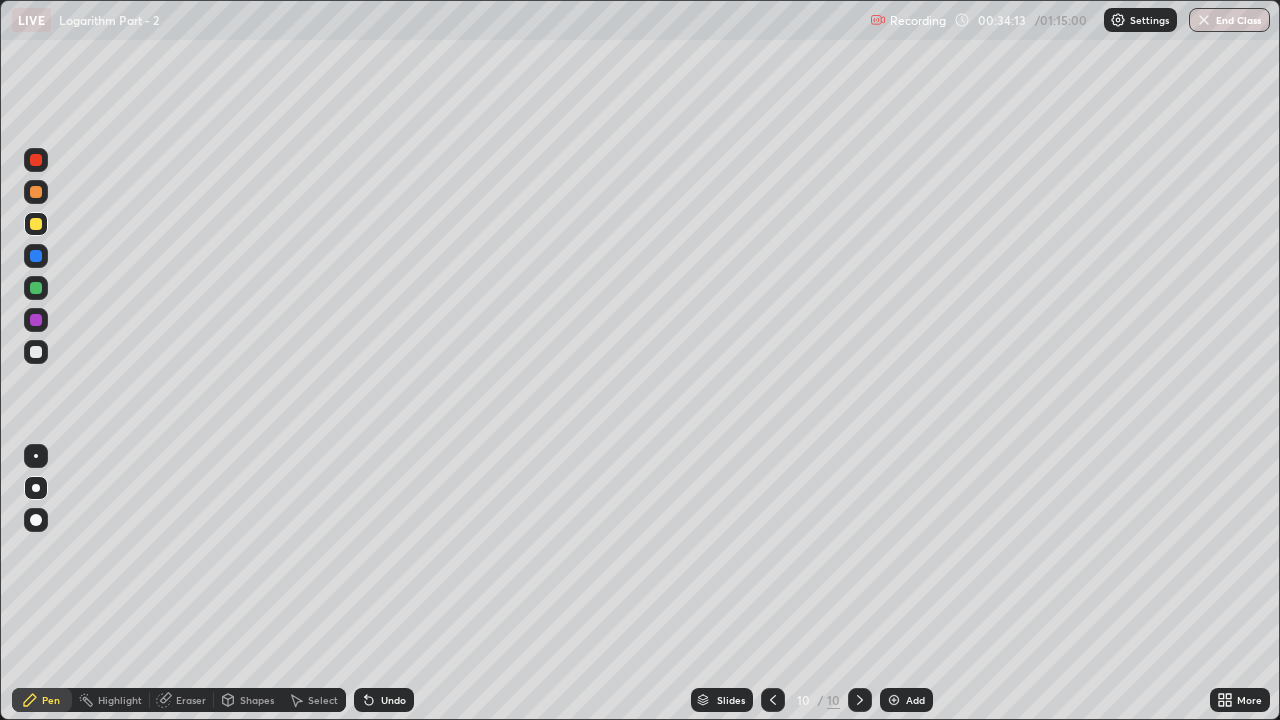 click 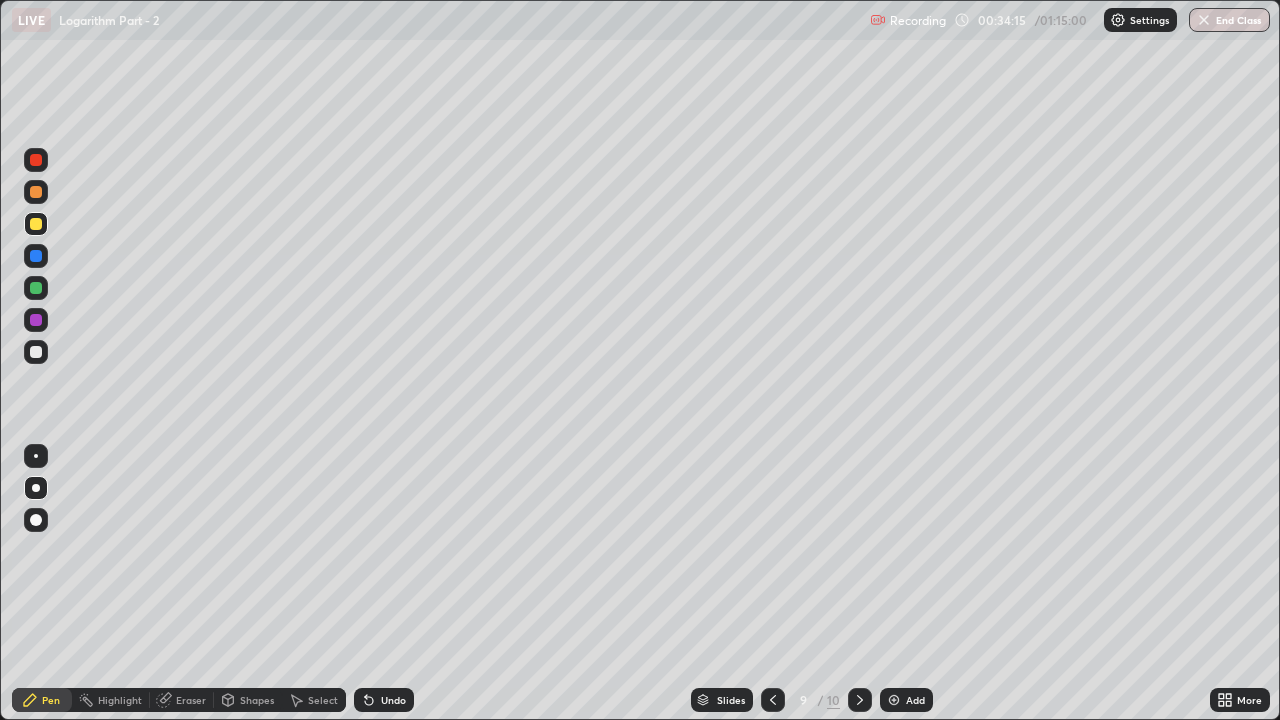 click at bounding box center (773, 700) 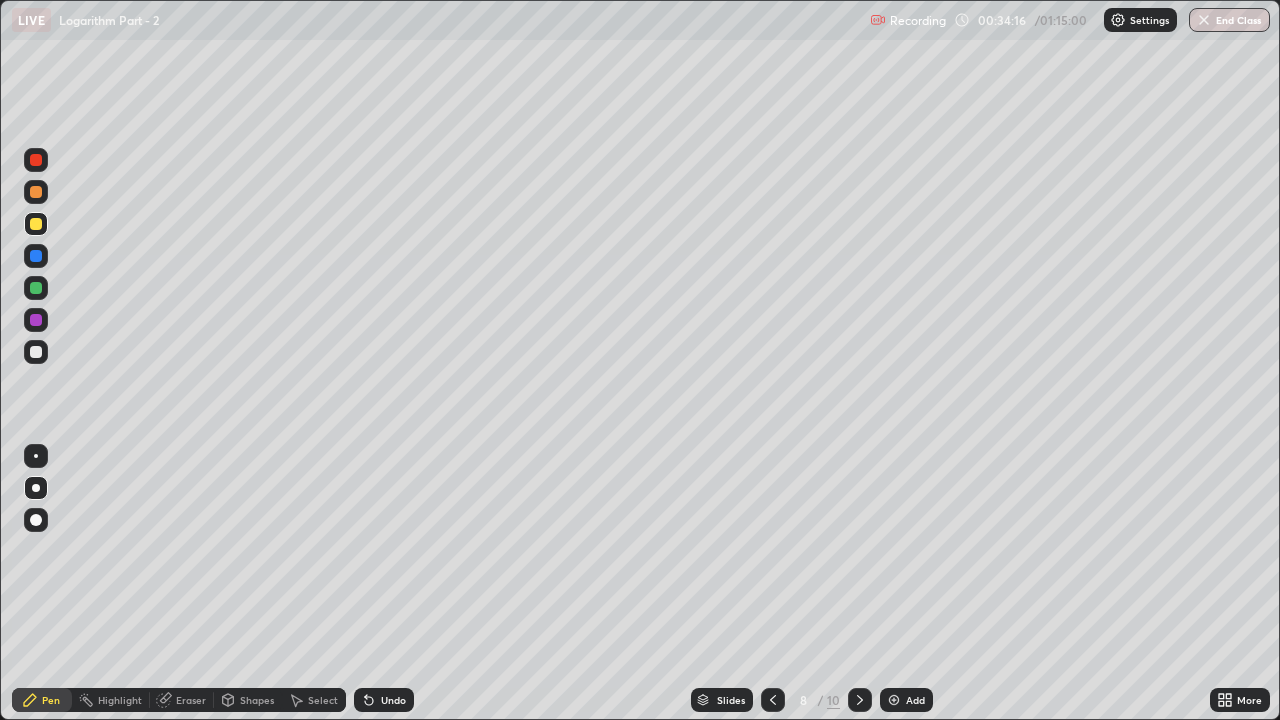 click at bounding box center (860, 700) 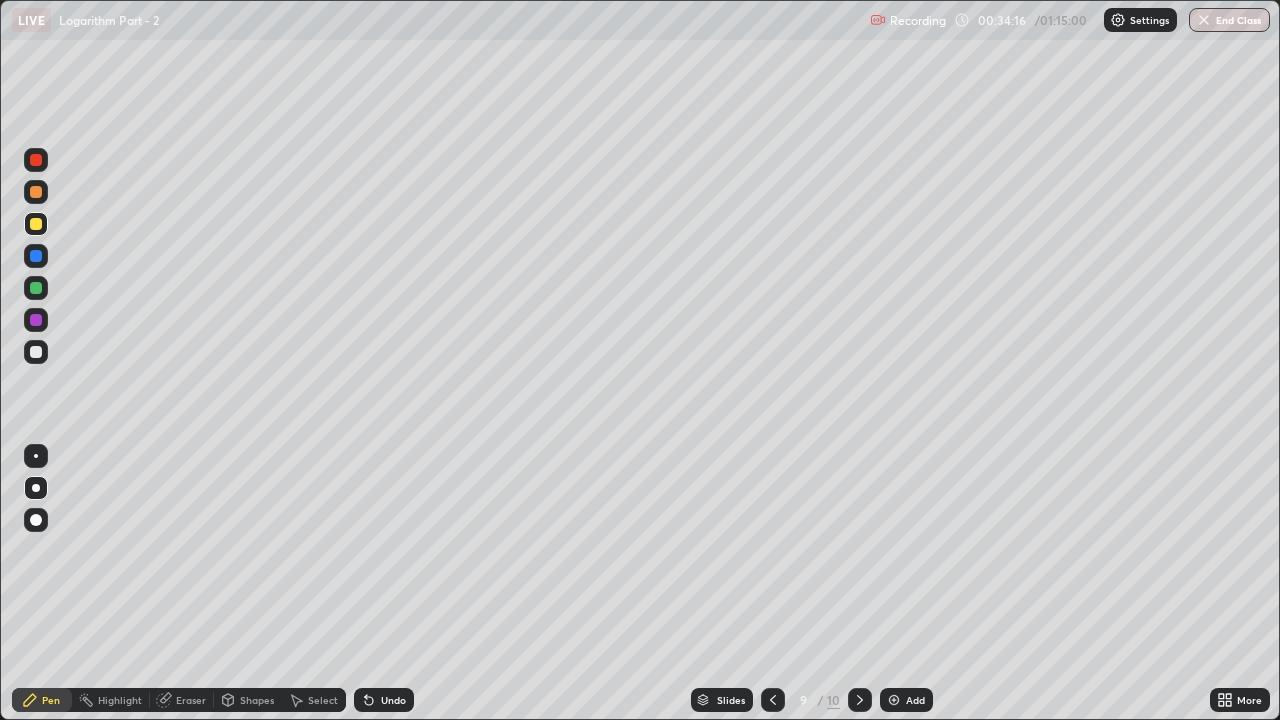 click 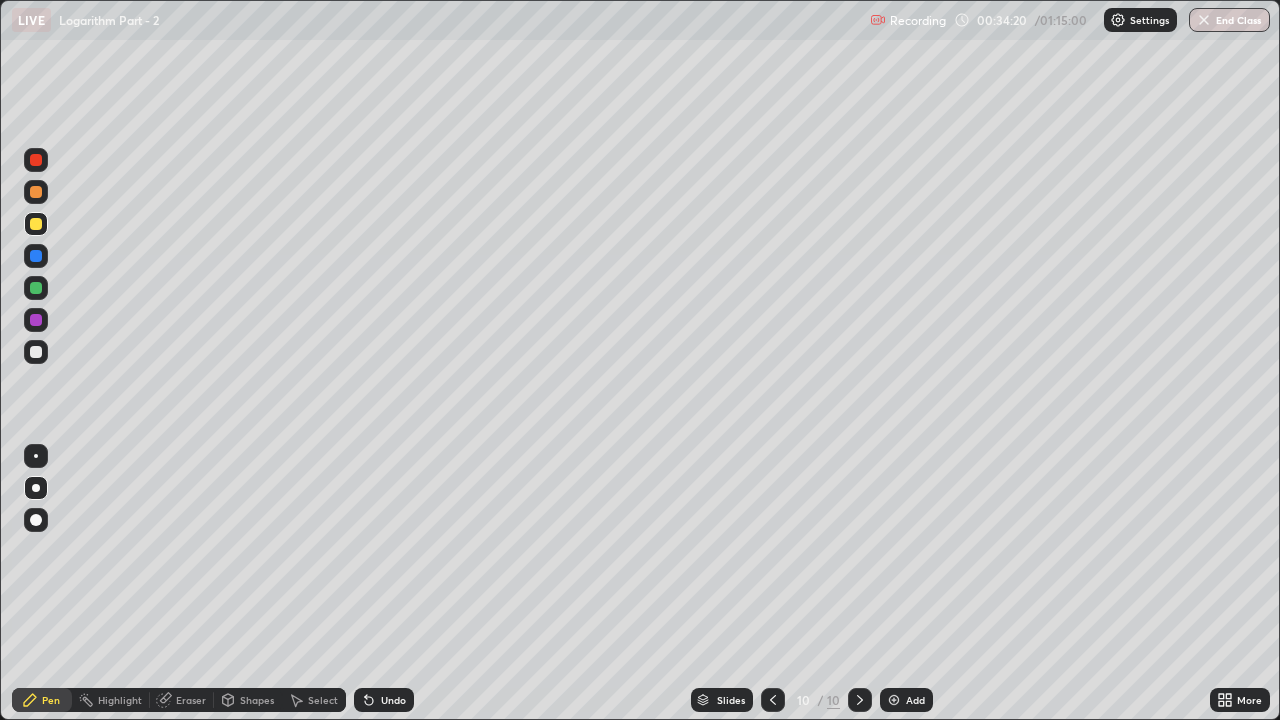 click at bounding box center (36, 352) 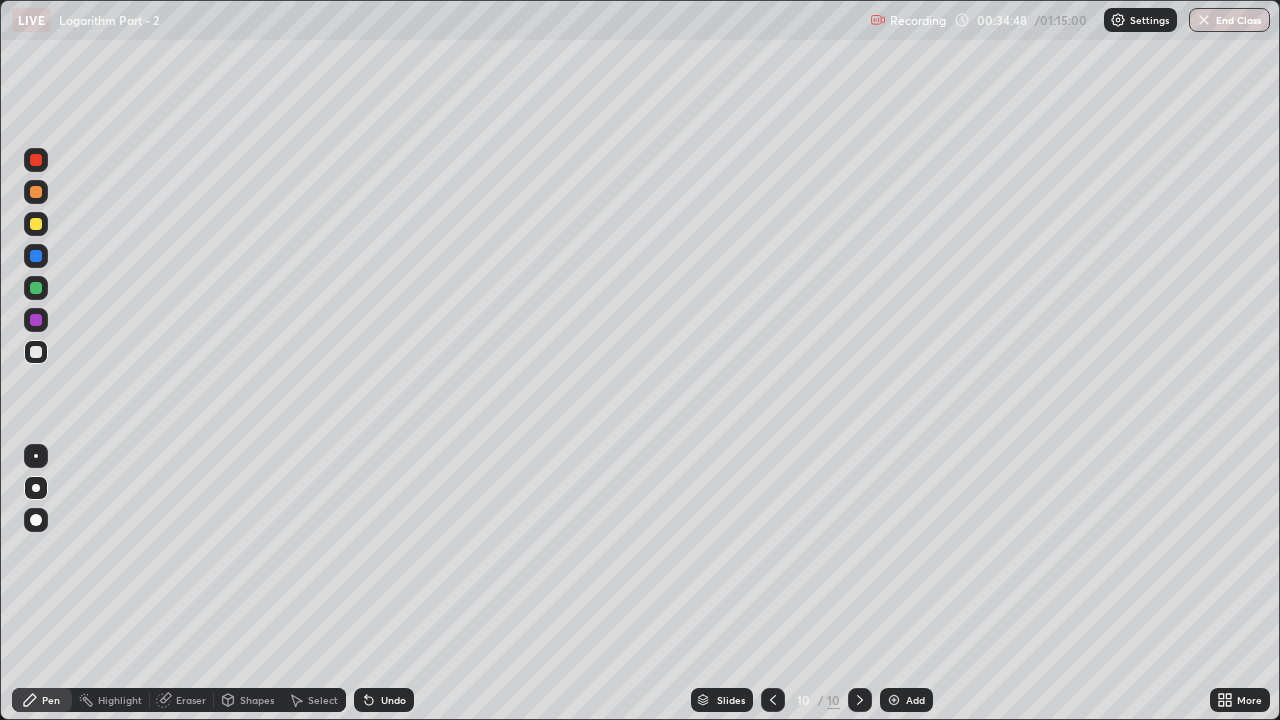 click at bounding box center [36, 224] 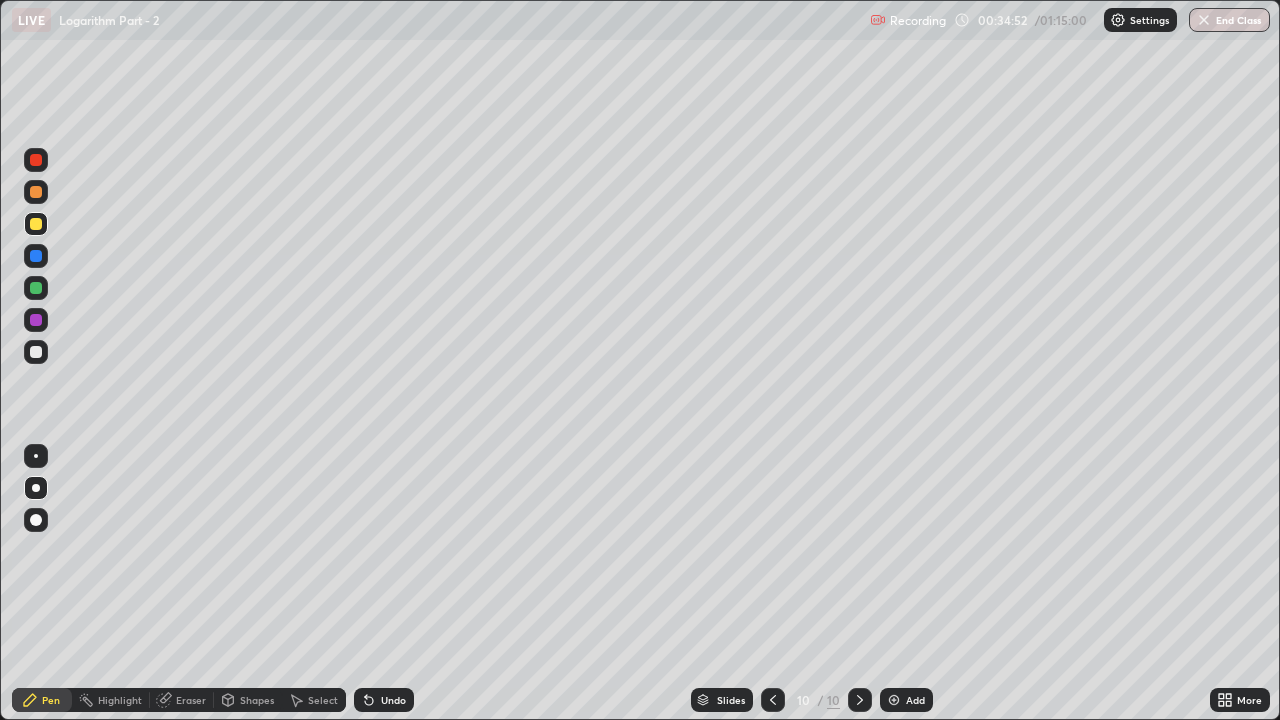 click at bounding box center [36, 192] 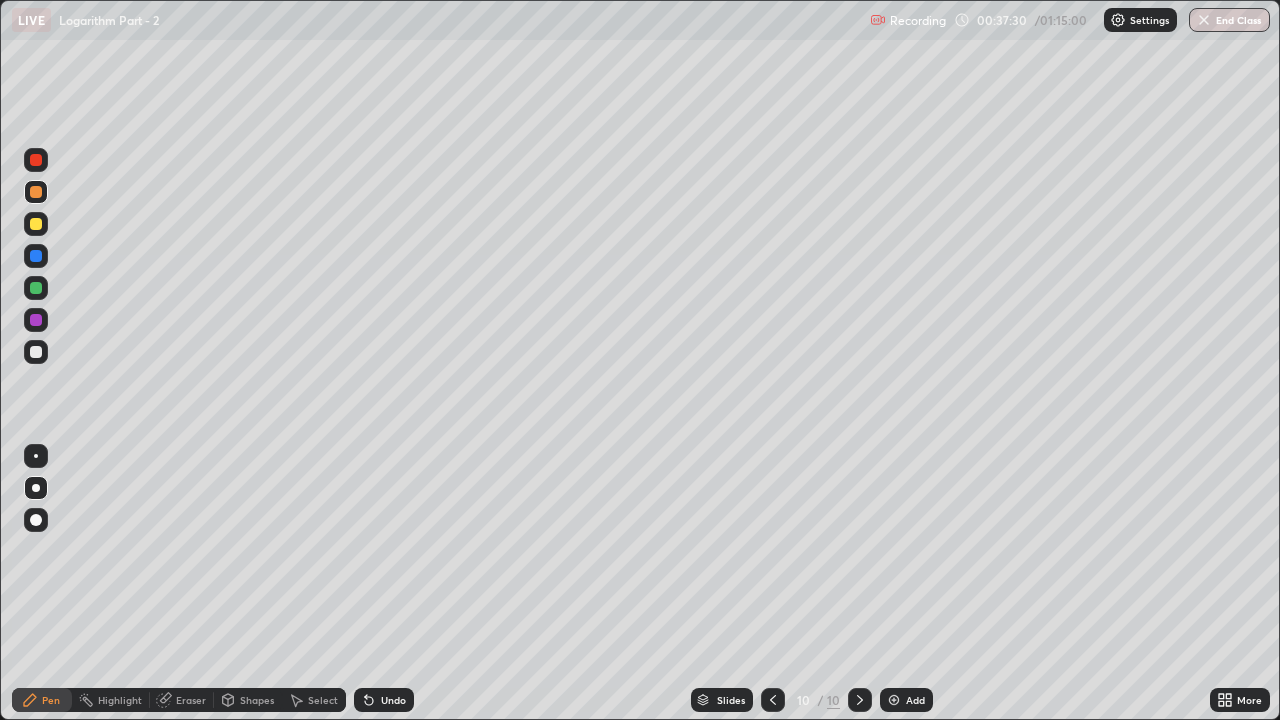 click on "Add" at bounding box center (915, 700) 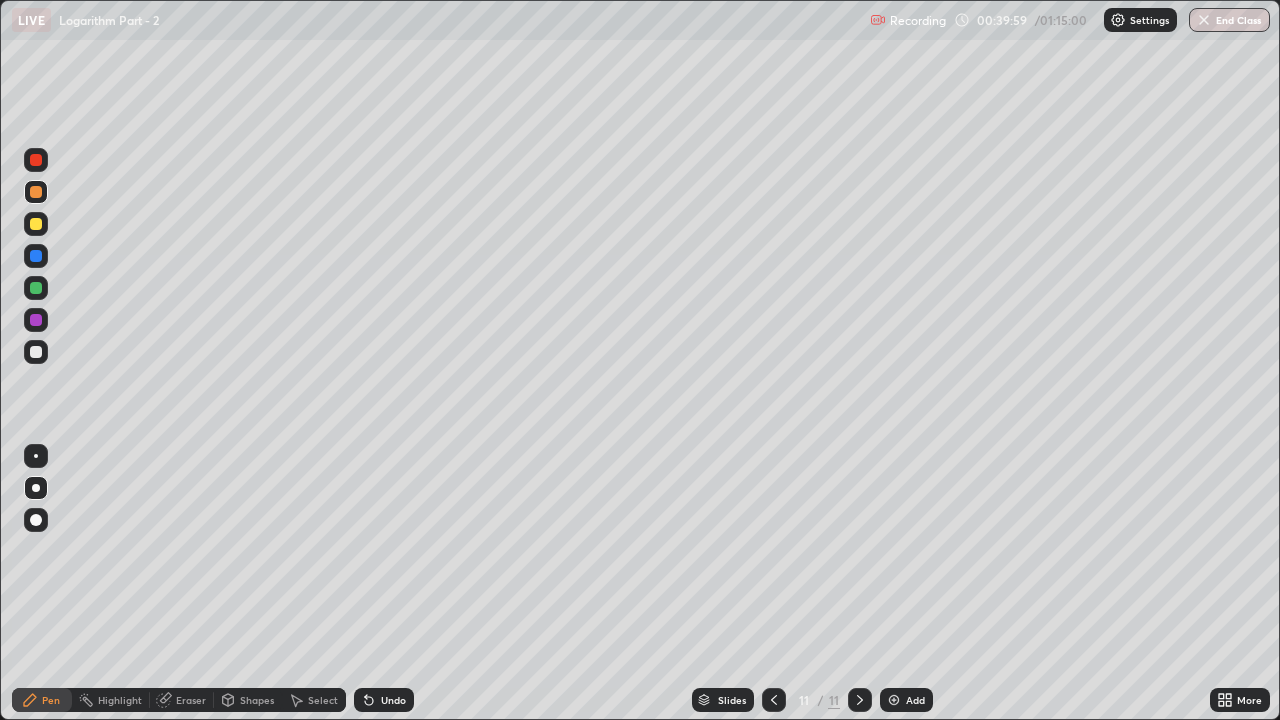 click at bounding box center [36, 224] 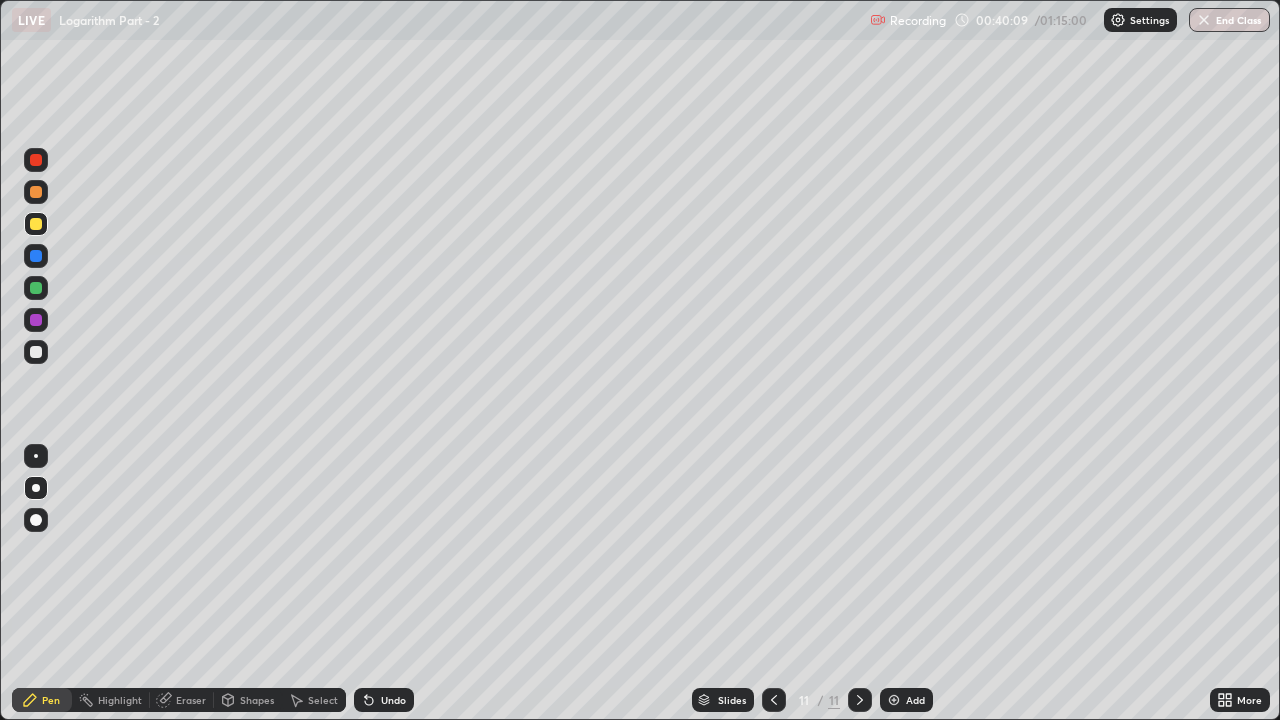 click at bounding box center [36, 224] 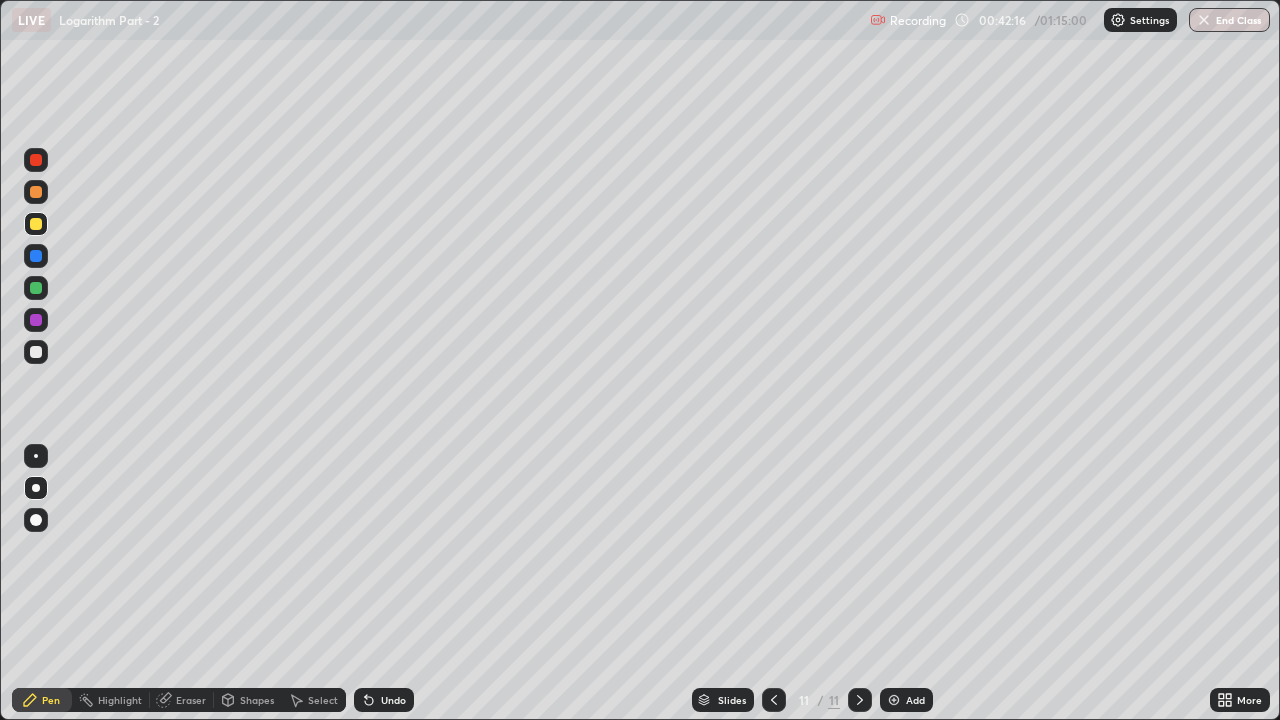 click at bounding box center [36, 352] 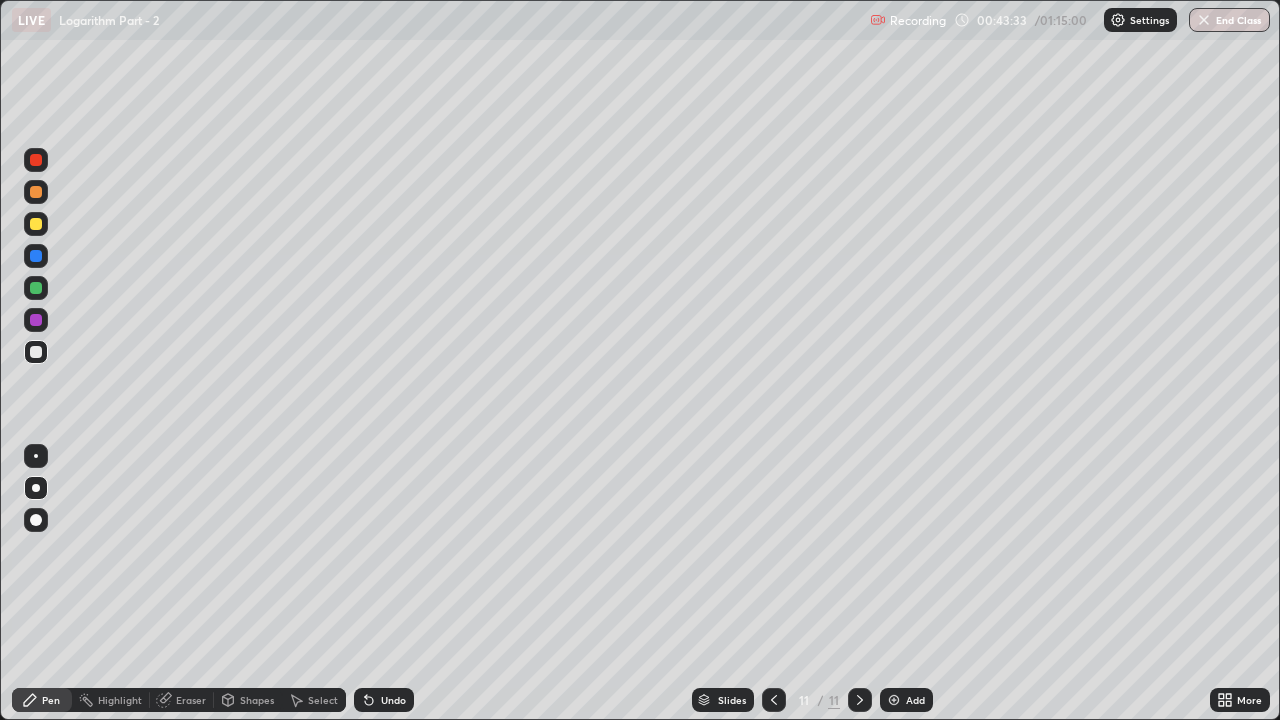 click at bounding box center [36, 192] 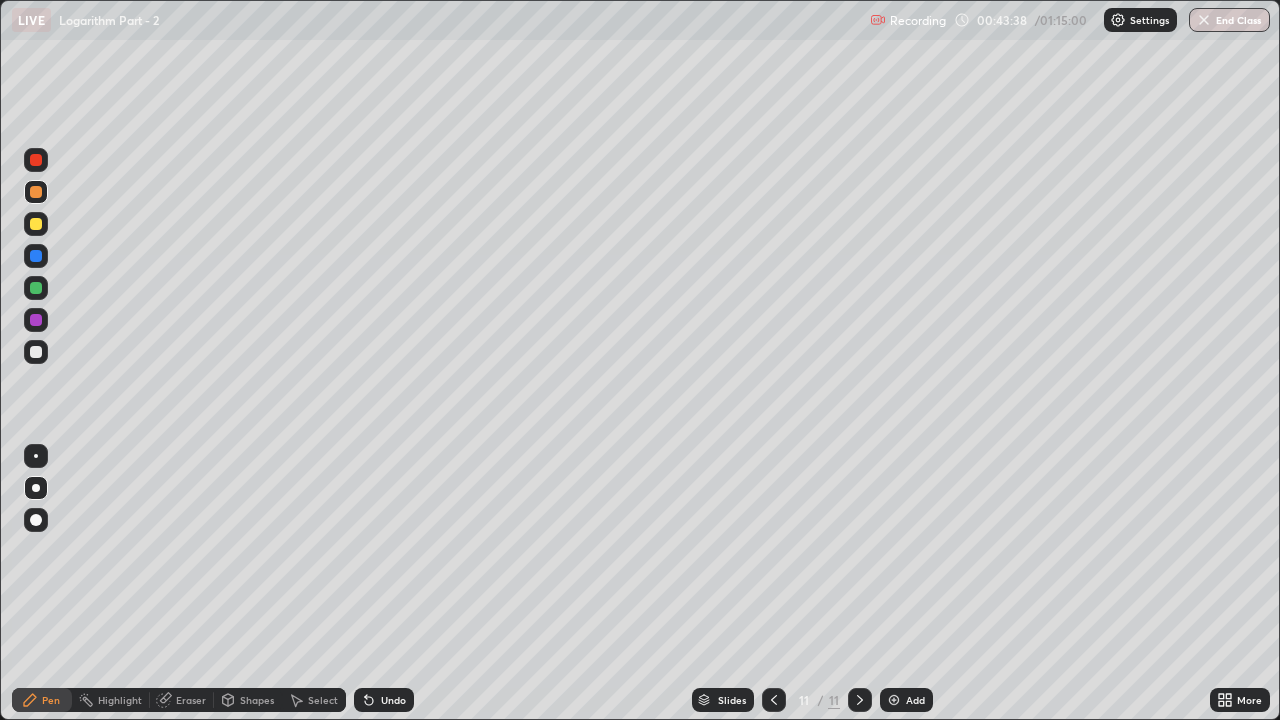 click at bounding box center [36, 352] 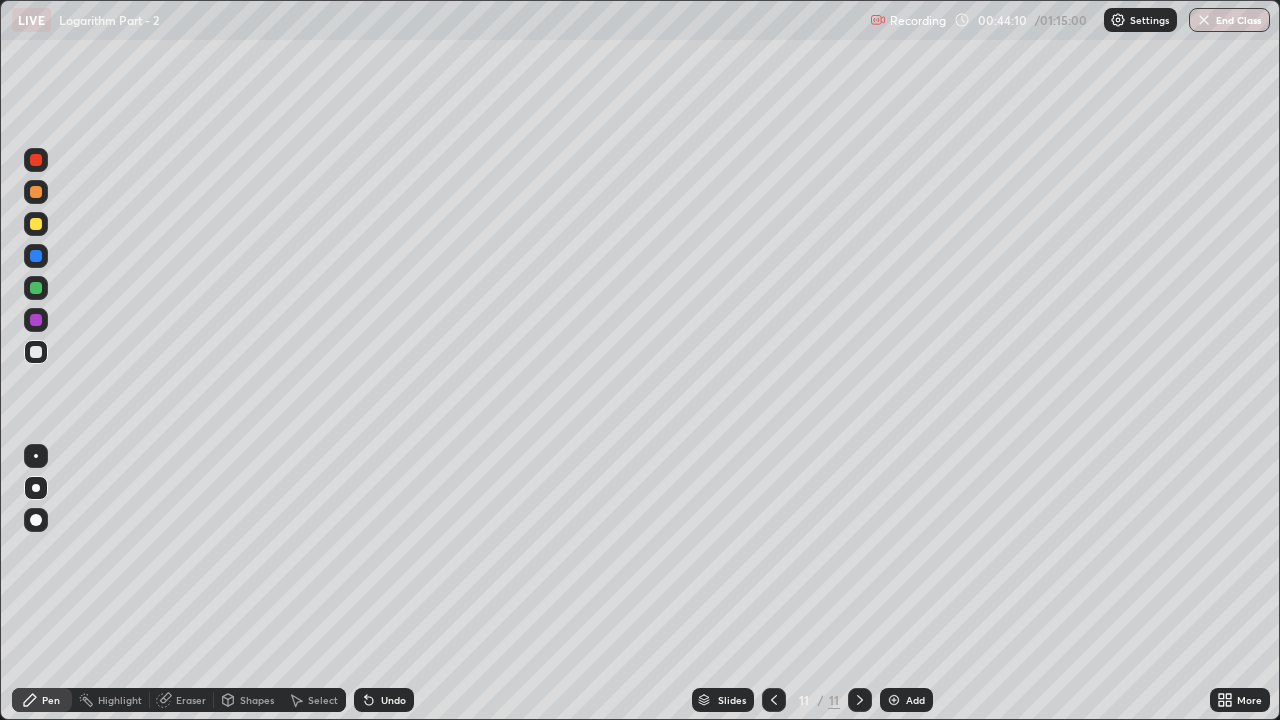 click on "Shapes" at bounding box center [257, 700] 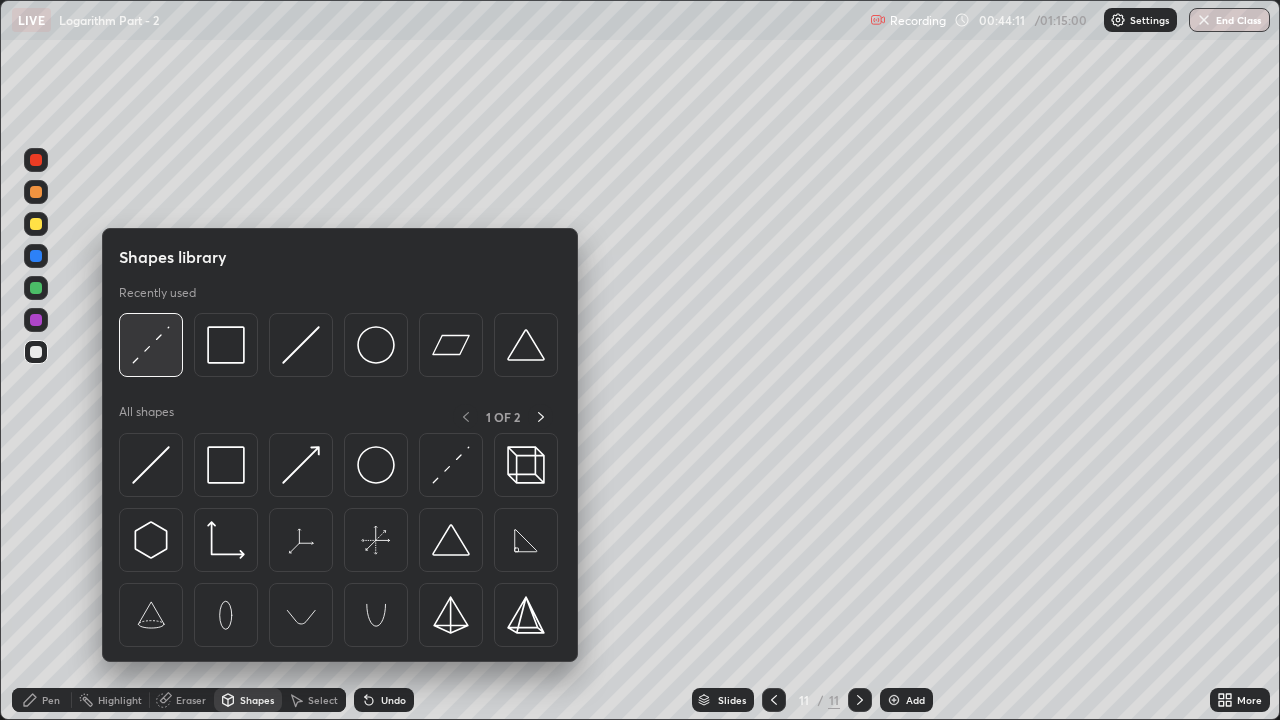 click at bounding box center (151, 345) 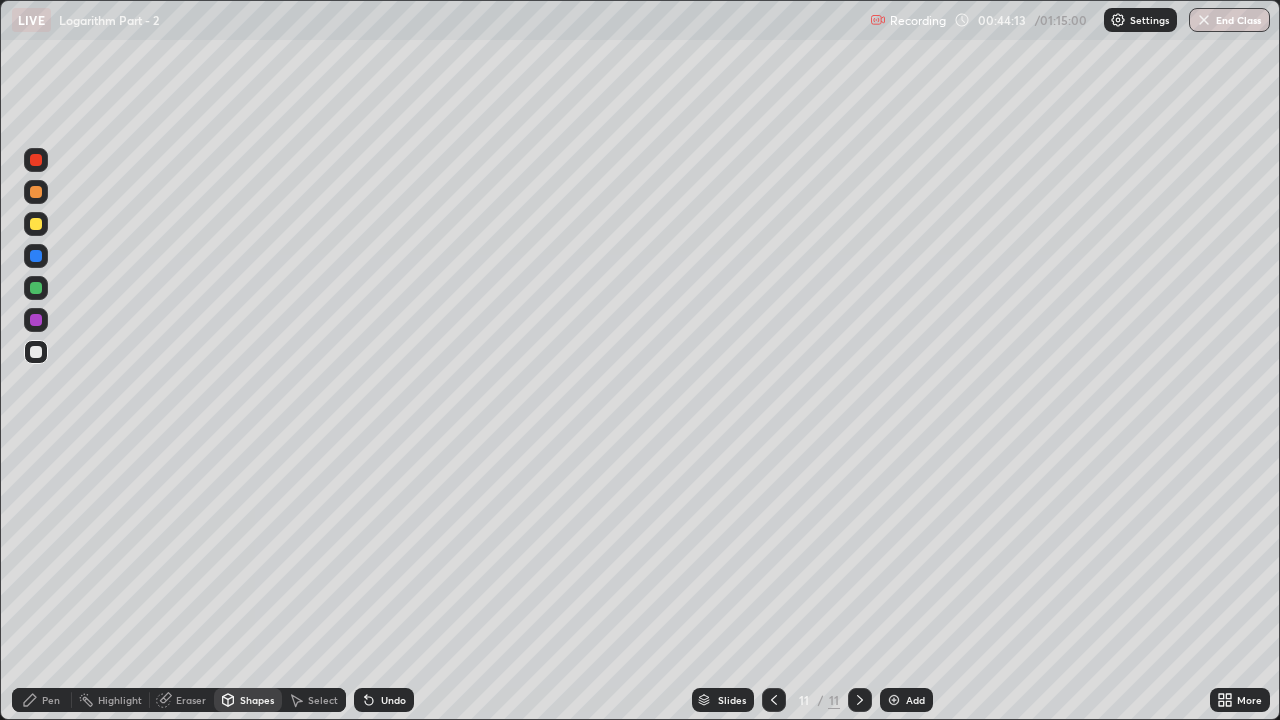 click on "Pen" at bounding box center (42, 700) 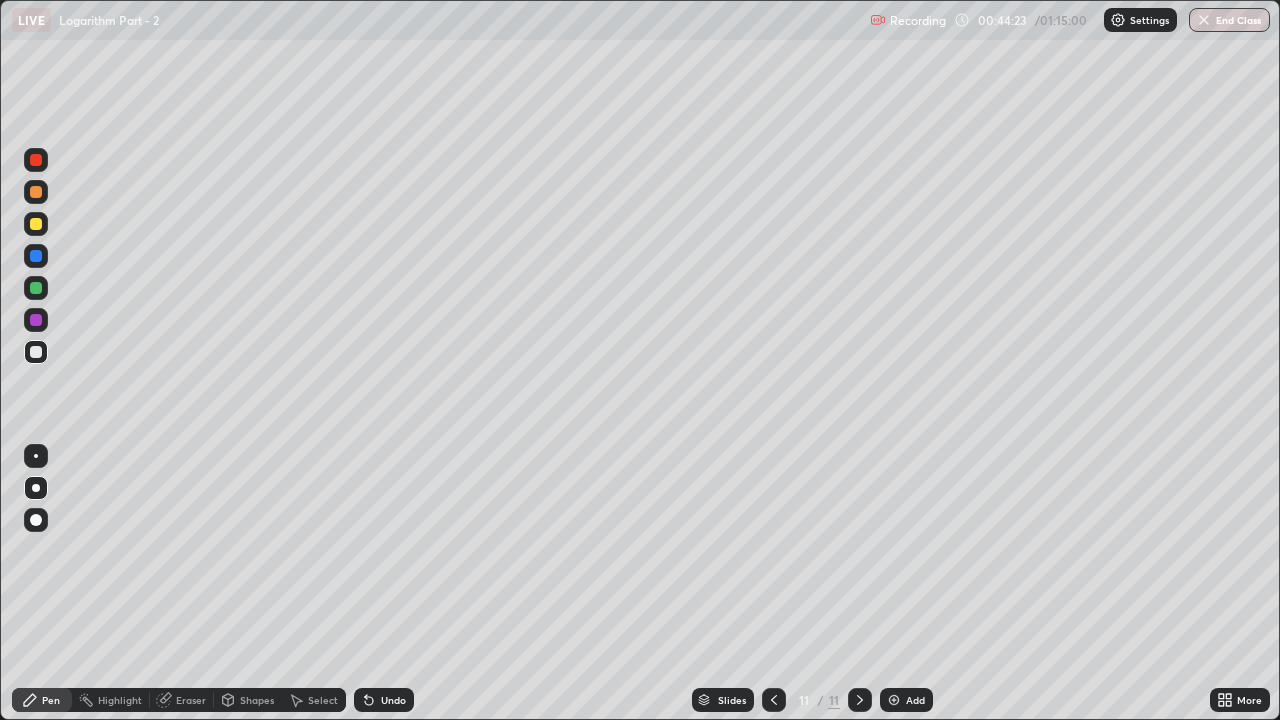 click on "Eraser" at bounding box center [182, 700] 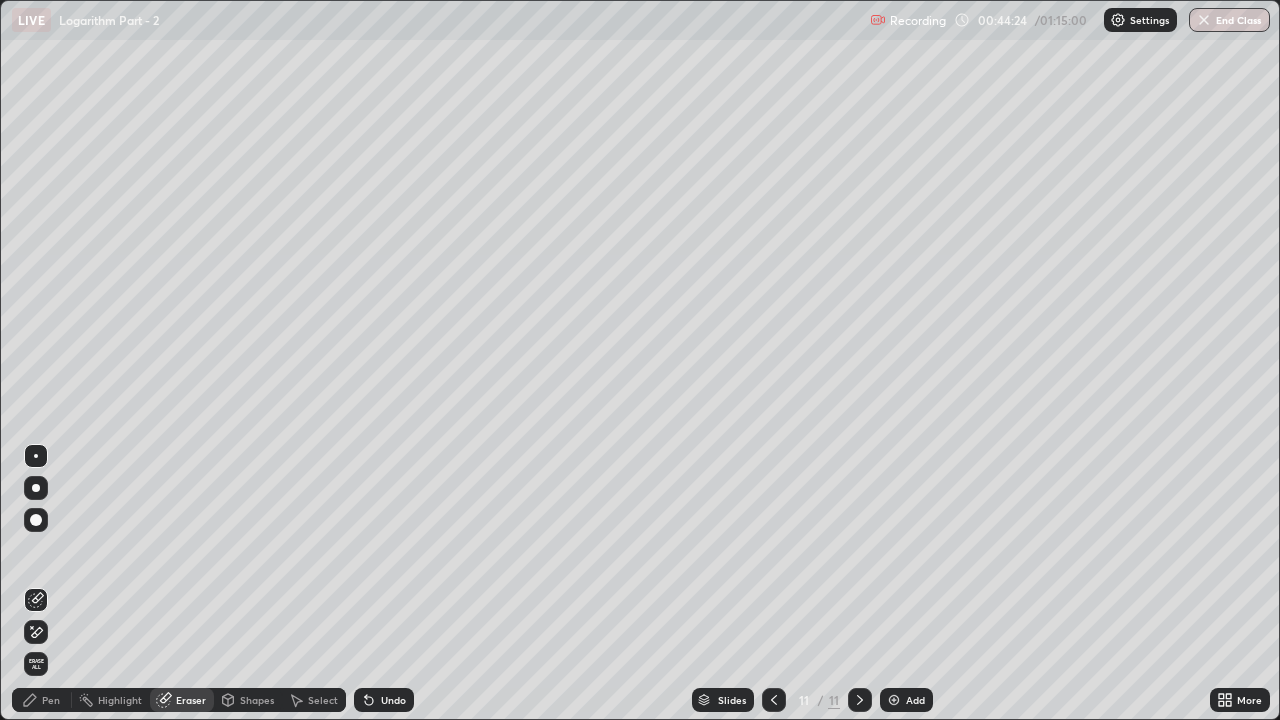 click on "Pen" at bounding box center (42, 700) 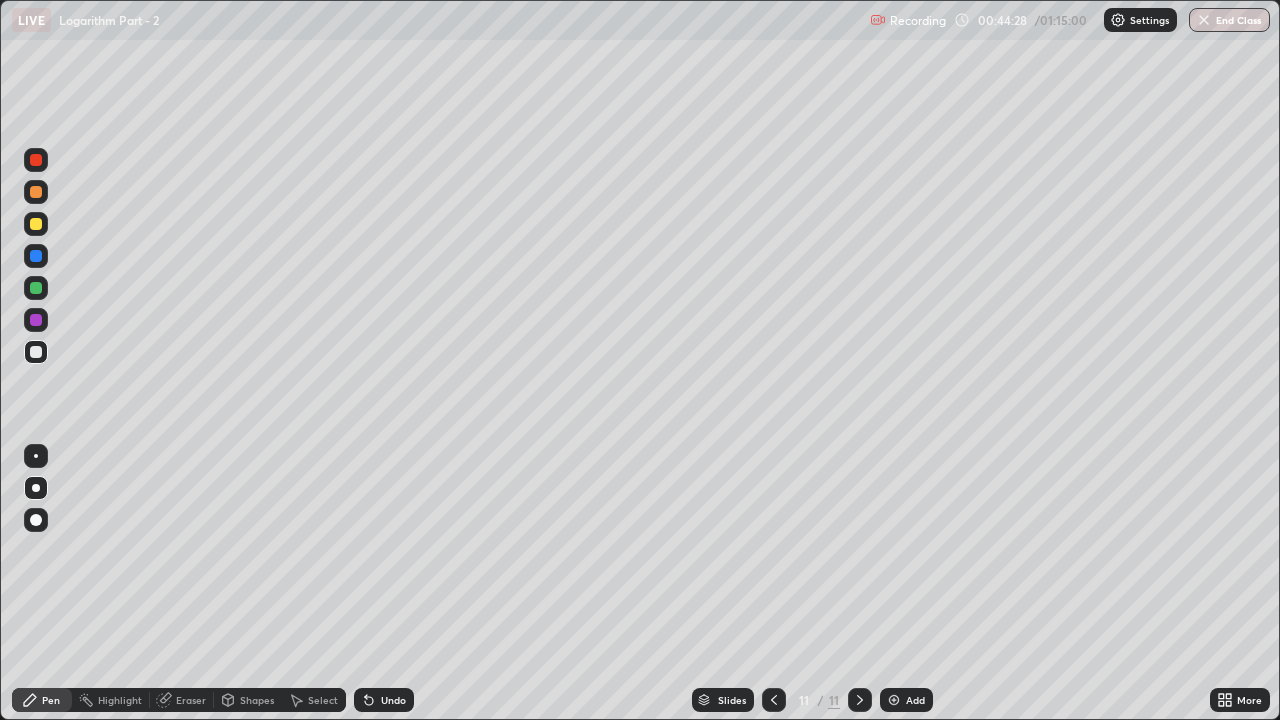 click on "Eraser" at bounding box center [191, 700] 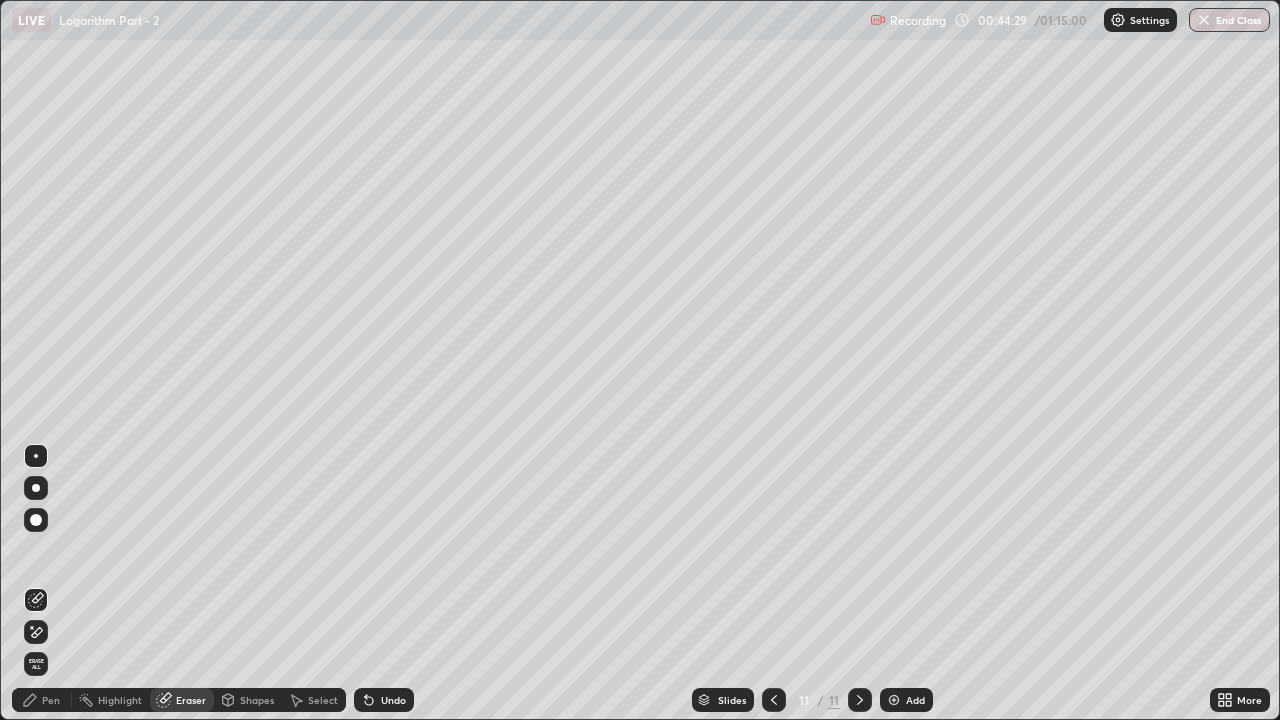 click 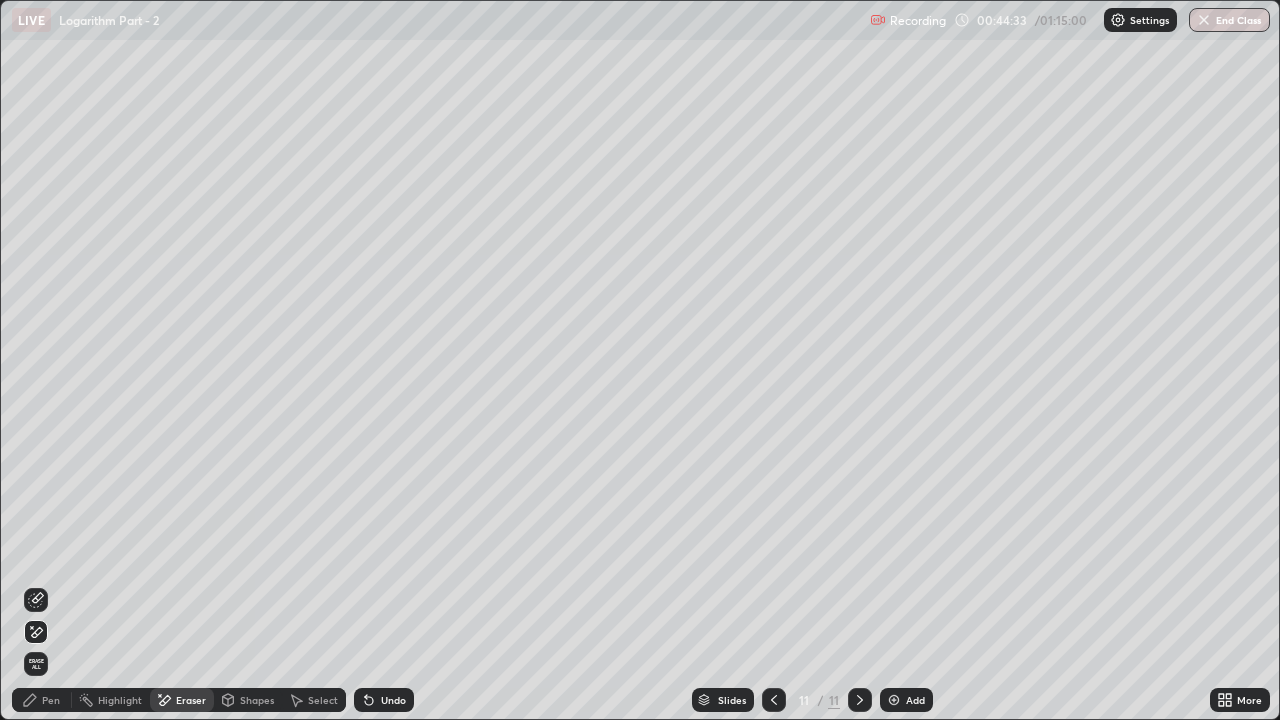 click on "Pen" at bounding box center (42, 700) 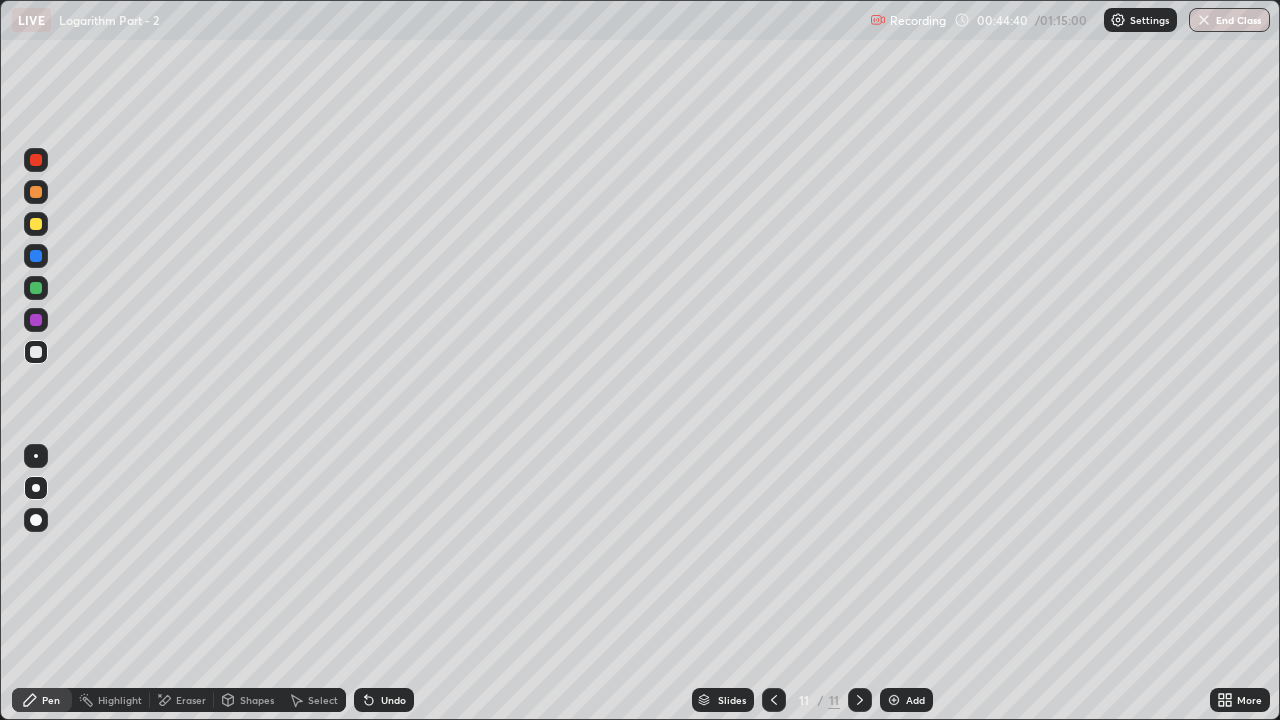 click on "Undo" at bounding box center [384, 700] 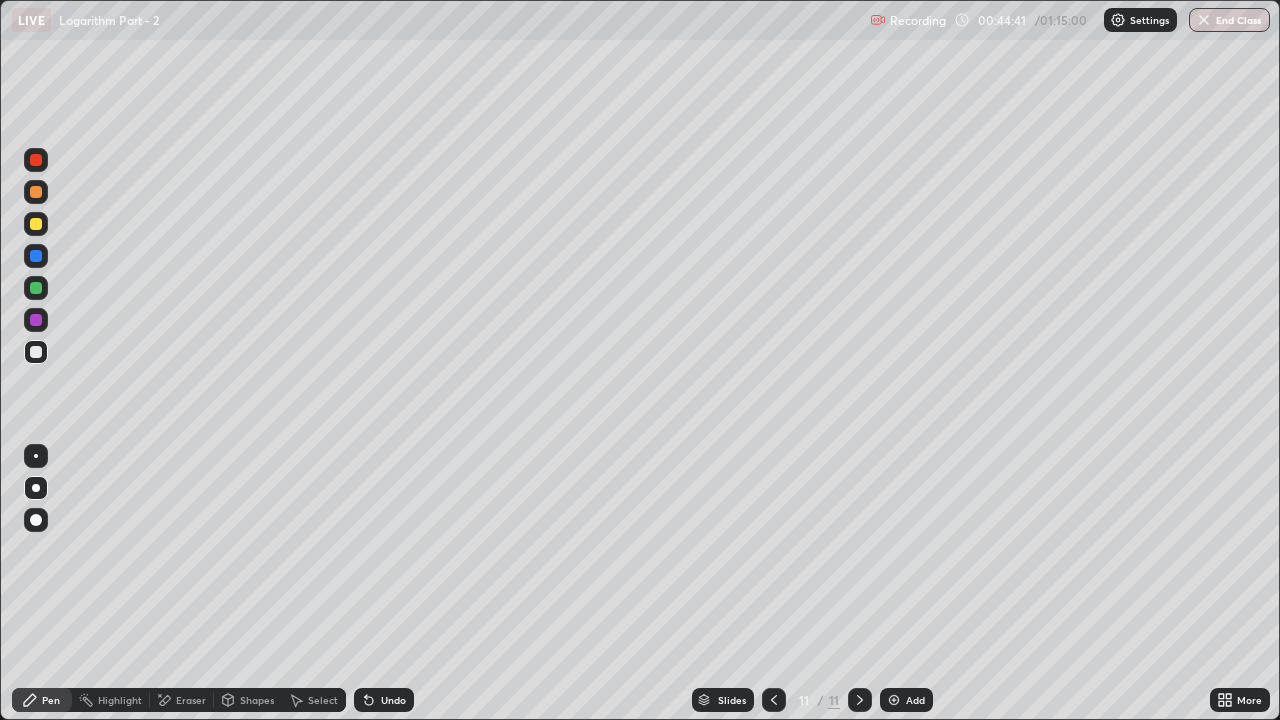 click on "Undo" at bounding box center (384, 700) 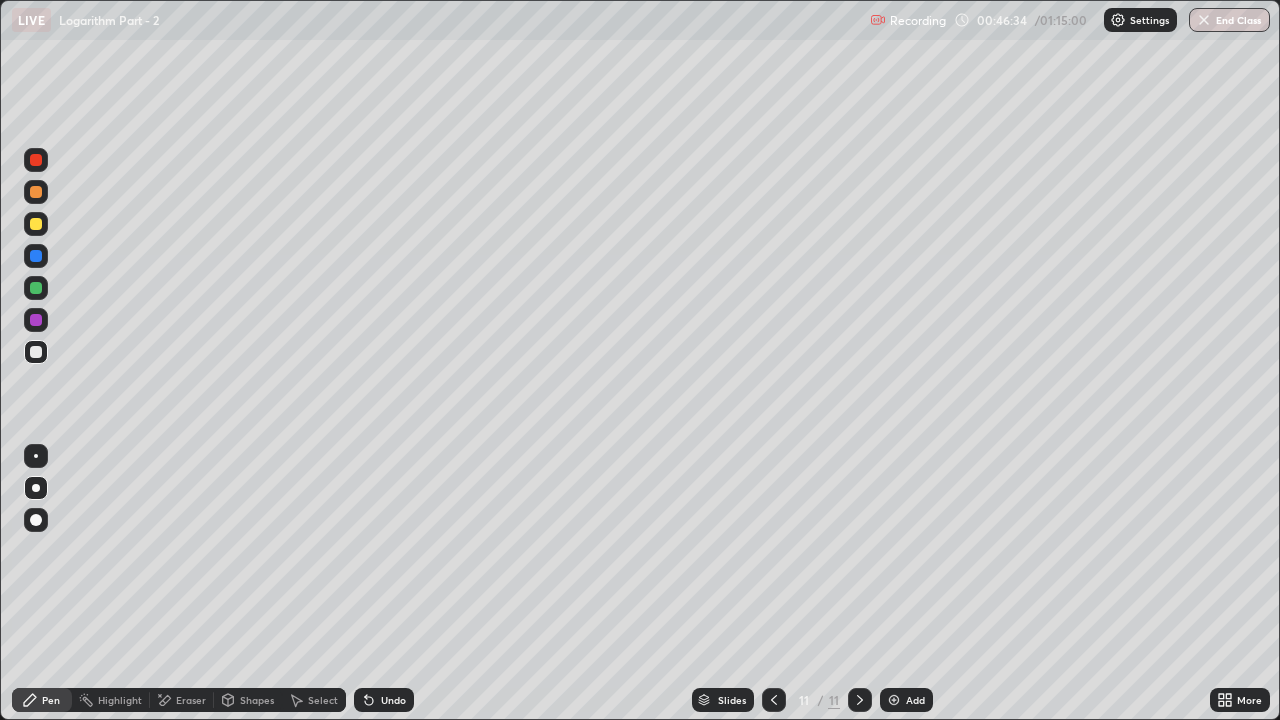 click on "Undo" at bounding box center (393, 700) 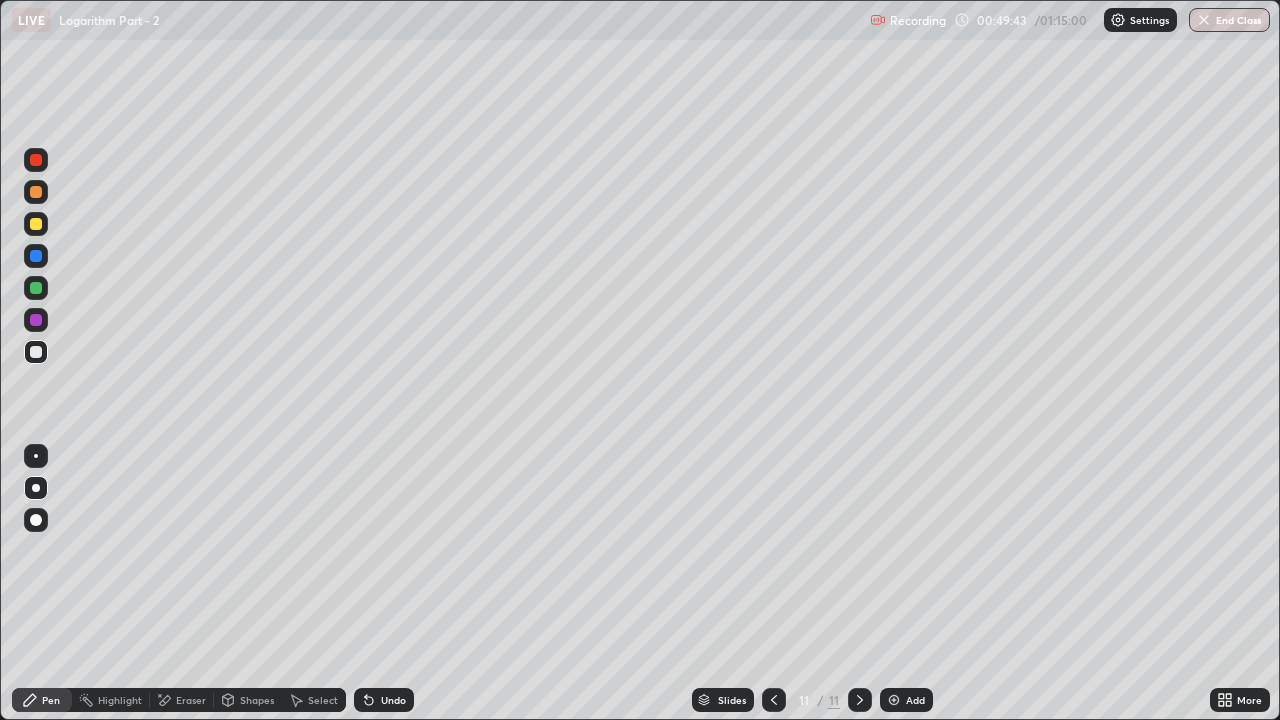click 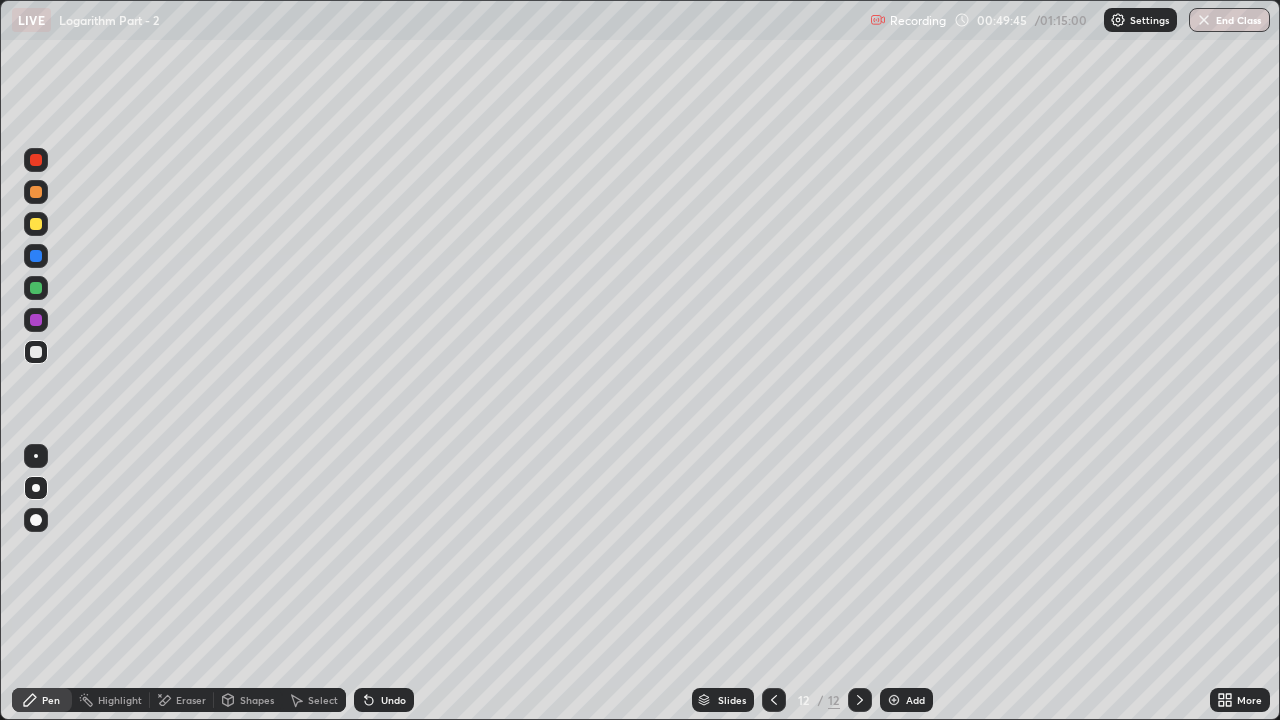 click on "Pen" at bounding box center (42, 700) 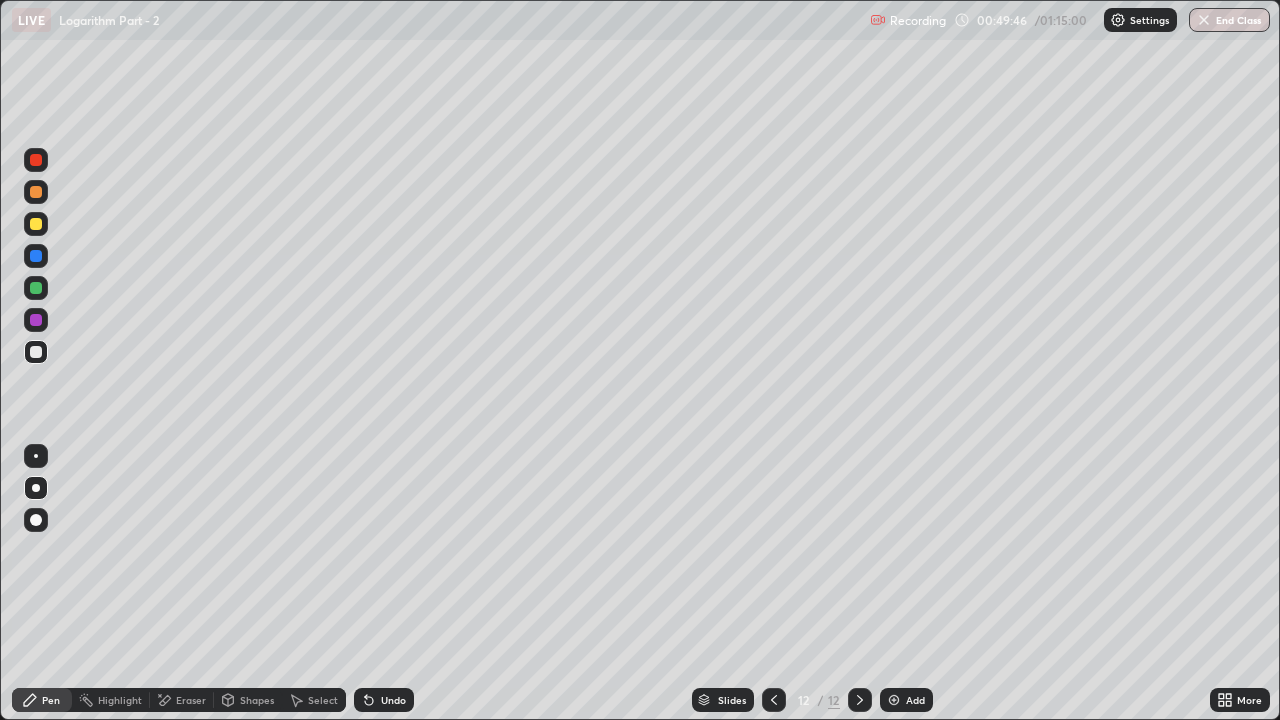 click at bounding box center [36, 224] 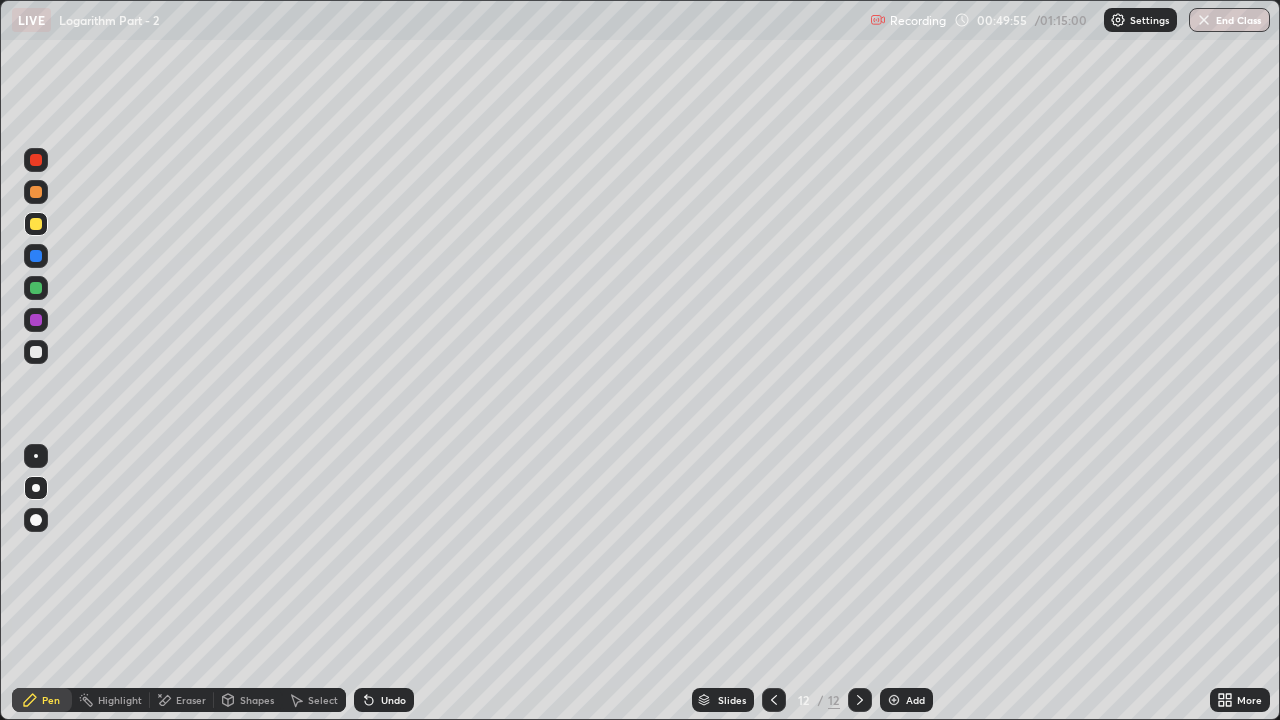 click at bounding box center (36, 352) 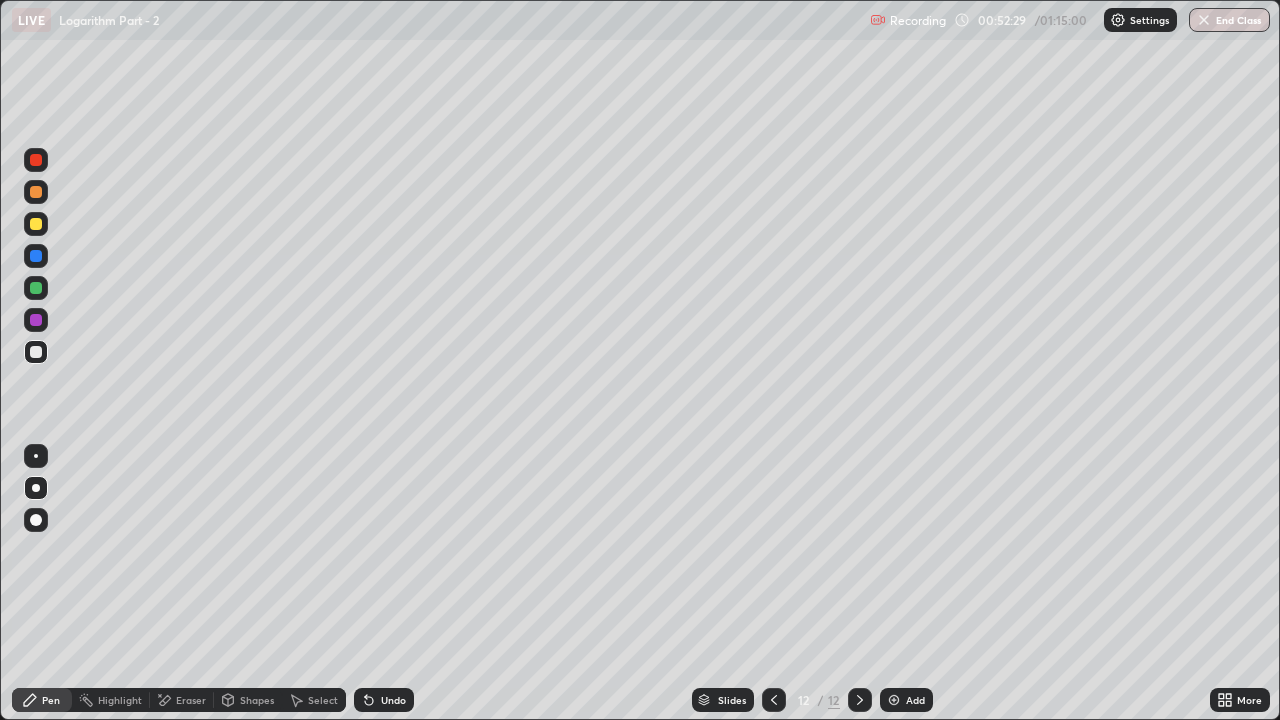click at bounding box center [36, 224] 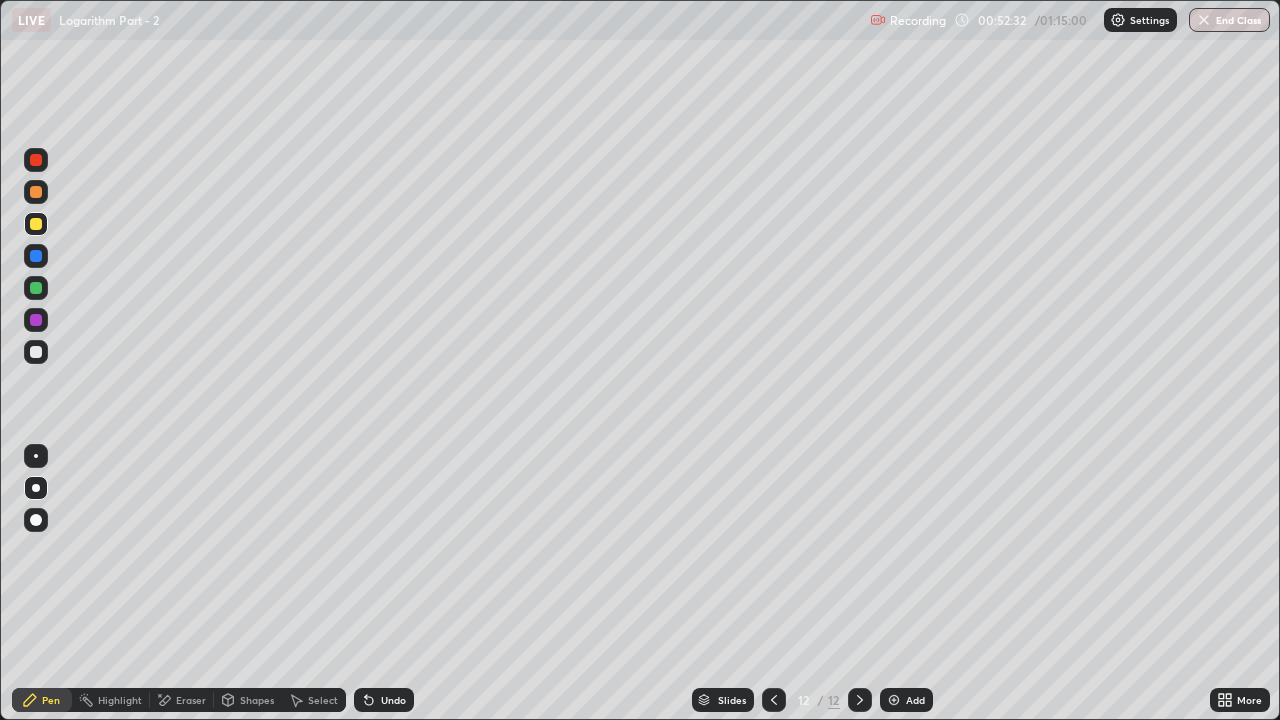 click at bounding box center [36, 352] 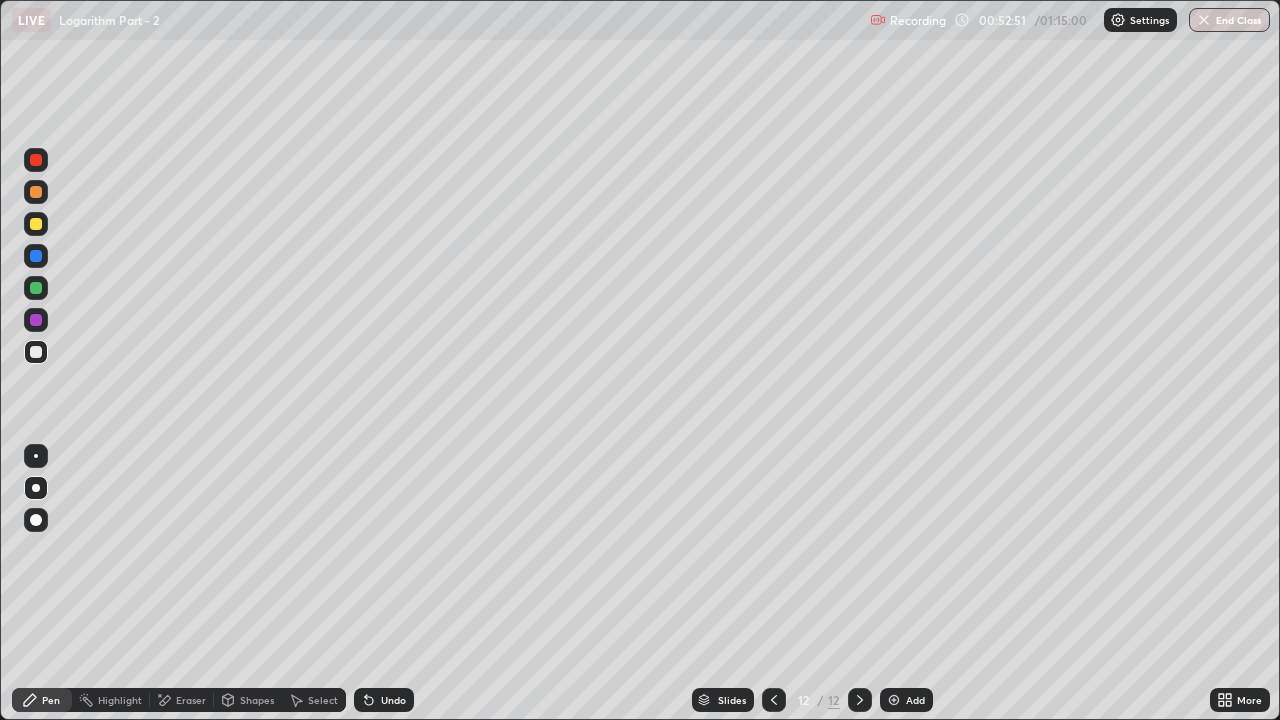 click at bounding box center [36, 288] 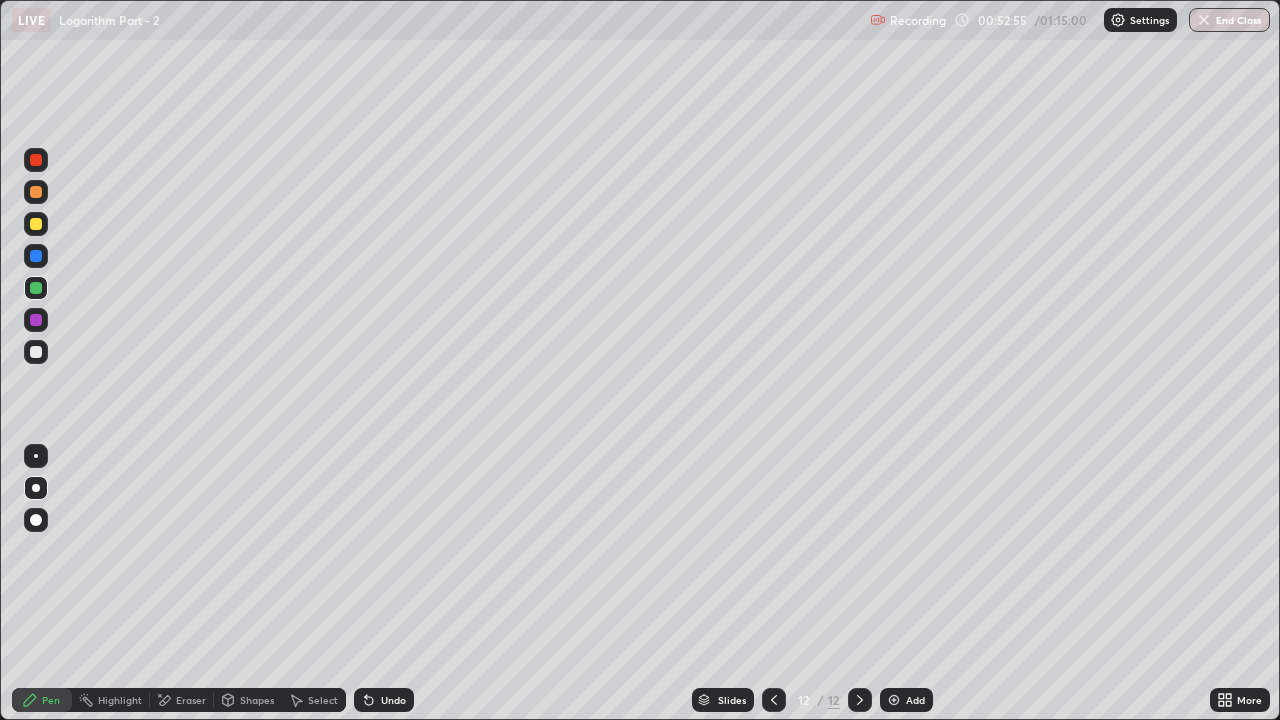 click on "Add" at bounding box center (915, 700) 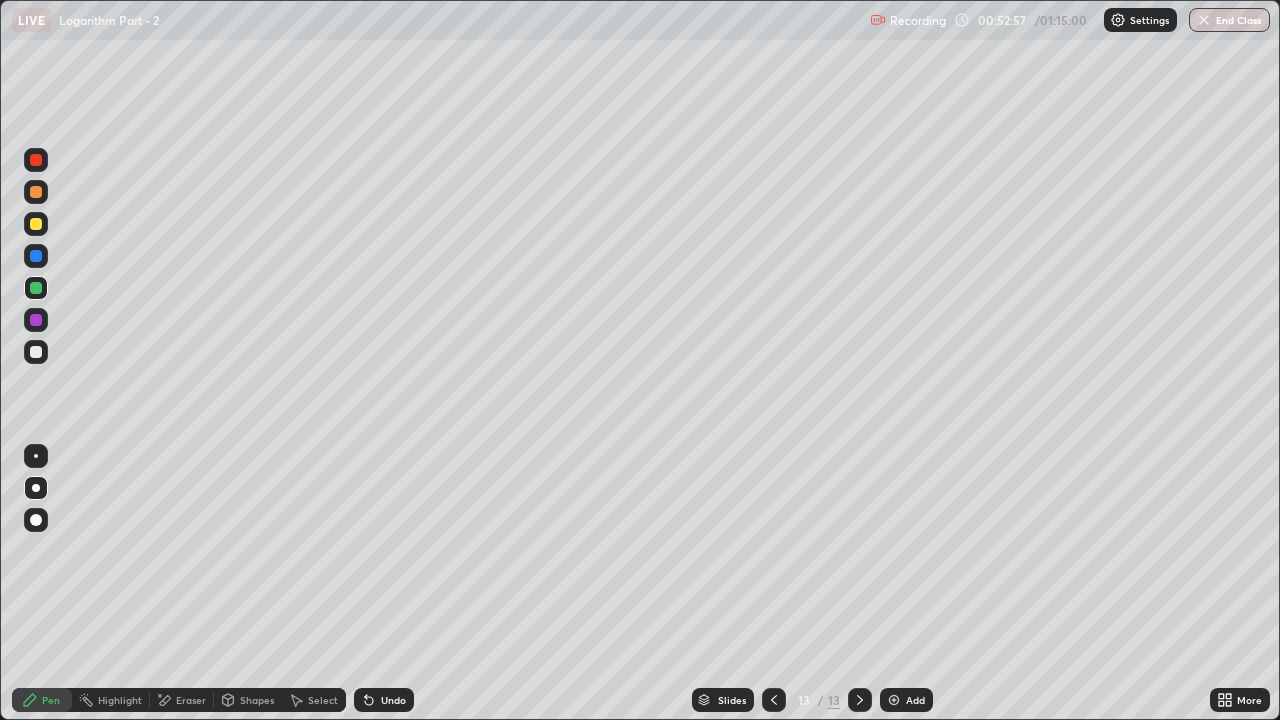 click on "Pen" at bounding box center [42, 700] 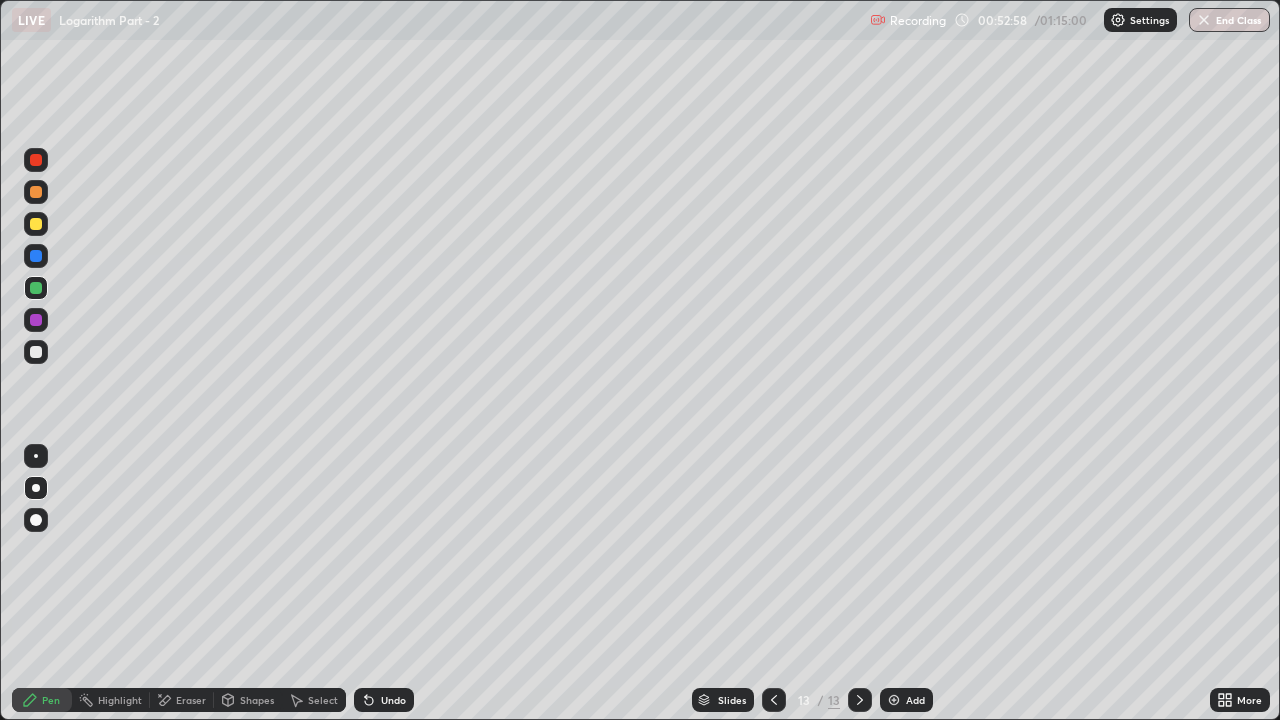 click at bounding box center (36, 352) 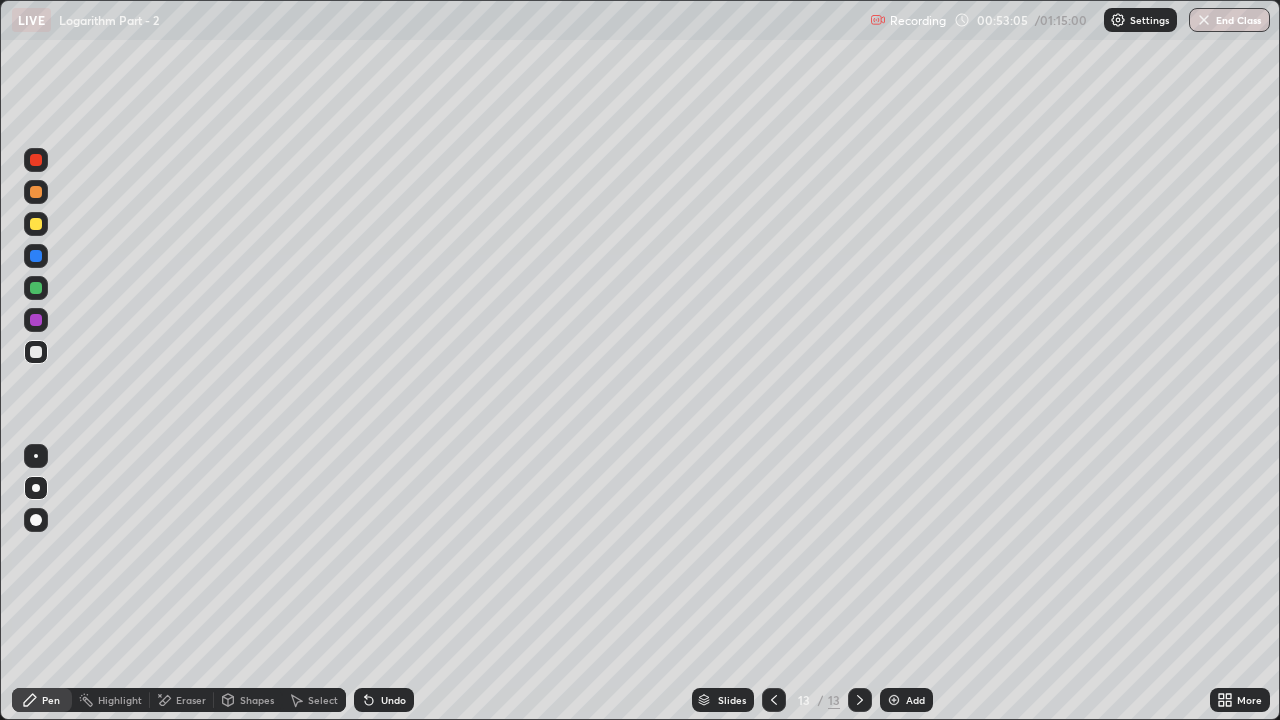 click on "Undo" at bounding box center [384, 700] 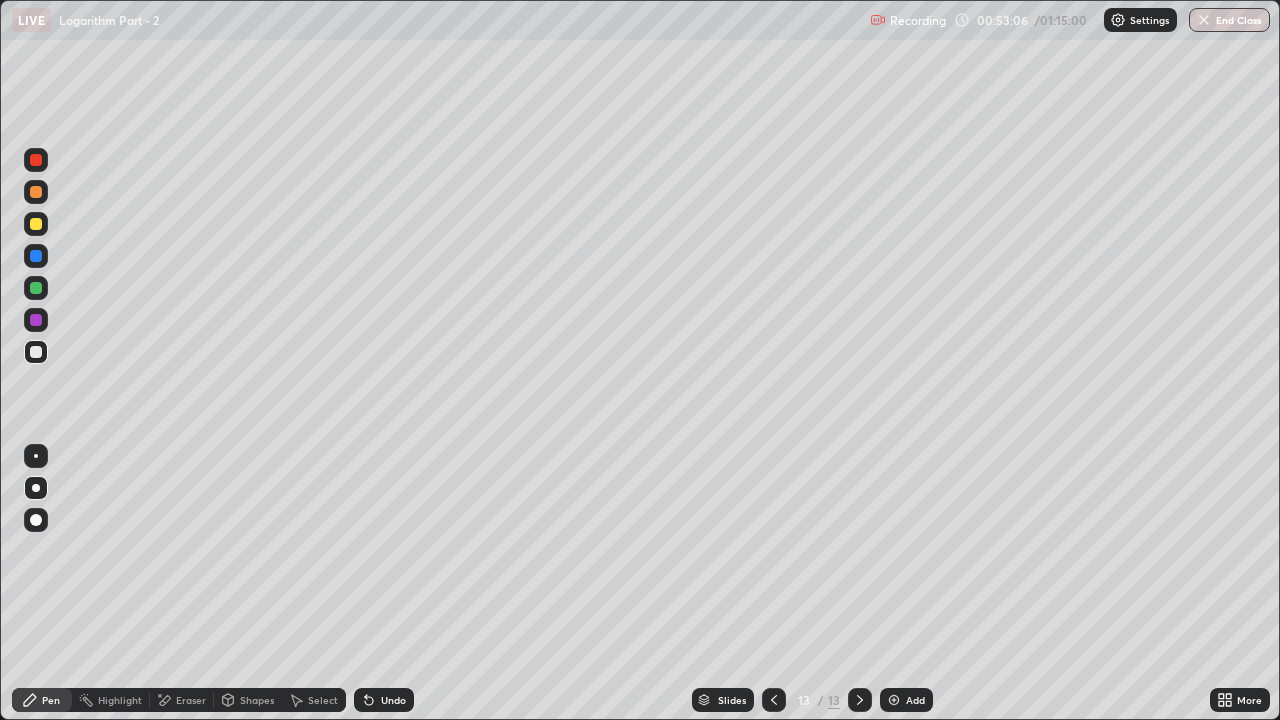click at bounding box center (774, 700) 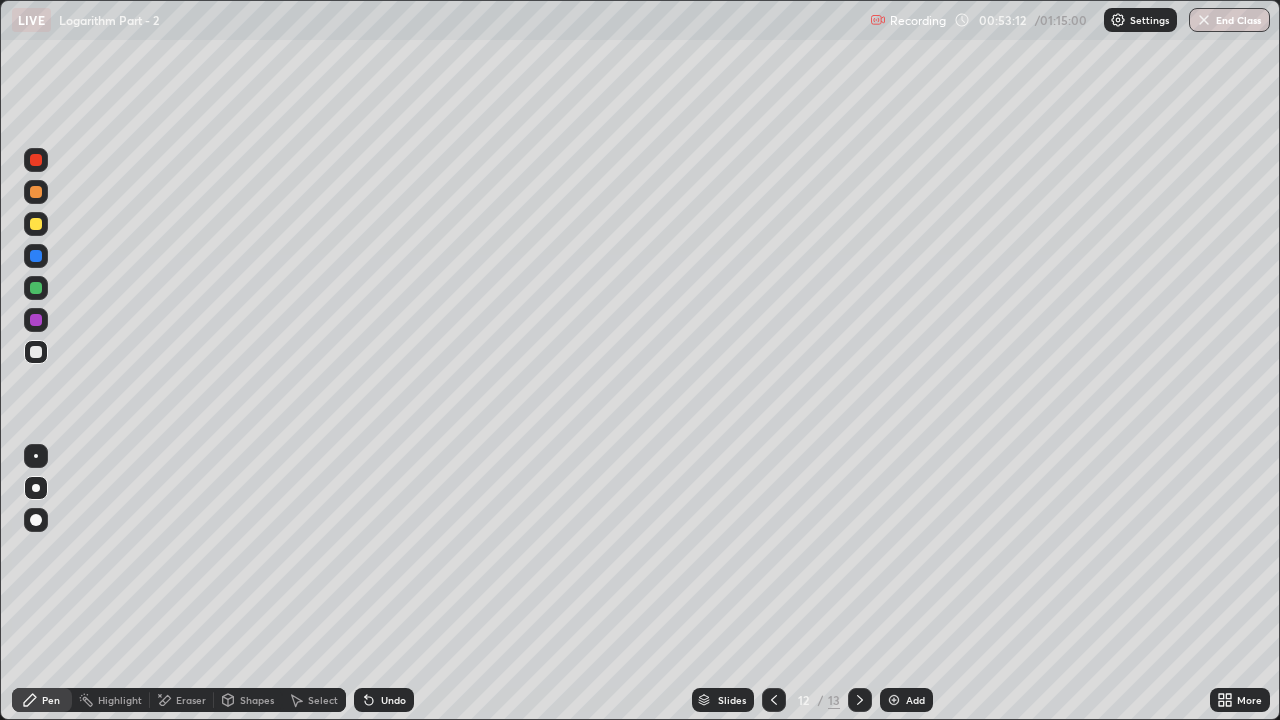 click 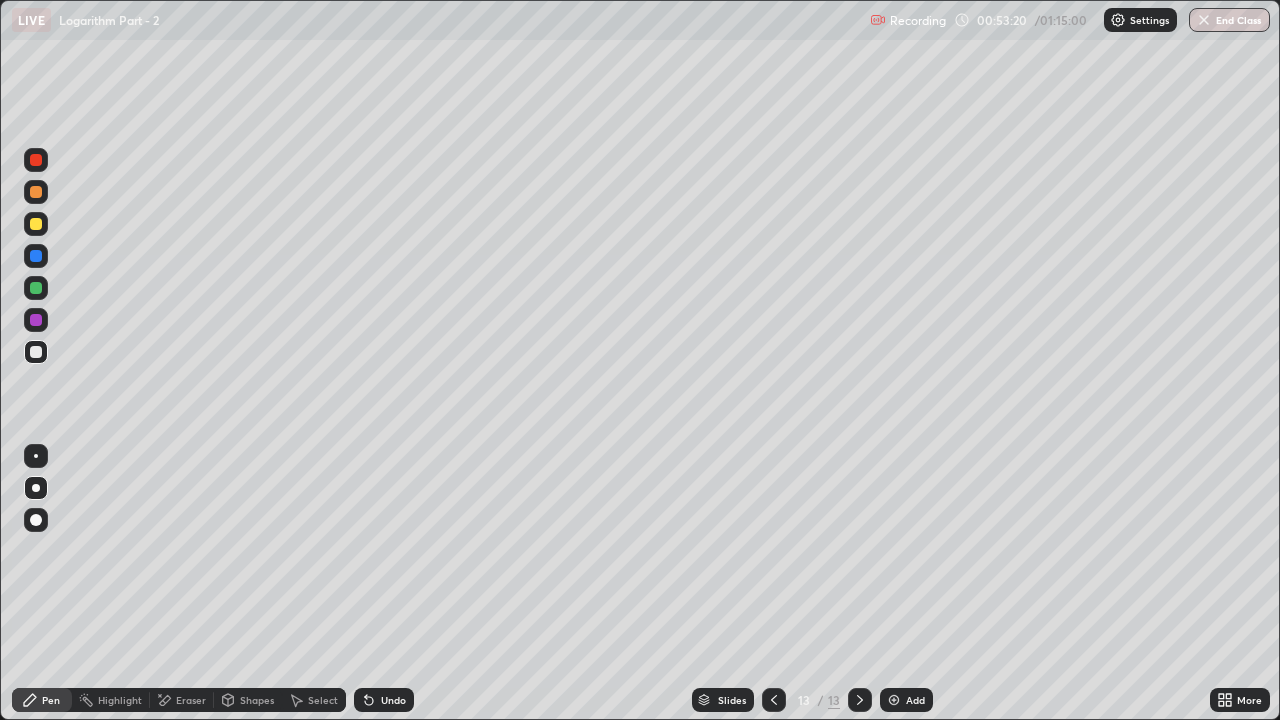 click 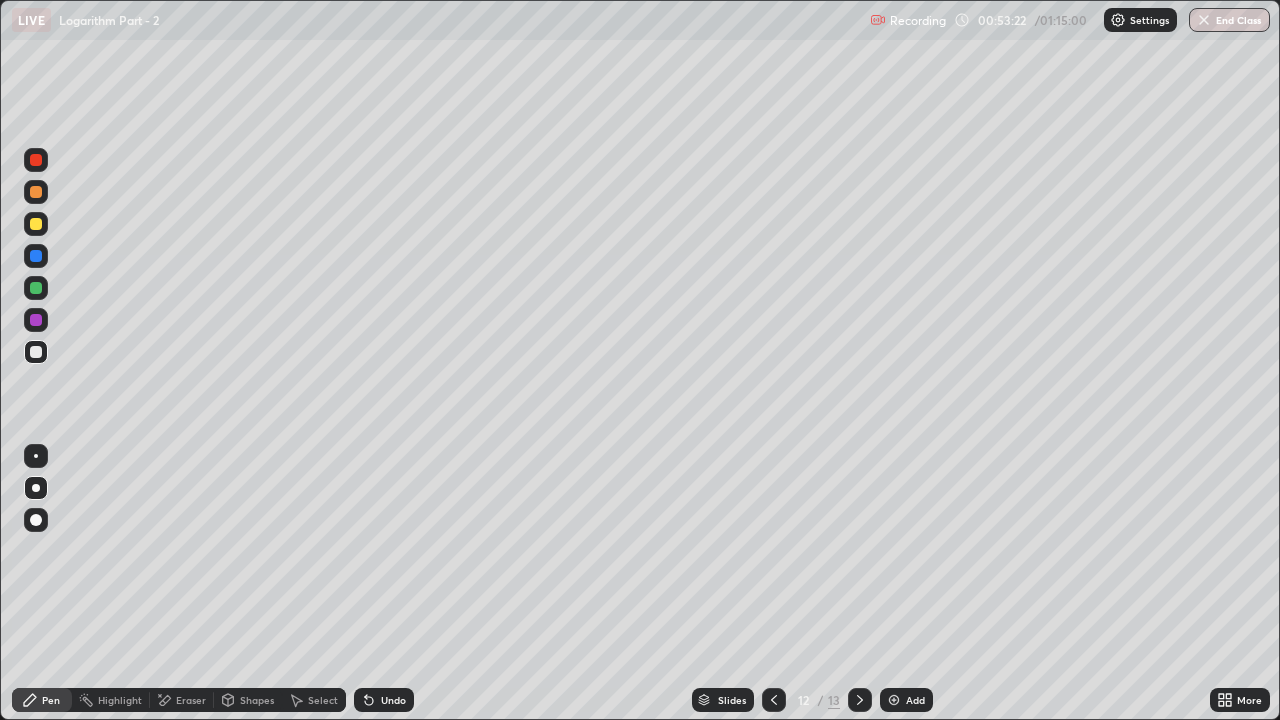 click at bounding box center [860, 700] 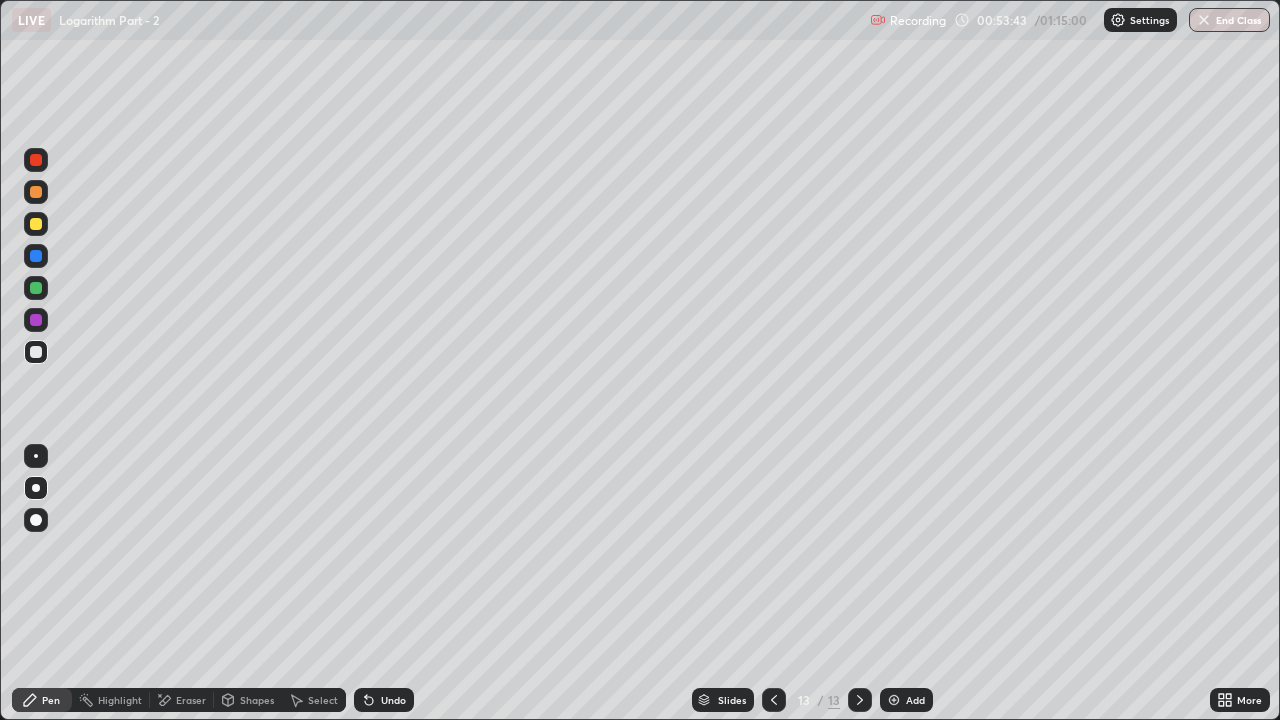 click at bounding box center [36, 224] 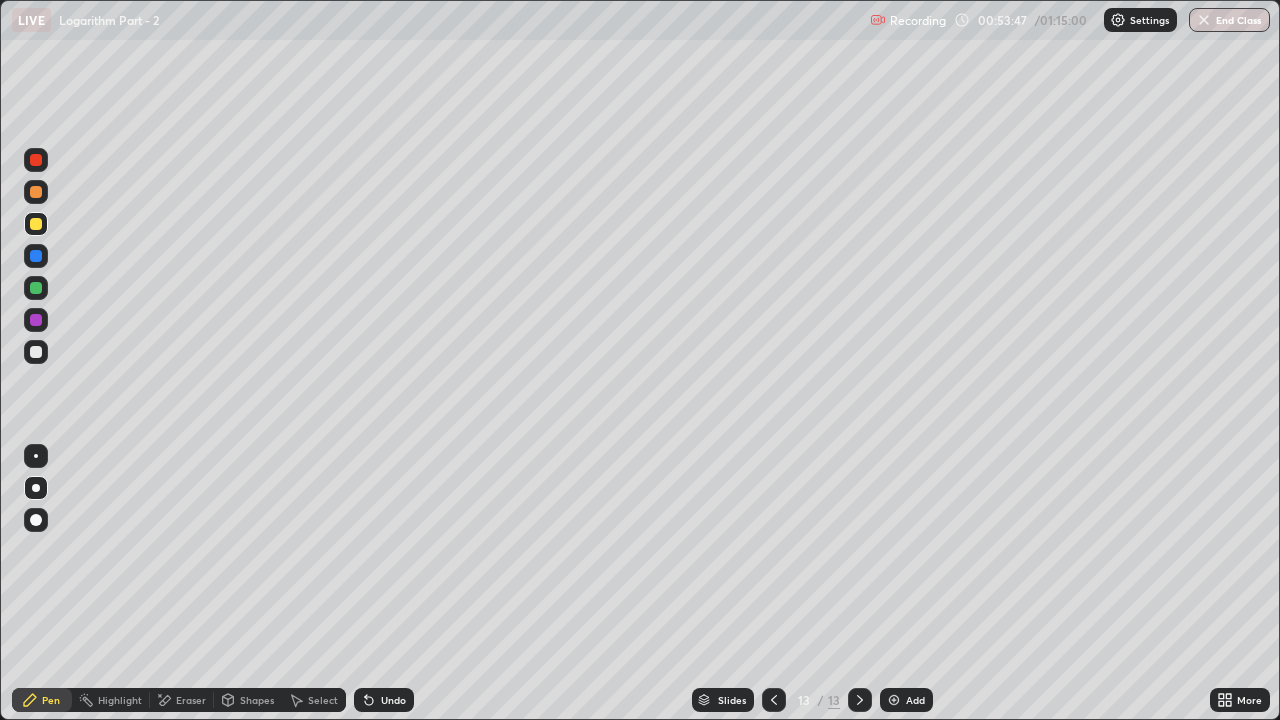 click at bounding box center (36, 352) 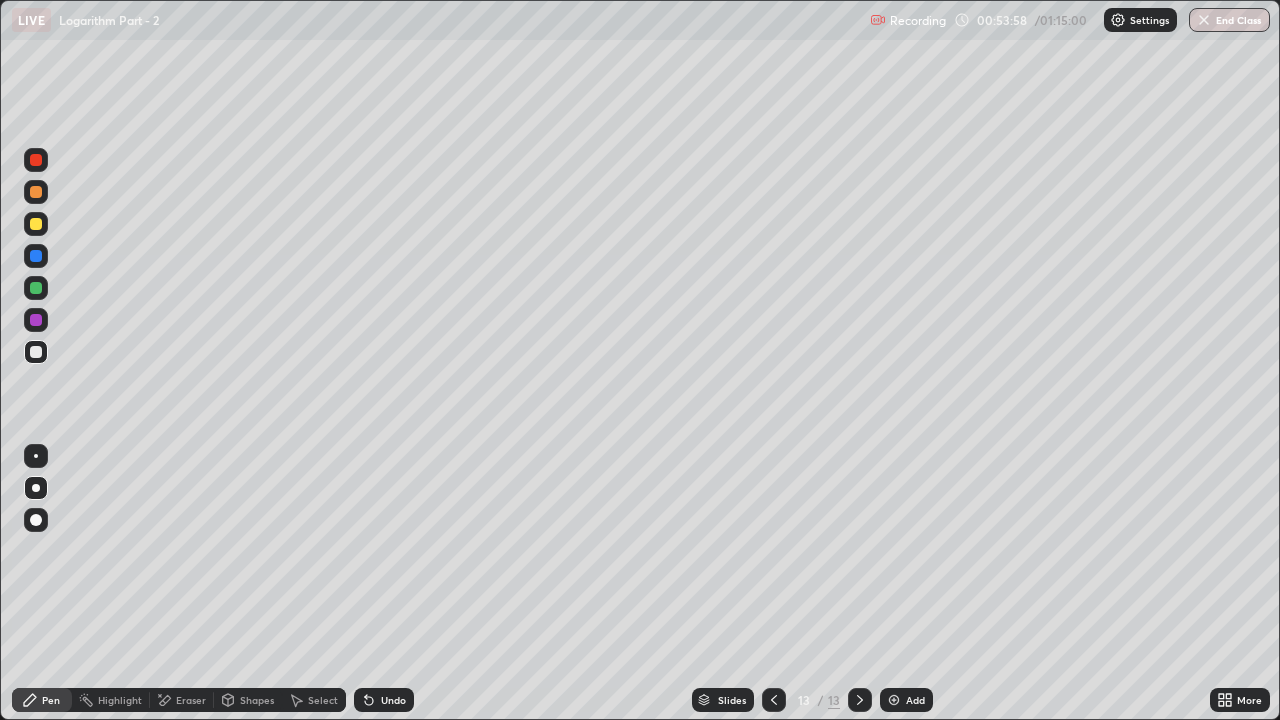 click 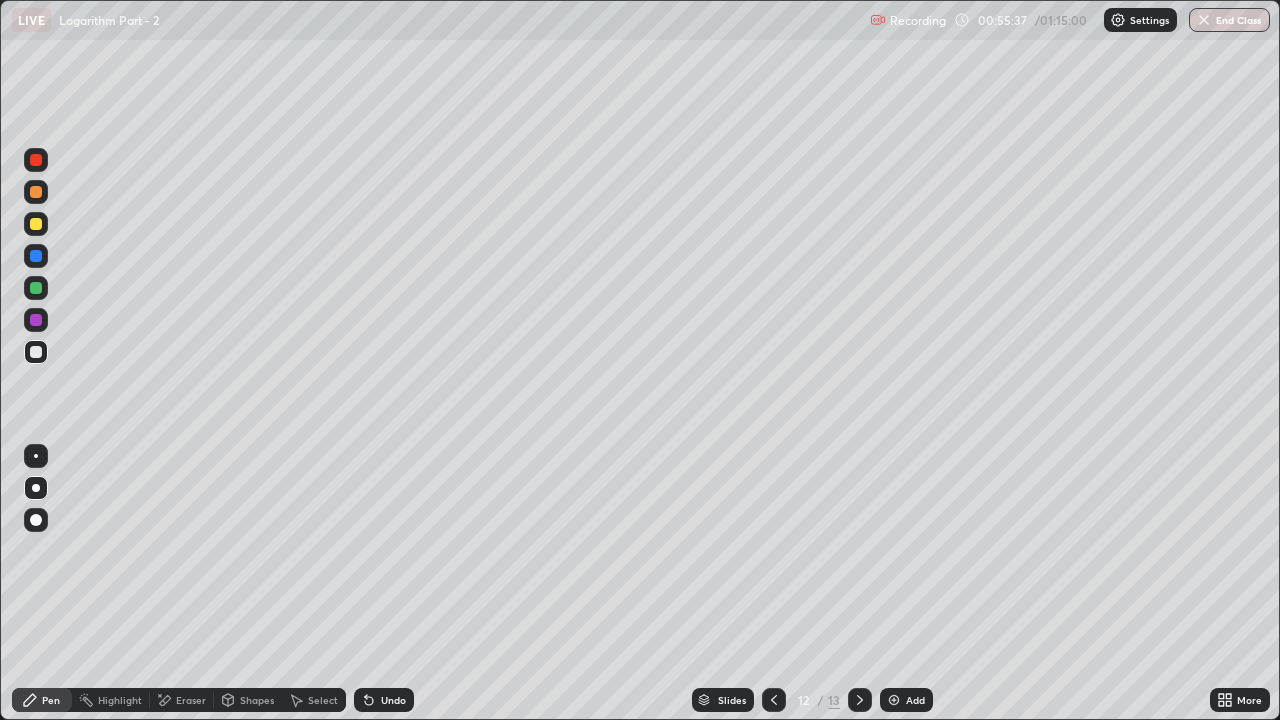 click 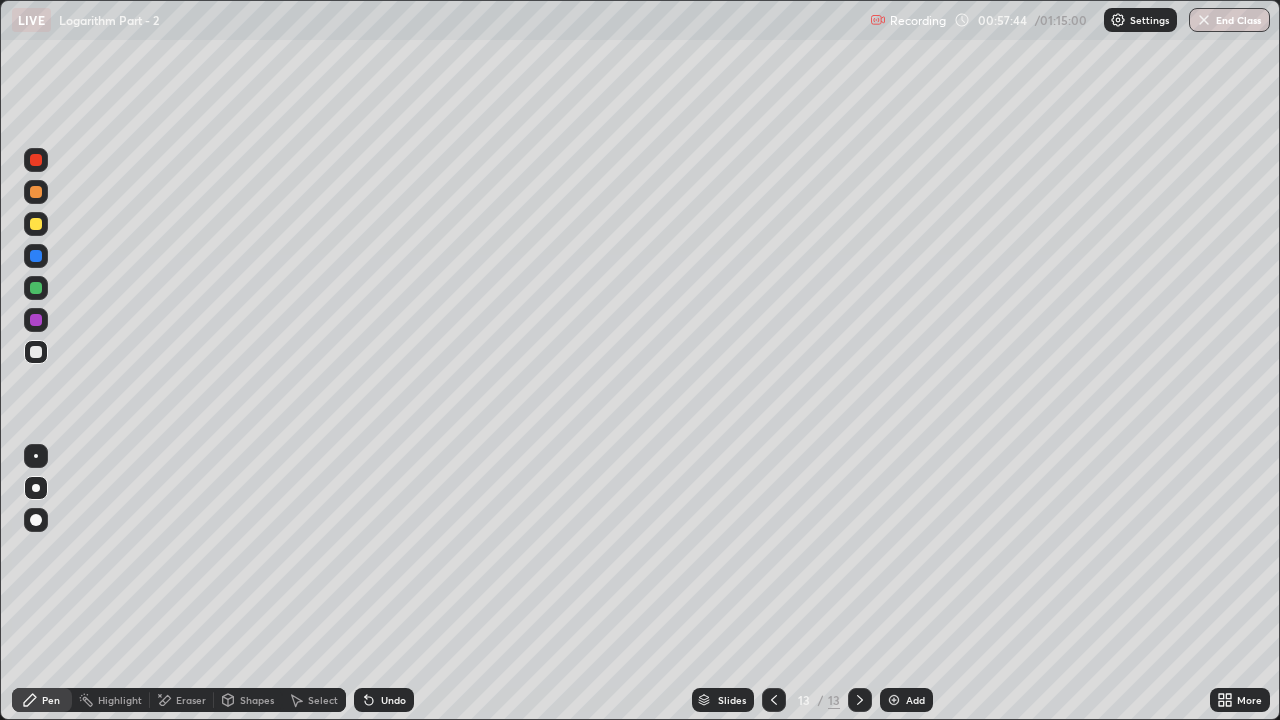 click on "End Class" at bounding box center (1229, 20) 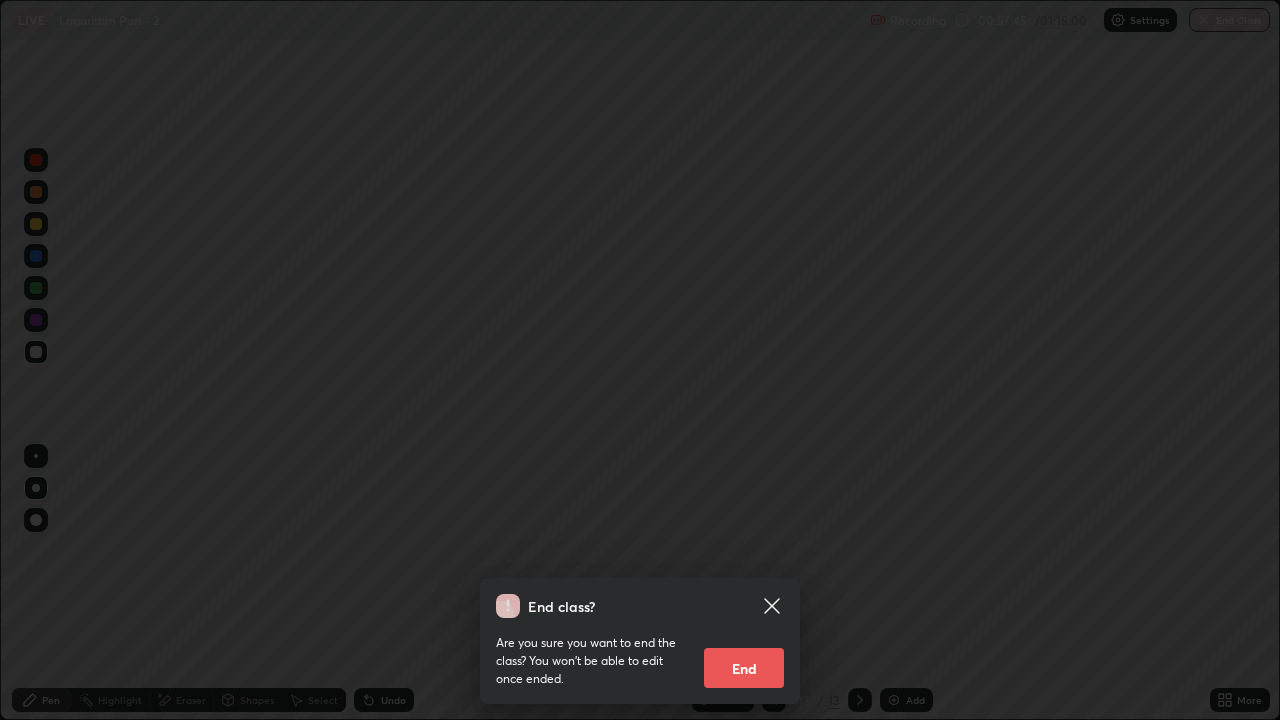 click on "End class? Are you sure you want to end the class? You won’t be able to edit once ended. End" at bounding box center [640, 641] 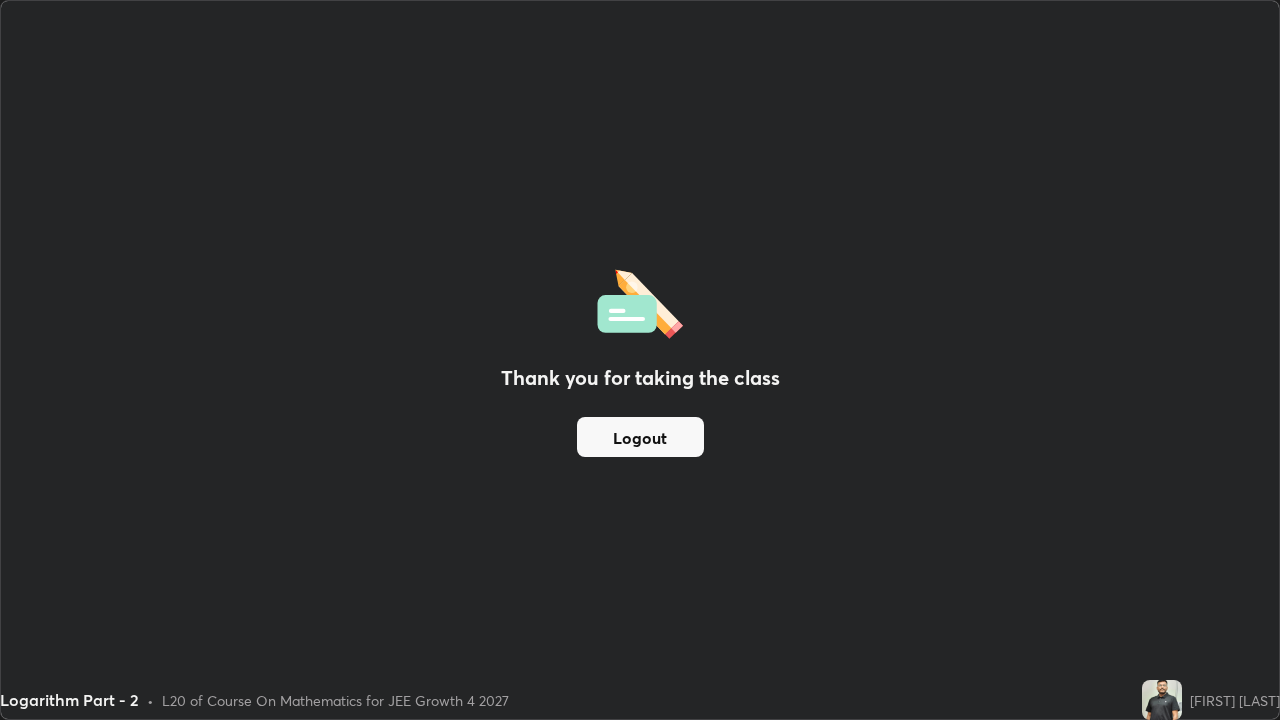 click on "Logout" at bounding box center (640, 437) 